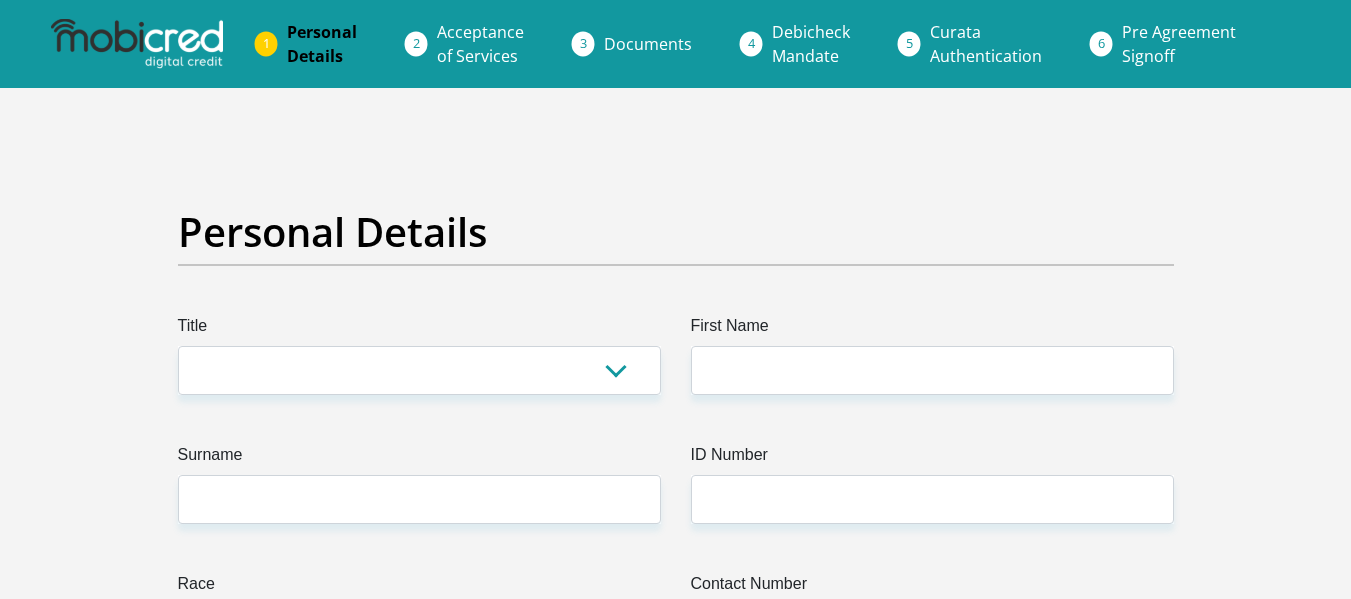 scroll, scrollTop: 0, scrollLeft: 0, axis: both 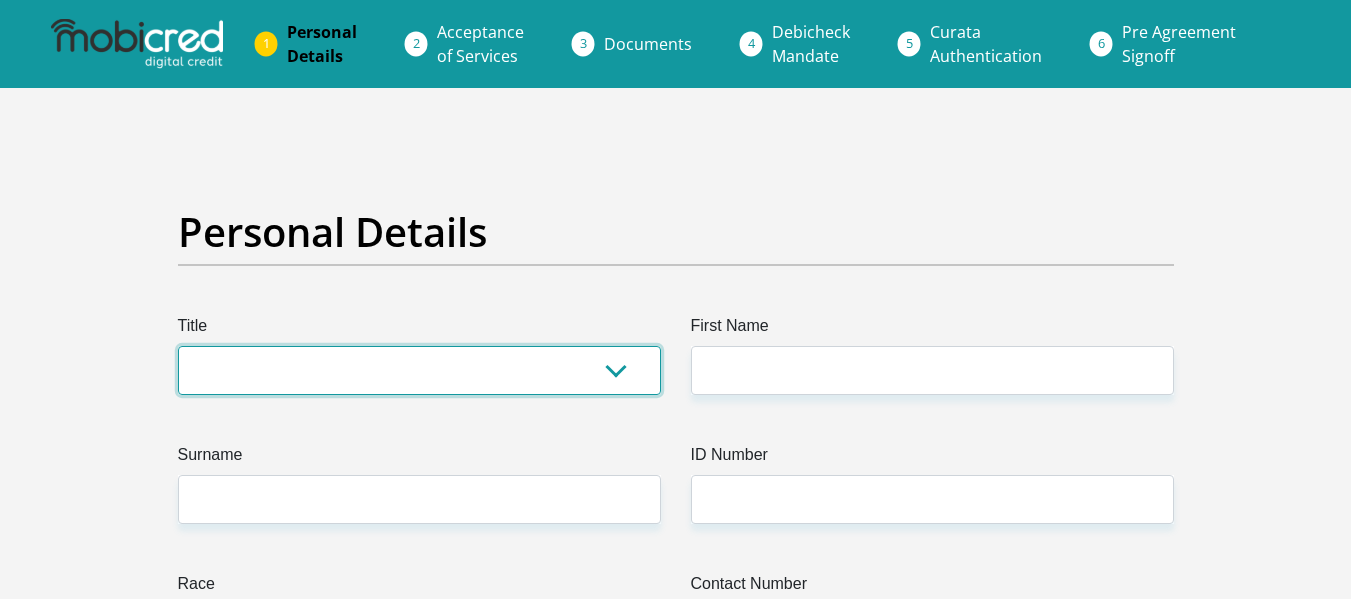 click on "Mr
Ms
Mrs
Dr
Other" at bounding box center [419, 370] 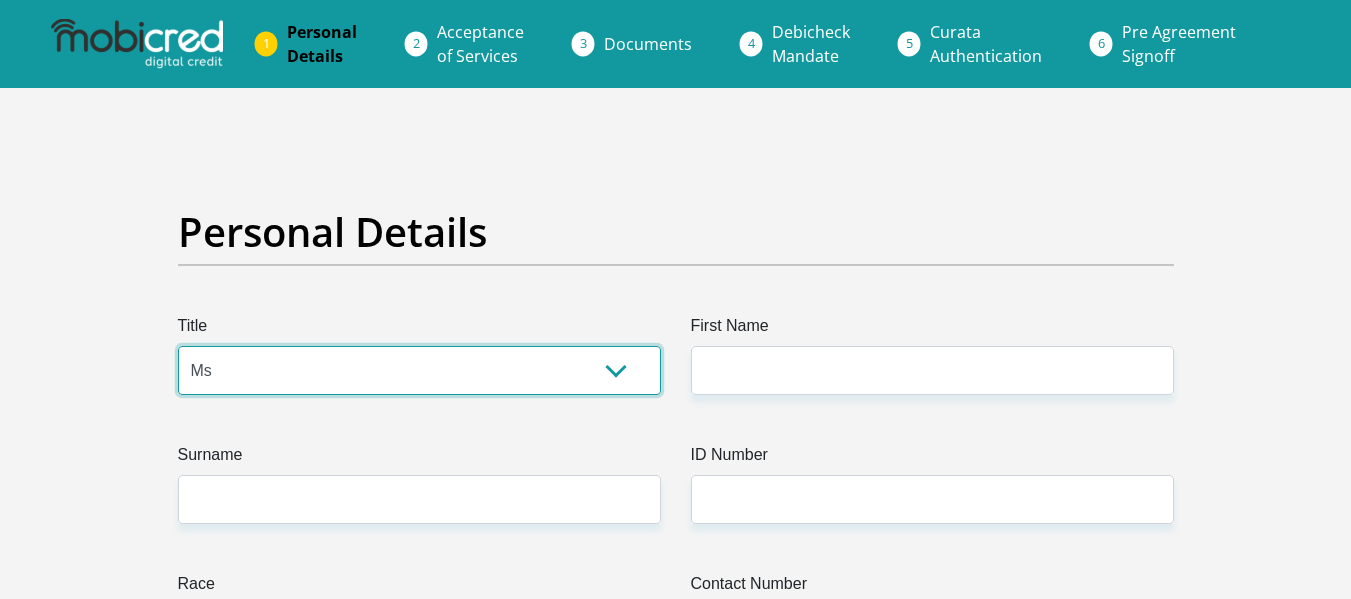 click on "Mr
Ms
Mrs
Dr
Other" at bounding box center (419, 370) 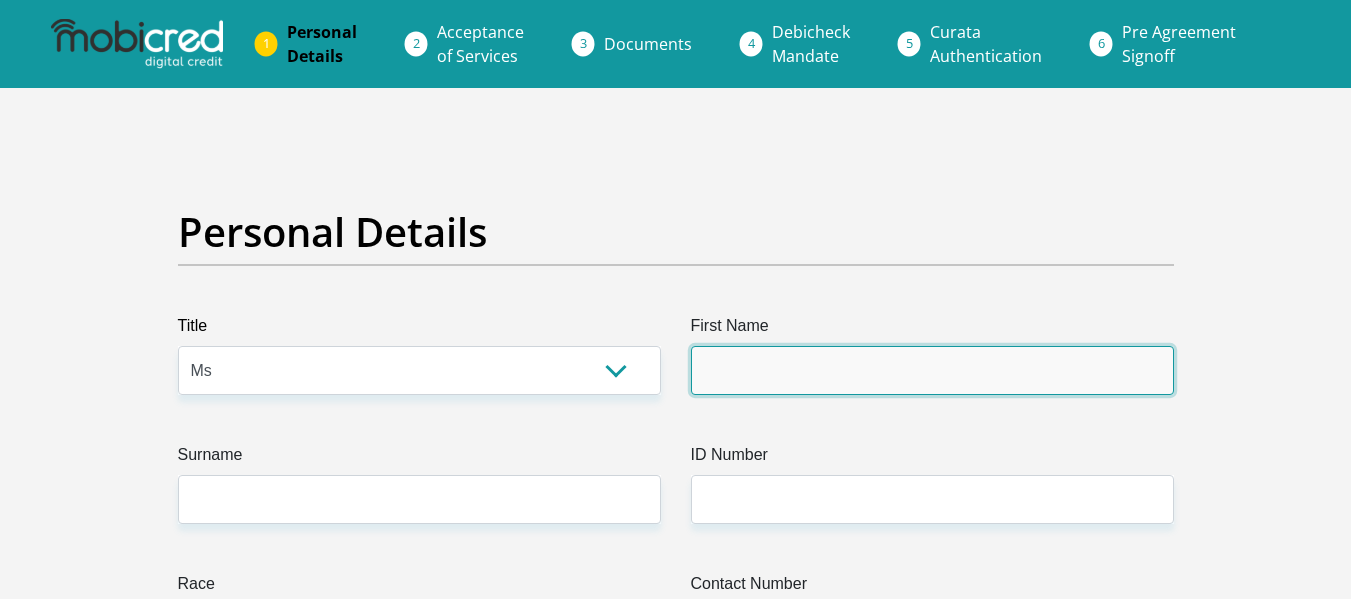 click on "First Name" at bounding box center (932, 370) 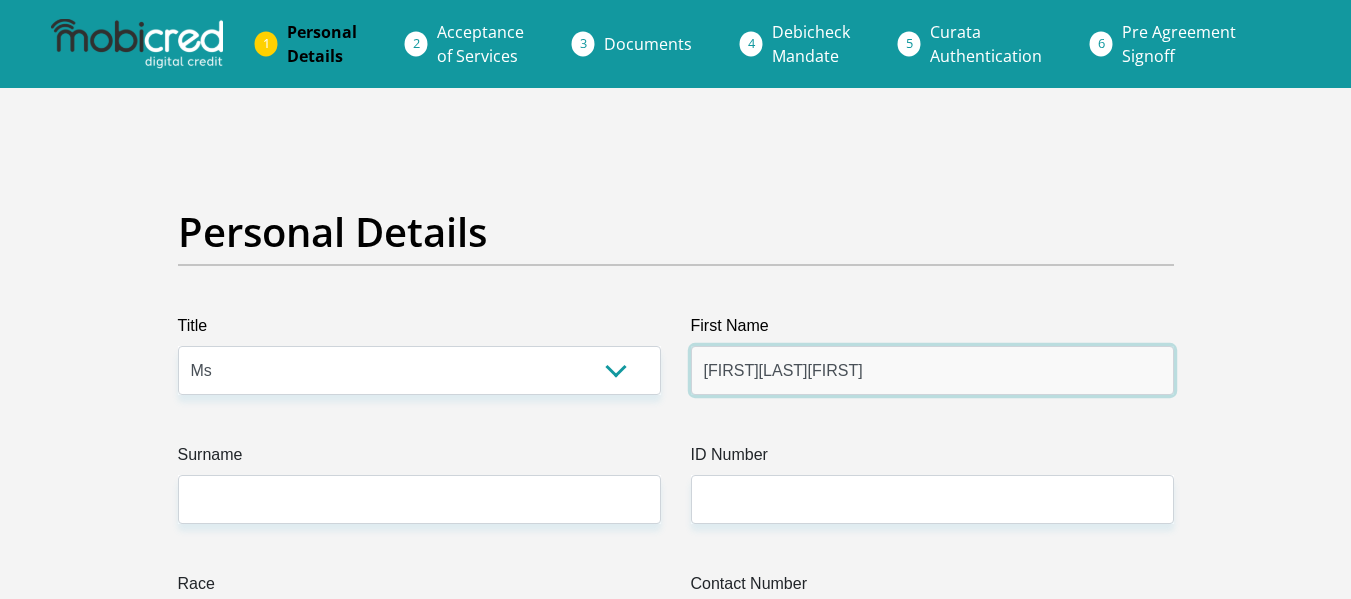 drag, startPoint x: 798, startPoint y: 370, endPoint x: 938, endPoint y: 385, distance: 140.80128 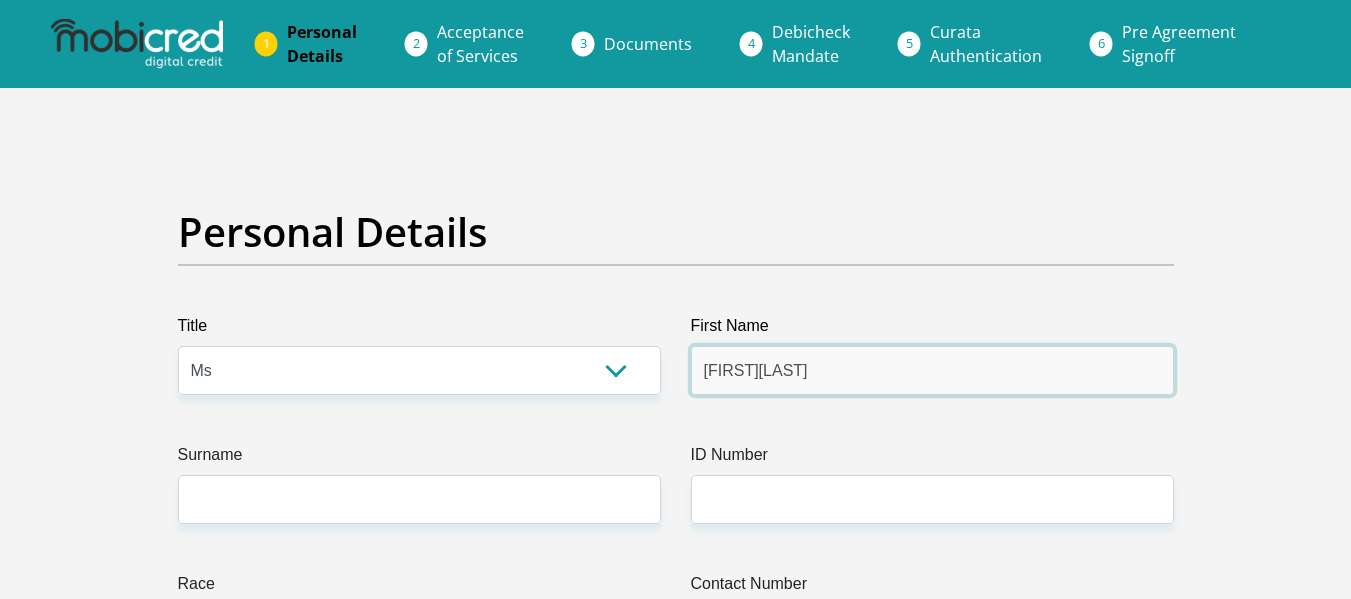 click on "LydiaThulisile" at bounding box center [932, 370] 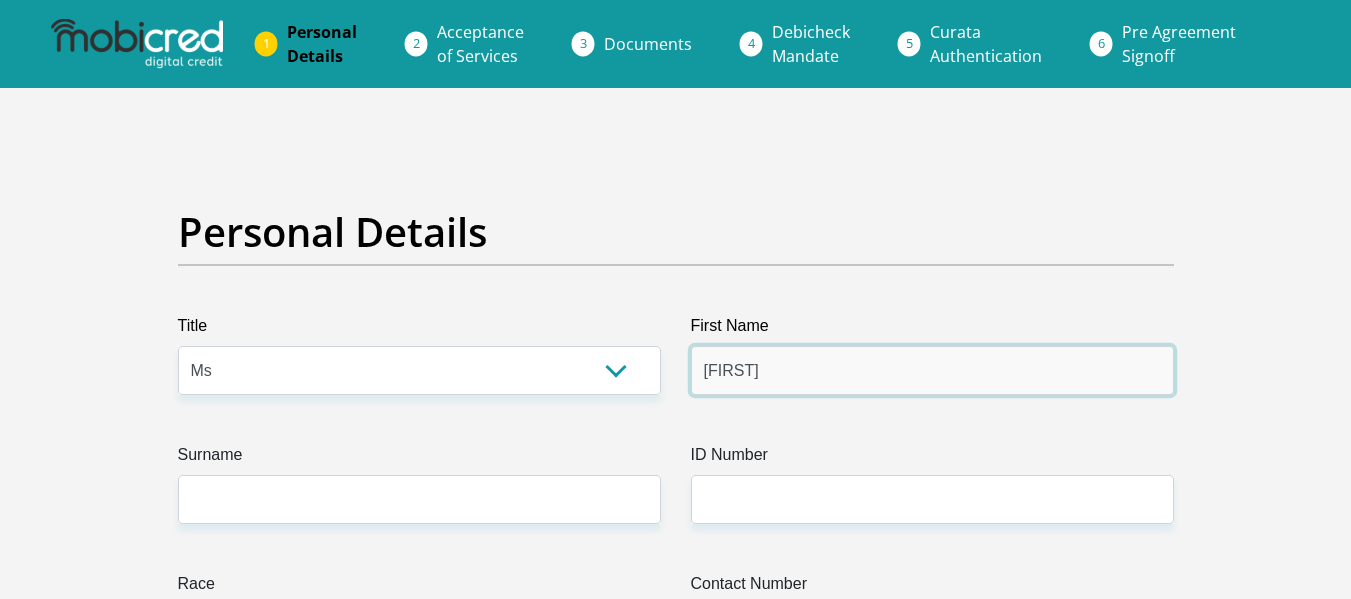 type on "Lydia" 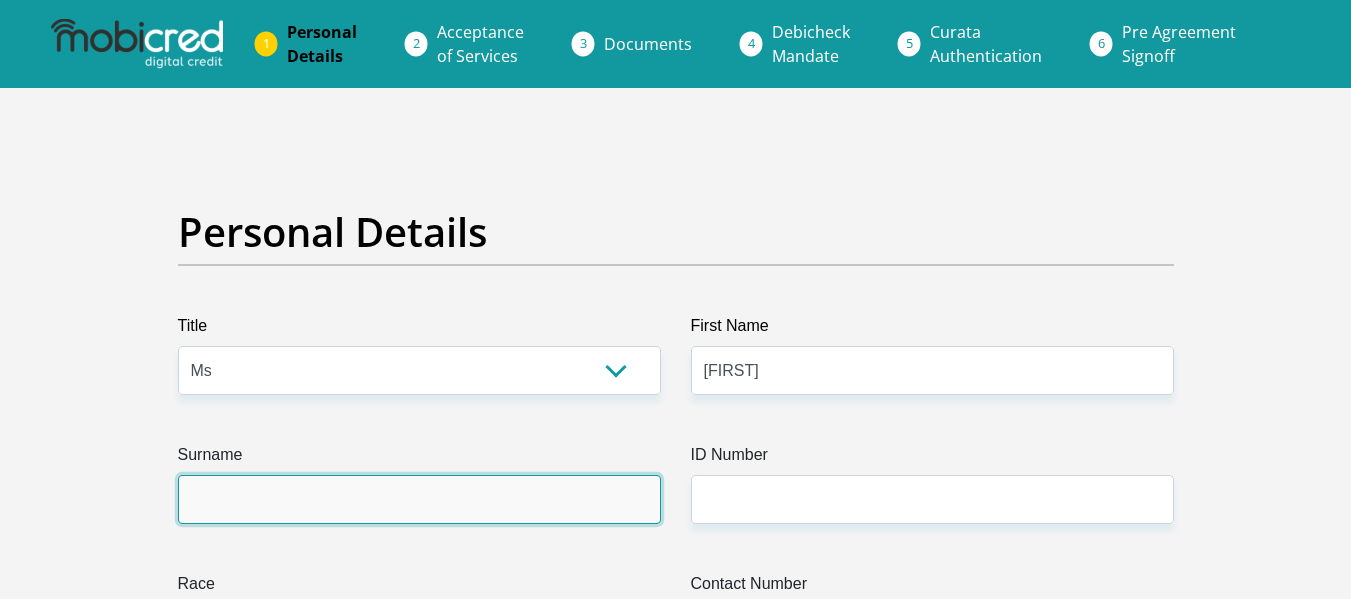 click on "Surname" at bounding box center [419, 499] 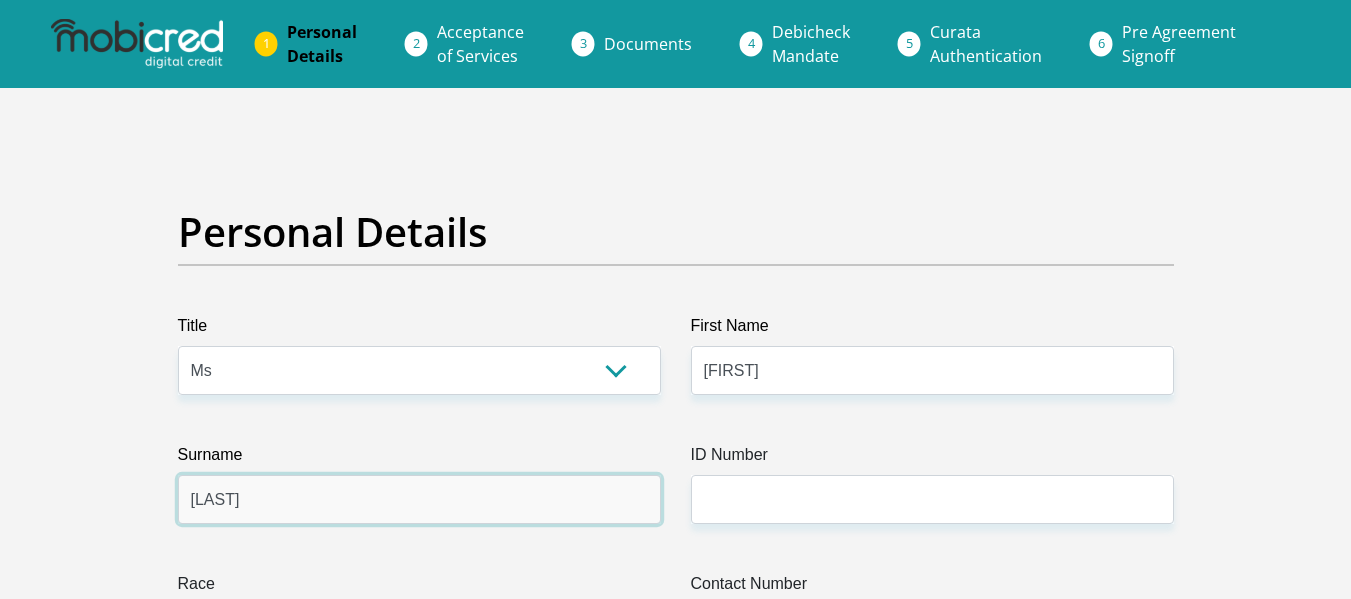 type on "khumalo" 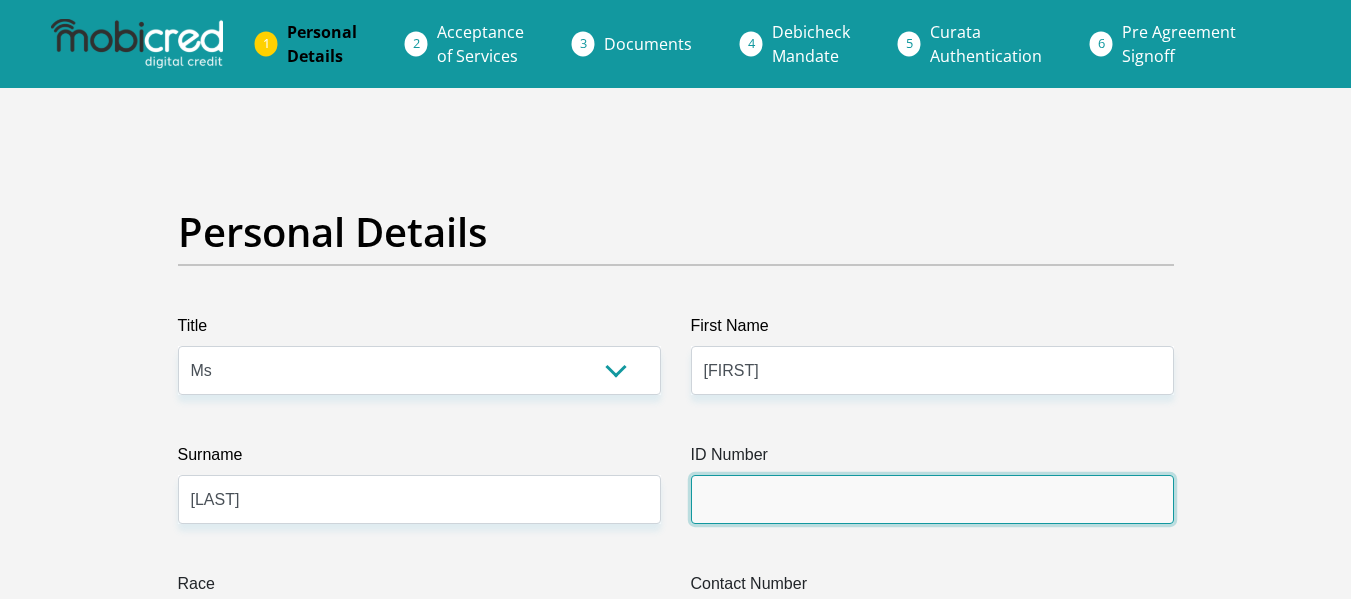click on "ID Number" at bounding box center [932, 499] 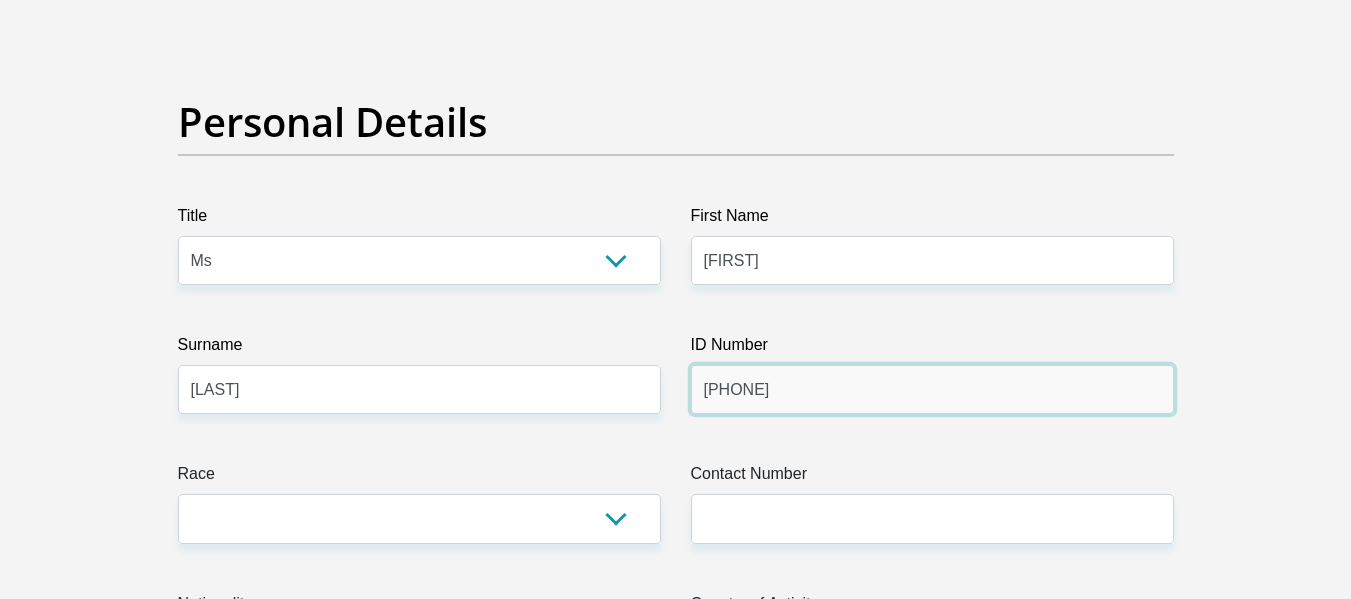 scroll, scrollTop: 300, scrollLeft: 0, axis: vertical 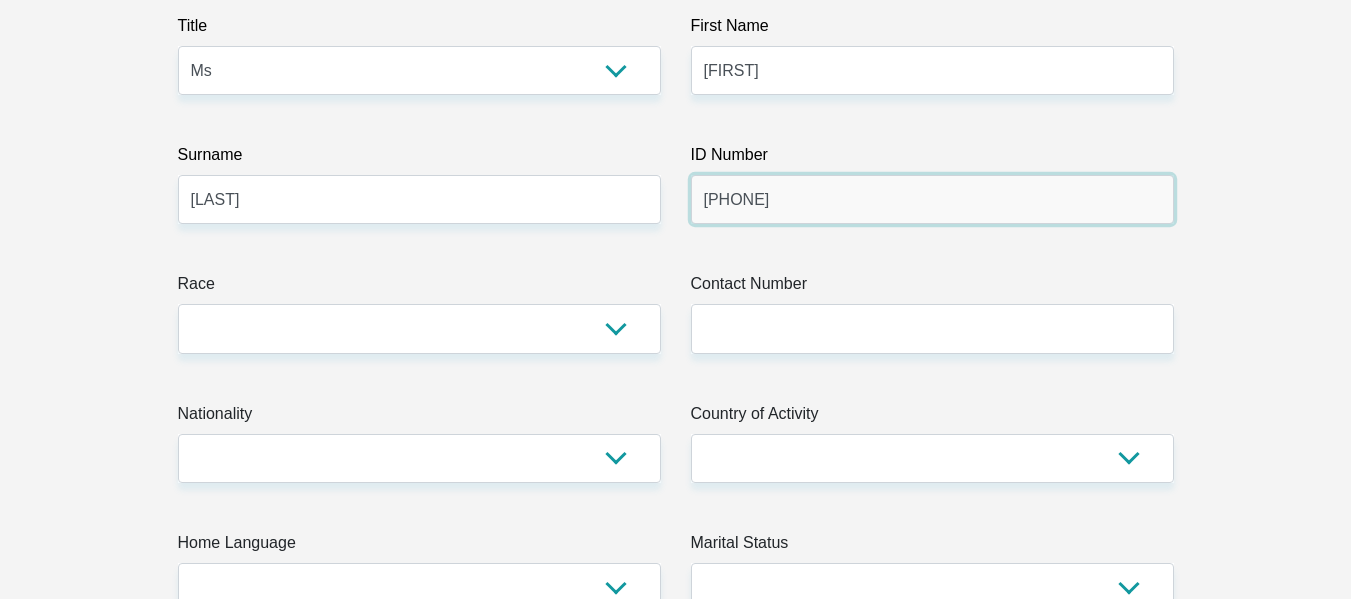 type on "8502140674083" 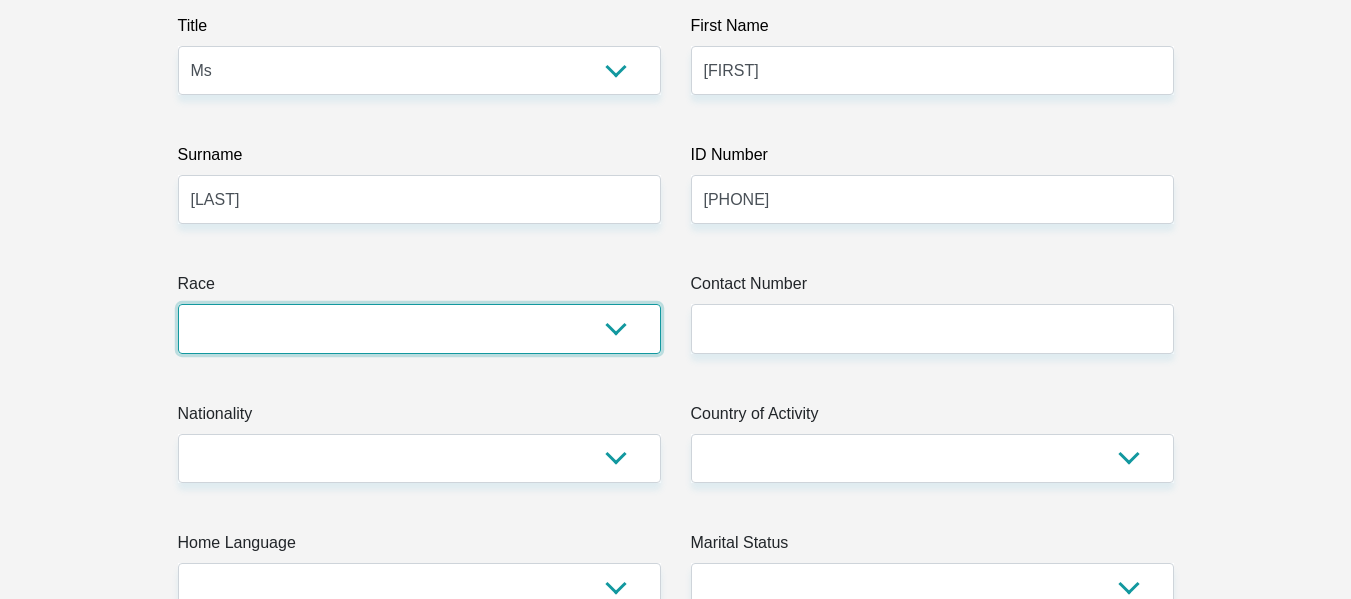 click on "Black
Coloured
Indian
White
Other" at bounding box center (419, 328) 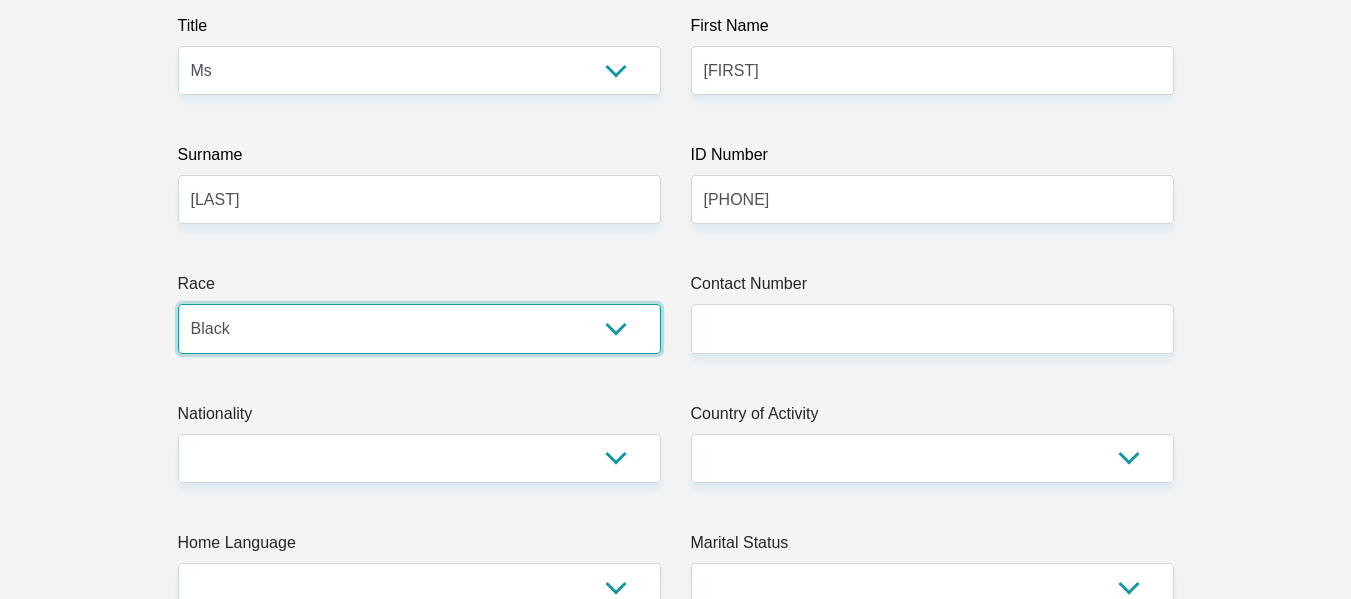 click on "Black
Coloured
Indian
White
Other" at bounding box center [419, 328] 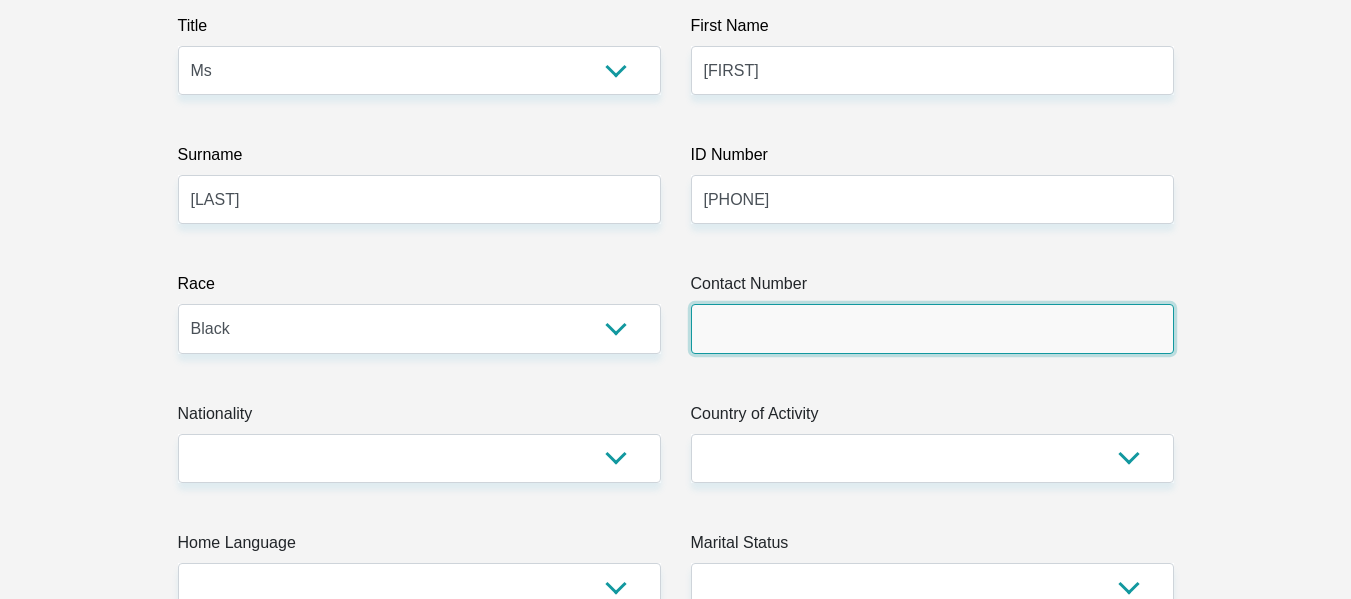click on "Contact Number" at bounding box center (932, 328) 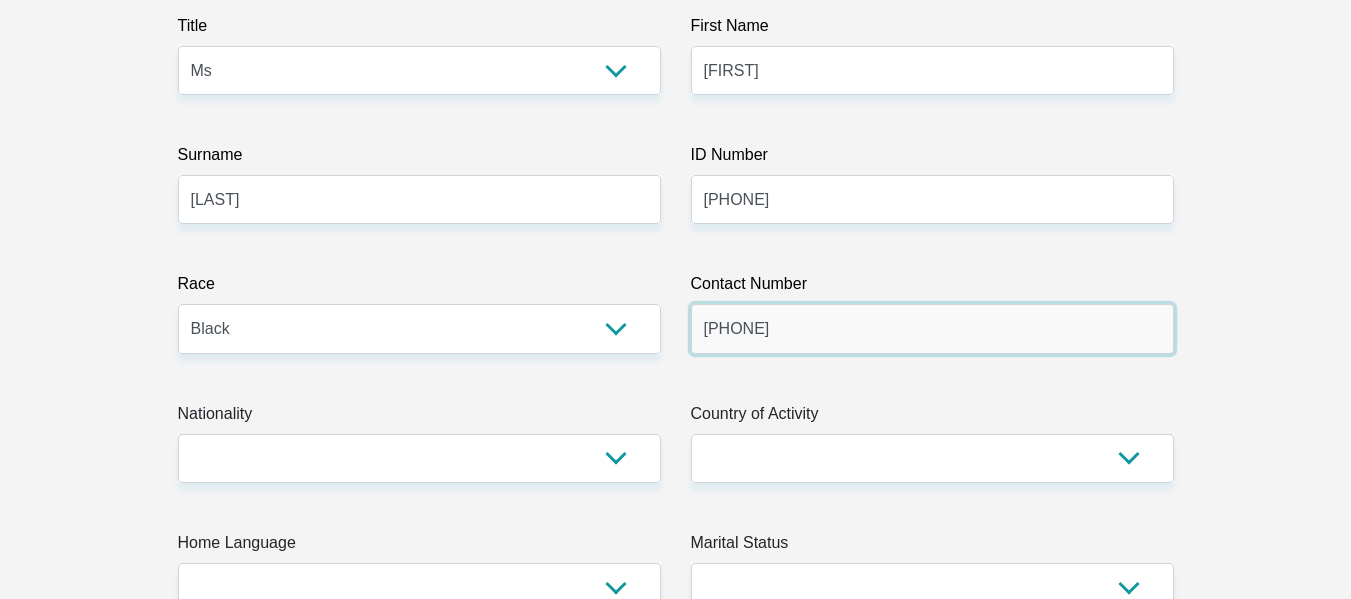 type on "0810679074" 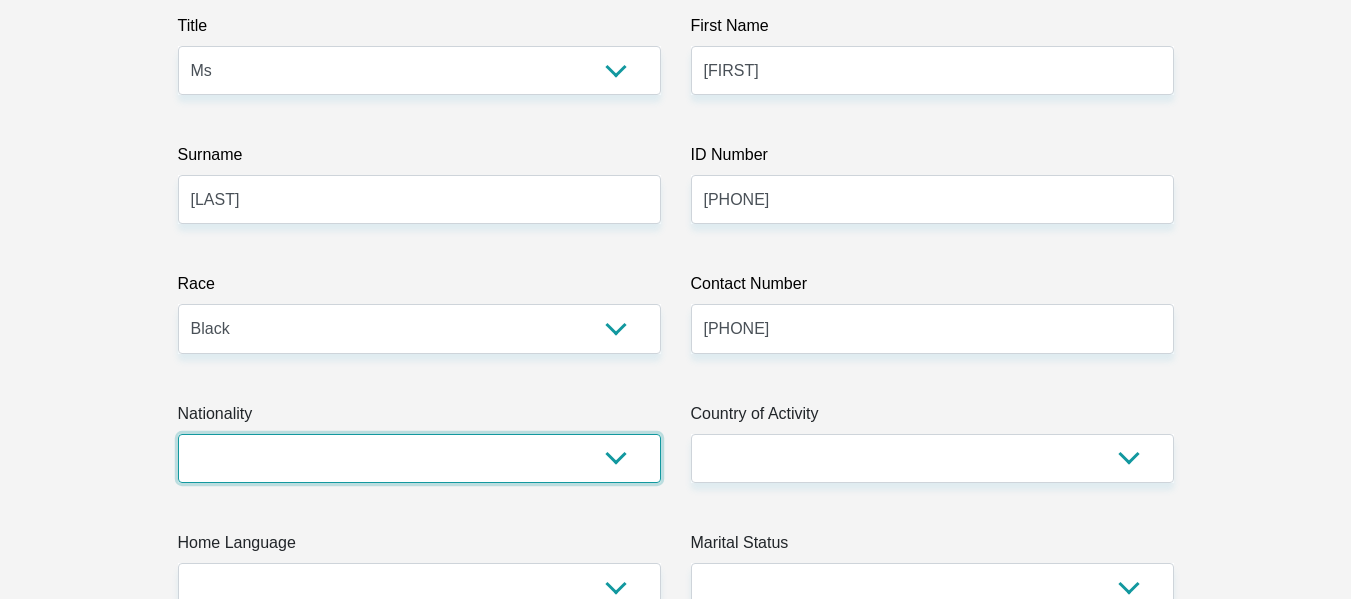 click on "South Africa
Afghanistan
Aland Islands
Albania
Algeria
America Samoa
American Virgin Islands
Andorra
Angola
Anguilla
Antarctica
Antigua and Barbuda
Argentina
Armenia
Aruba
Ascension Island
Australia
Austria
Azerbaijan
Bahamas
Bahrain
Bangladesh
Barbados
Chad" at bounding box center [419, 458] 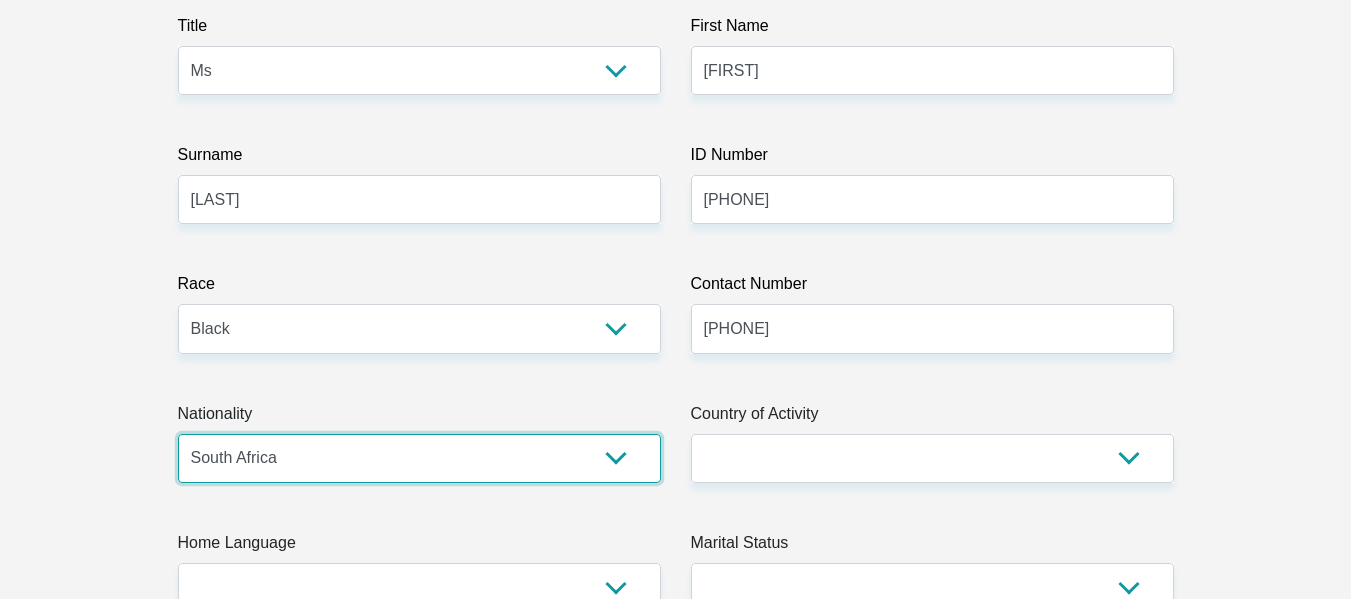 click on "South Africa
Afghanistan
Aland Islands
Albania
Algeria
America Samoa
American Virgin Islands
Andorra
Angola
Anguilla
Antarctica
Antigua and Barbuda
Argentina
Armenia
Aruba
Ascension Island
Australia
Austria
Azerbaijan
Bahamas
Bahrain
Bangladesh
Barbados
Chad" at bounding box center [419, 458] 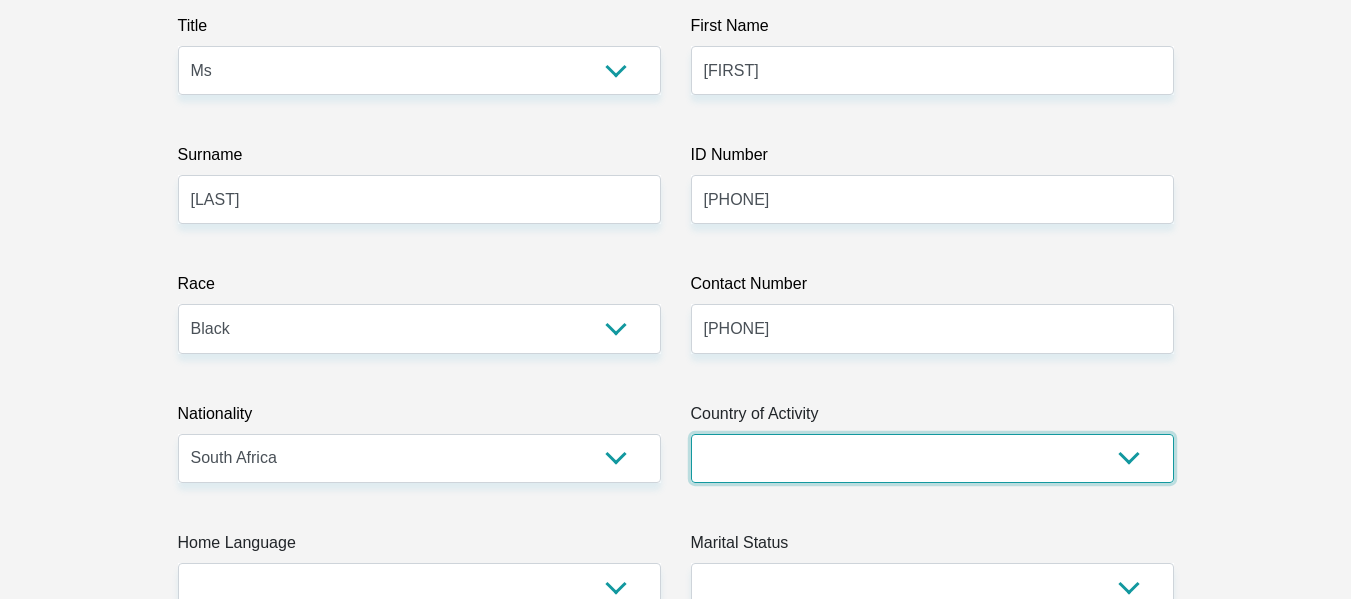 click on "South Africa
Afghanistan
Aland Islands
Albania
Algeria
America Samoa
American Virgin Islands
Andorra
Angola
Anguilla
Antarctica
Antigua and Barbuda
Argentina
Armenia
Aruba
Ascension Island
Australia
Austria
Azerbaijan
Chad" at bounding box center (932, 458) 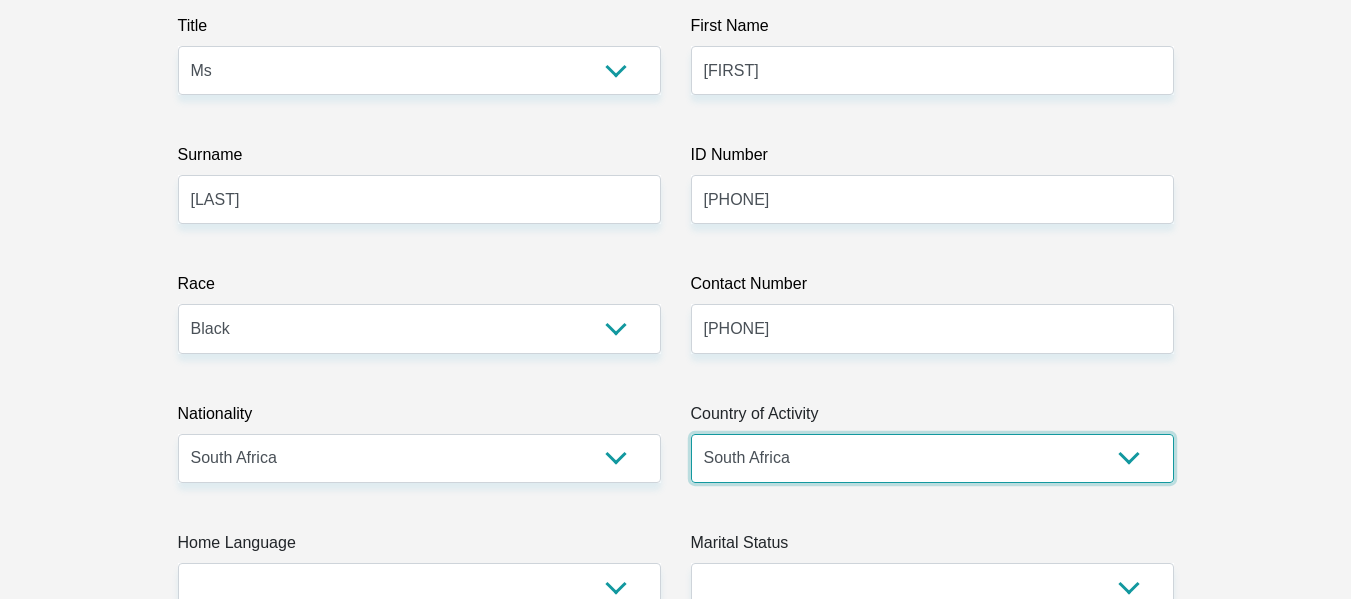 click on "South Africa
Afghanistan
Aland Islands
Albania
Algeria
America Samoa
American Virgin Islands
Andorra
Angola
Anguilla
Antarctica
Antigua and Barbuda
Argentina
Armenia
Aruba
Ascension Island
Australia
Austria
Azerbaijan
Chad" at bounding box center [932, 458] 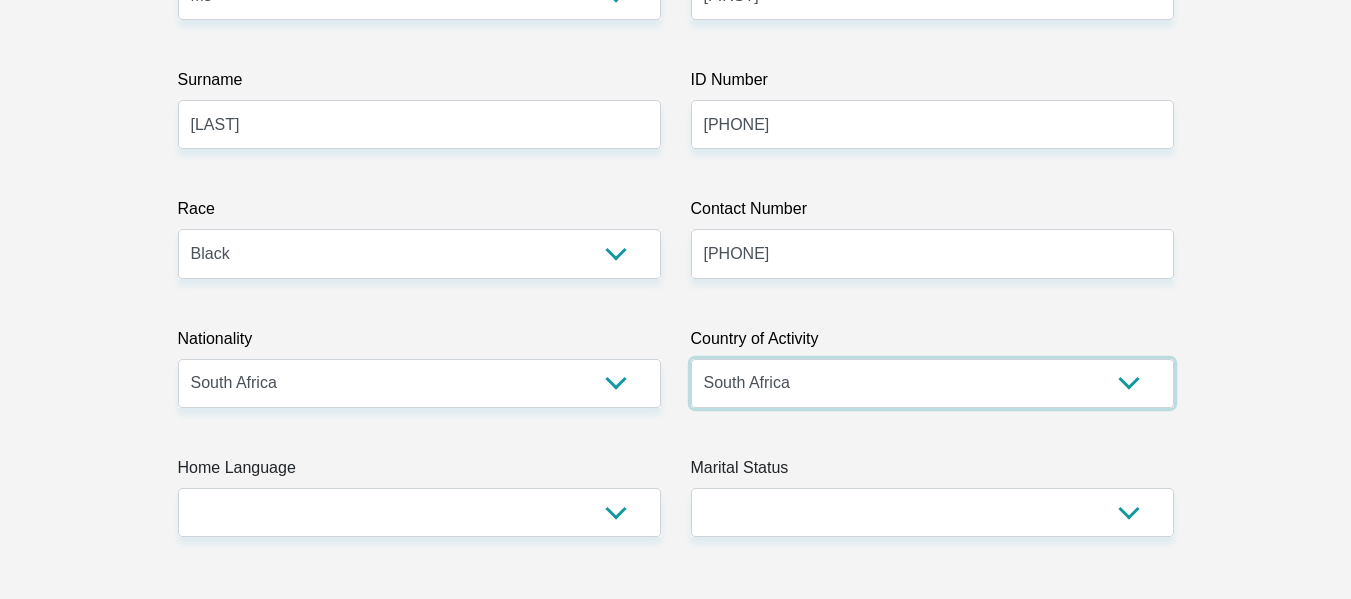 scroll, scrollTop: 500, scrollLeft: 0, axis: vertical 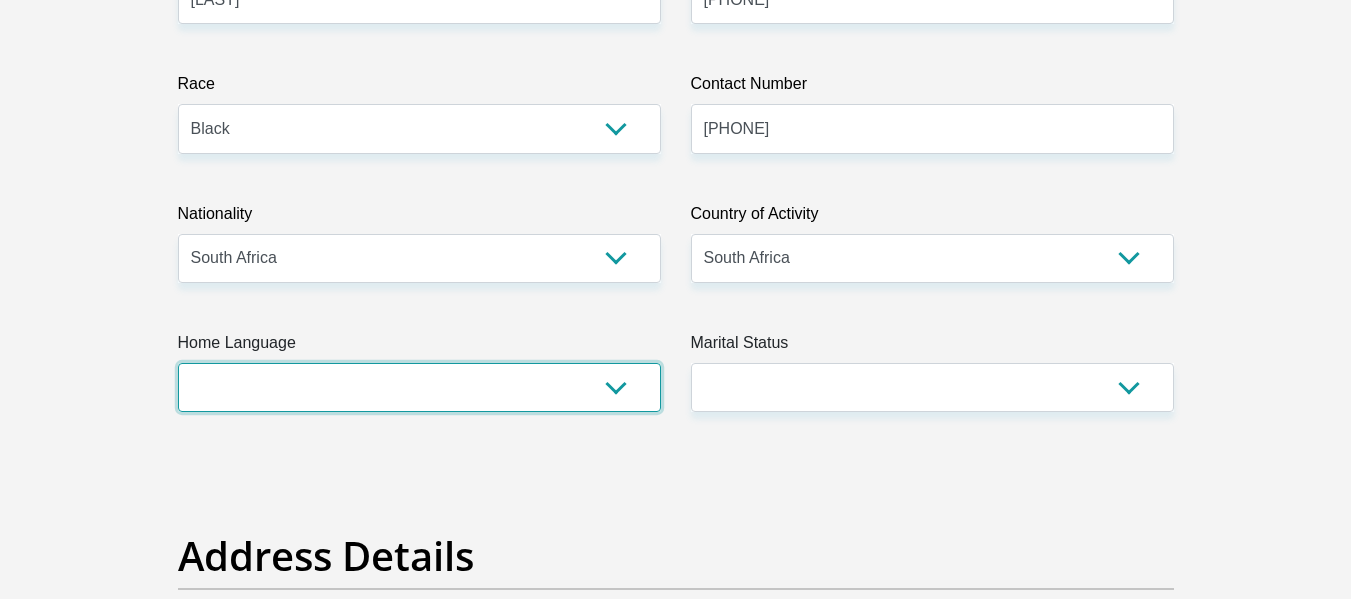 click on "Afrikaans
English
Sepedi
South Ndebele
Southern Sotho
Swati
Tsonga
Tswana
Venda
Xhosa
Zulu
Other" at bounding box center [419, 387] 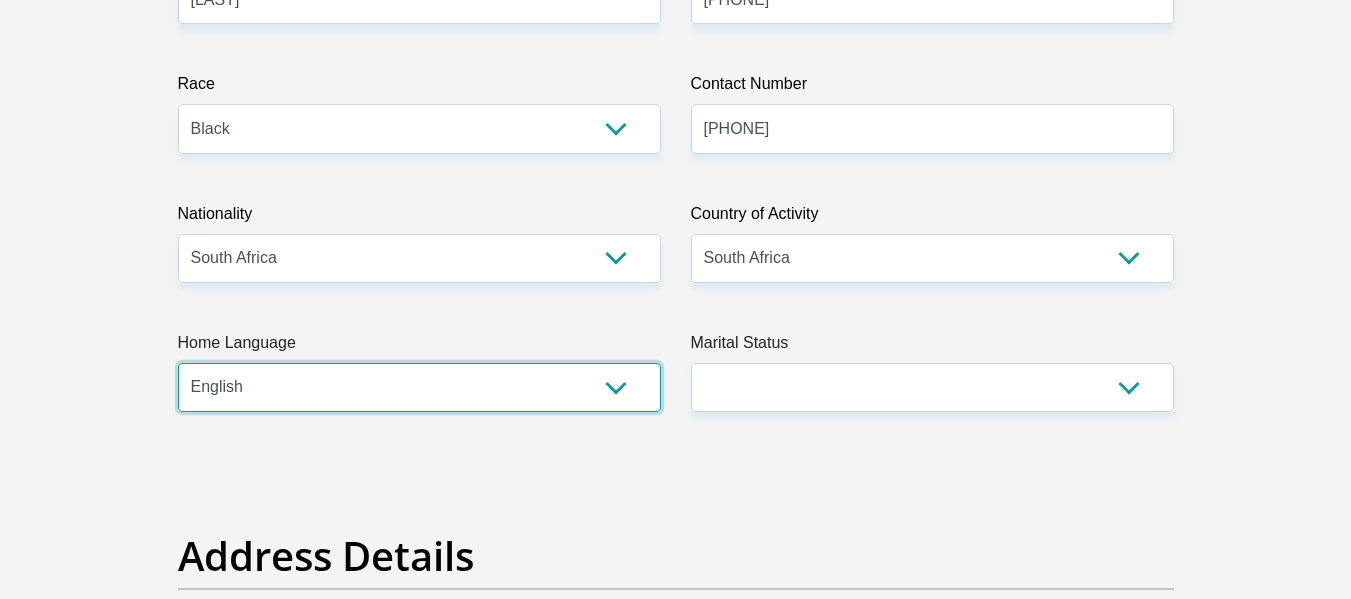 click on "Afrikaans
English
Sepedi
South Ndebele
Southern Sotho
Swati
Tsonga
Tswana
Venda
Xhosa
Zulu
Other" at bounding box center [419, 387] 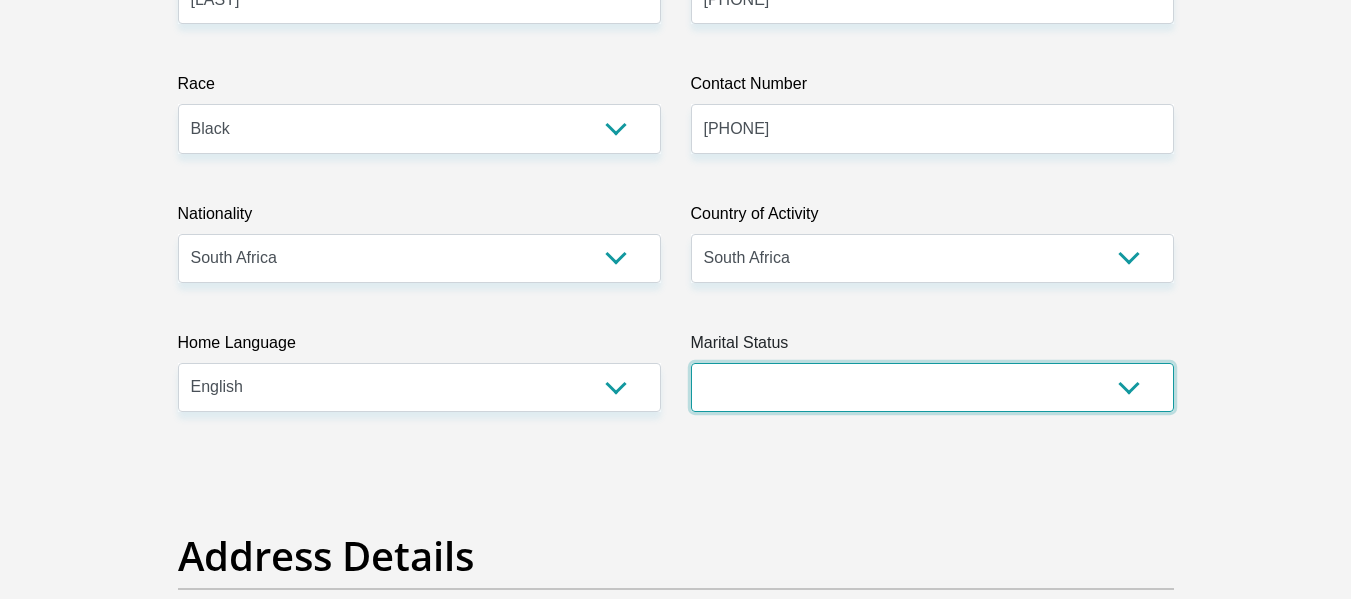 click on "Married ANC
Single
Divorced
Widowed
Married COP or Customary Law" at bounding box center [932, 387] 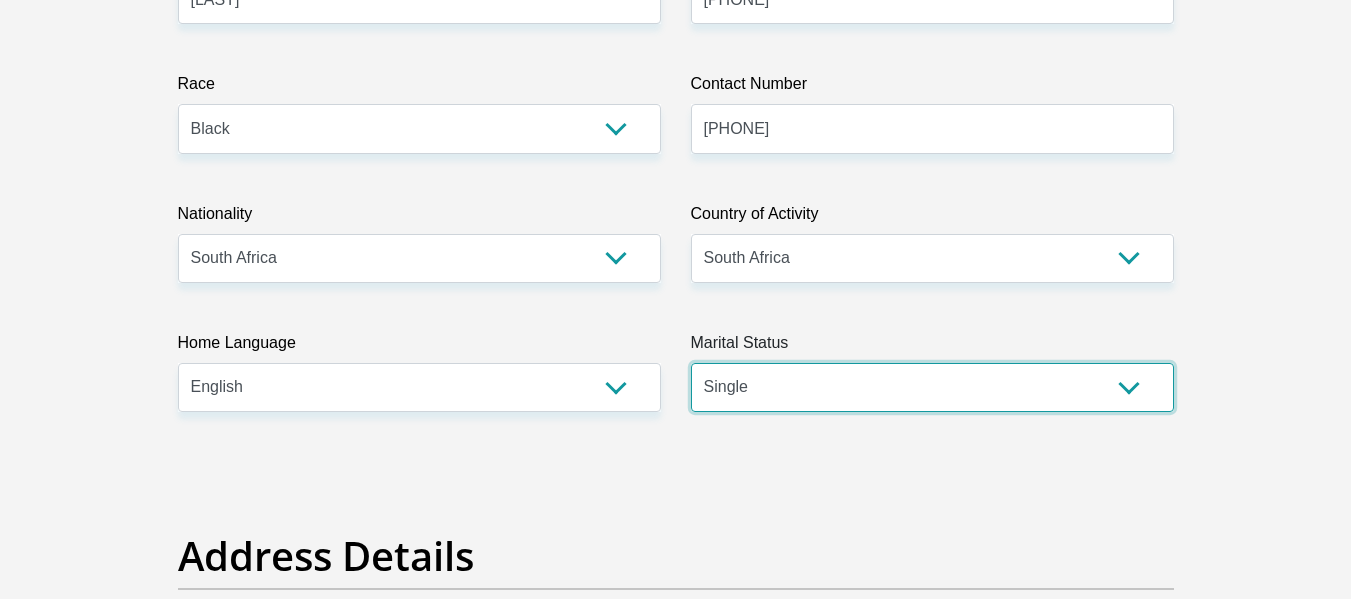 click on "Married ANC
Single
Divorced
Widowed
Married COP or Customary Law" at bounding box center [932, 387] 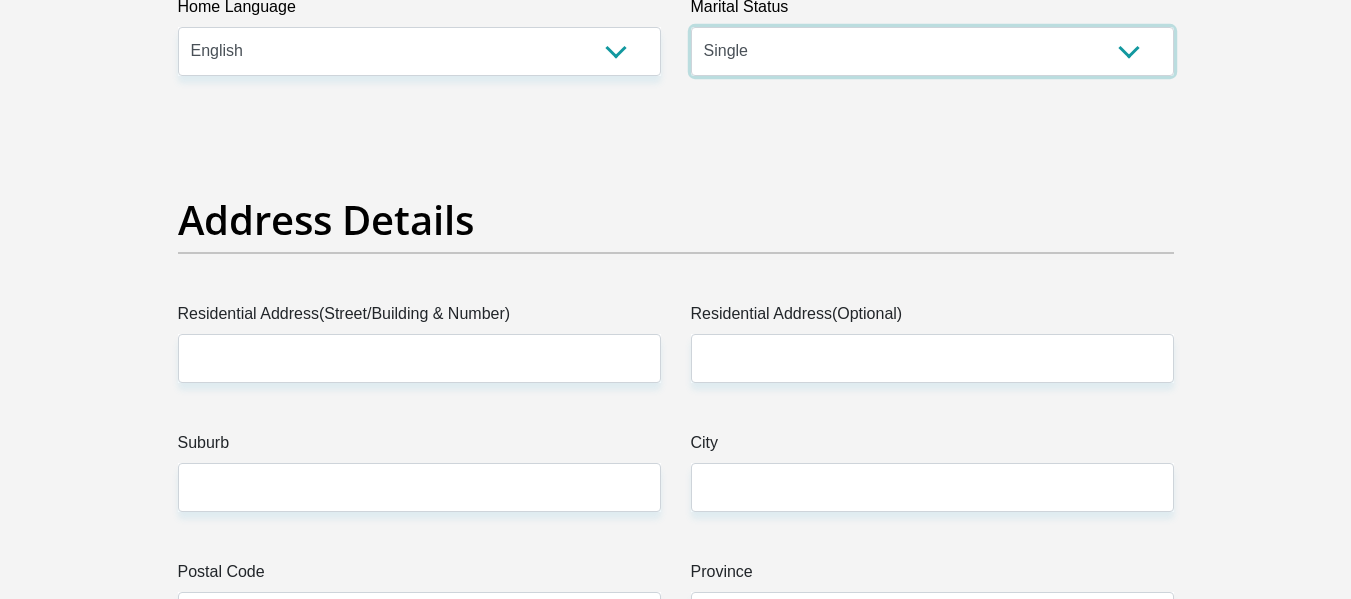 scroll, scrollTop: 900, scrollLeft: 0, axis: vertical 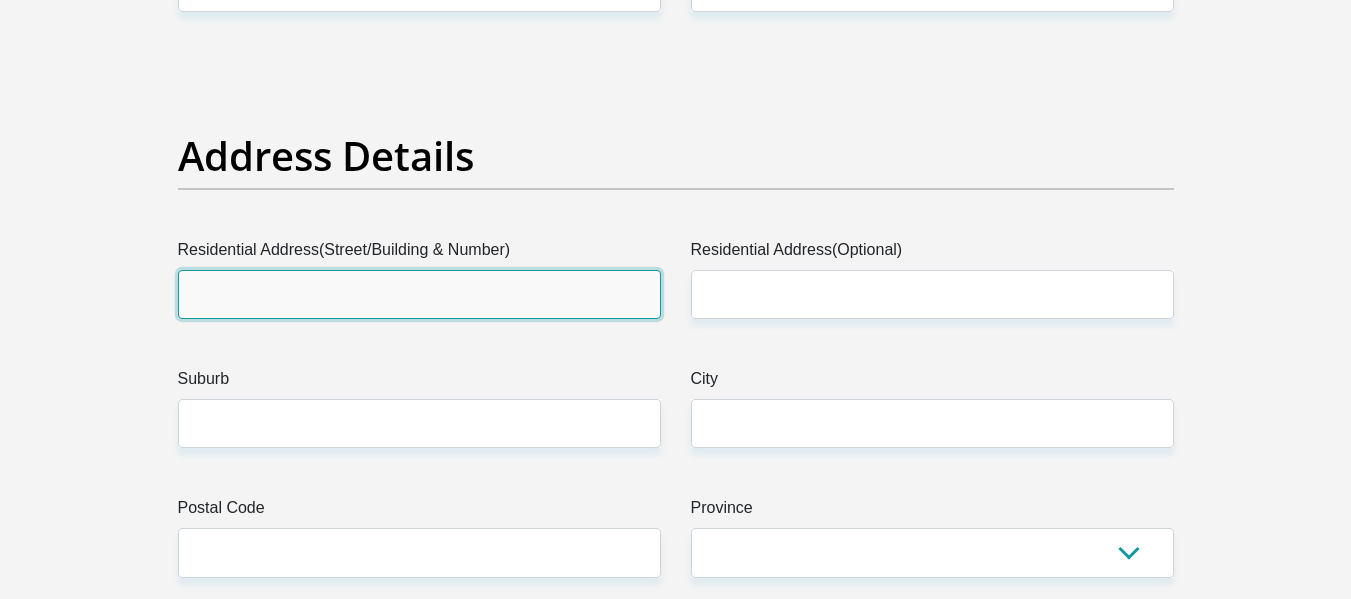 click on "Residential Address(Street/Building & Number)" at bounding box center (419, 294) 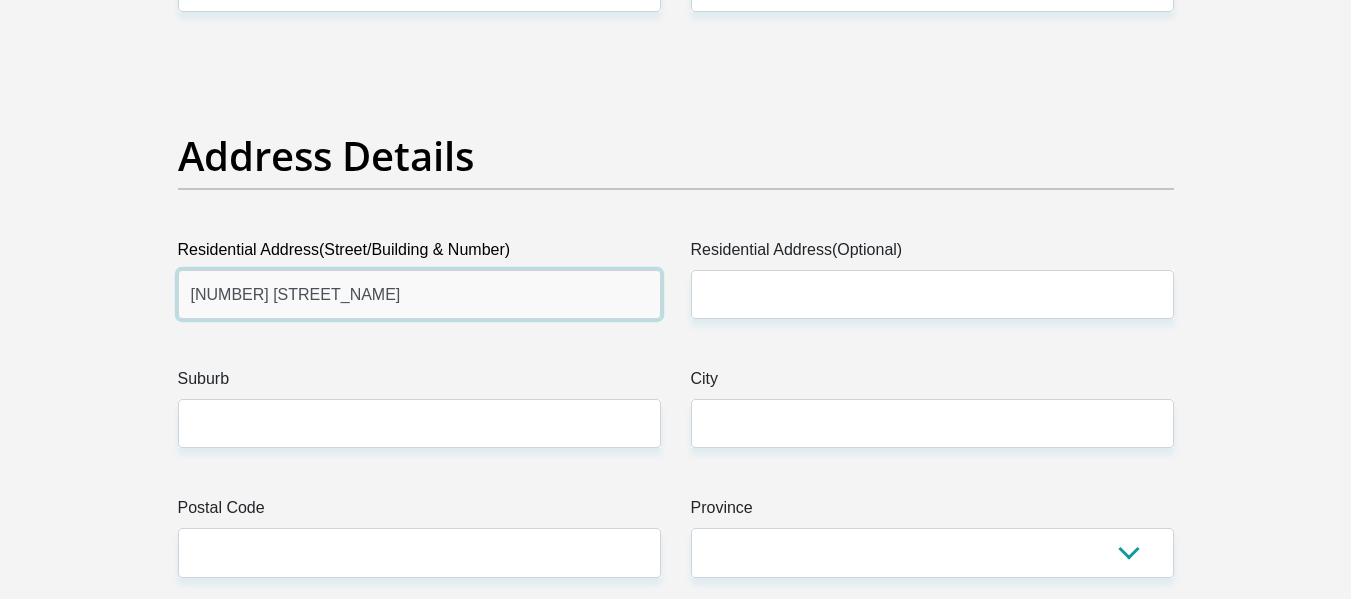 type on "61 Camel thorn Street" 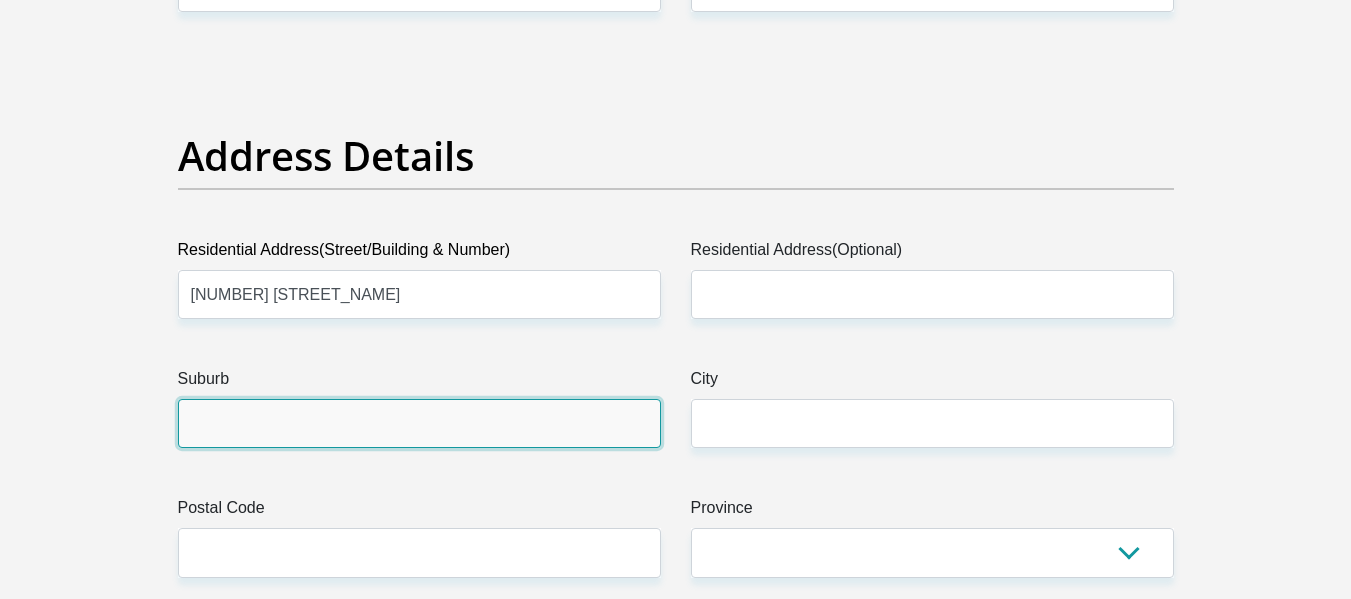 click on "Suburb" at bounding box center [419, 423] 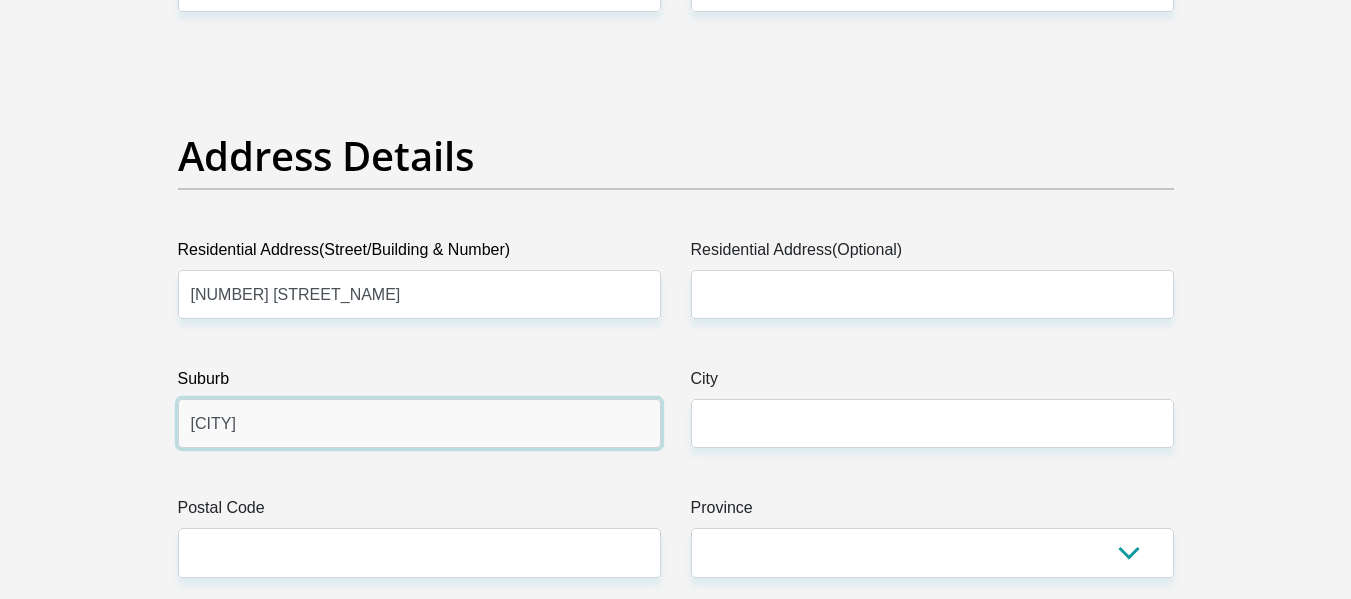 type on "Fleurhof" 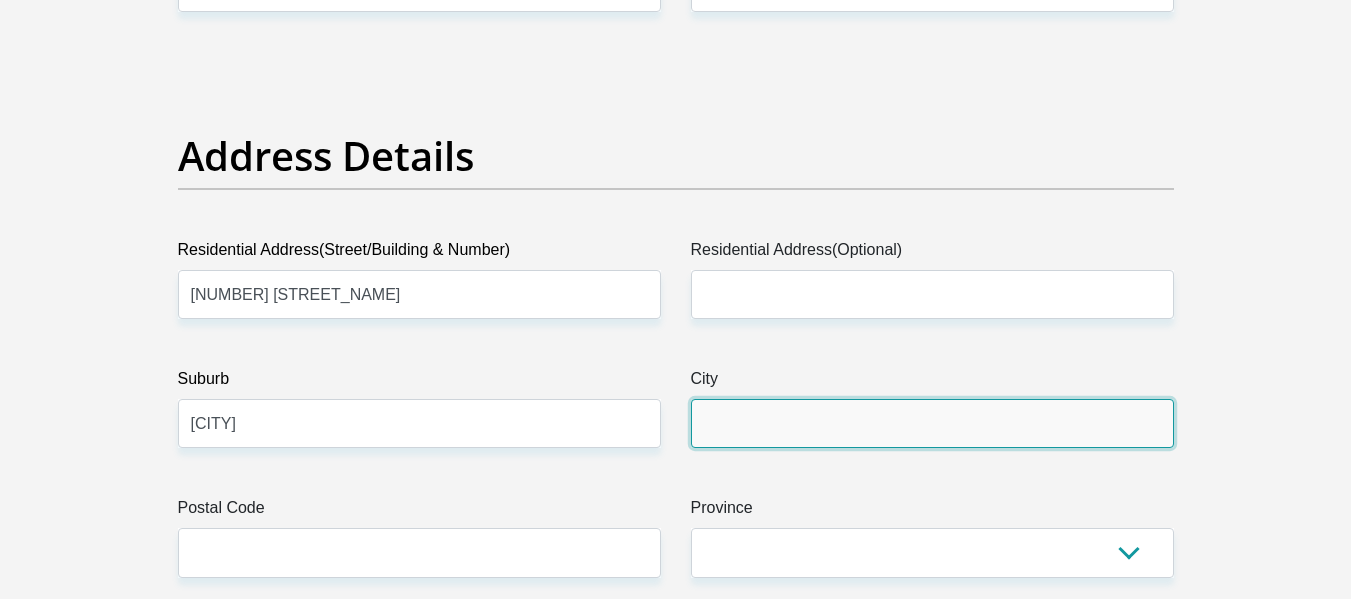 click on "City" at bounding box center [932, 423] 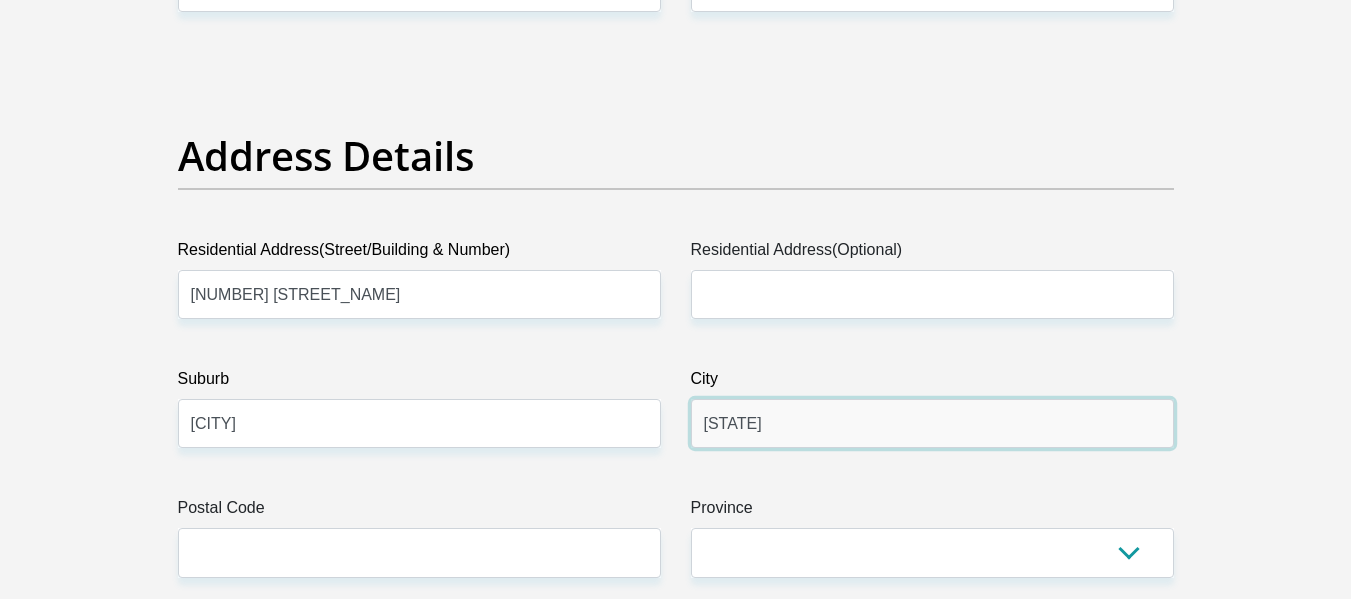 type on "Florida" 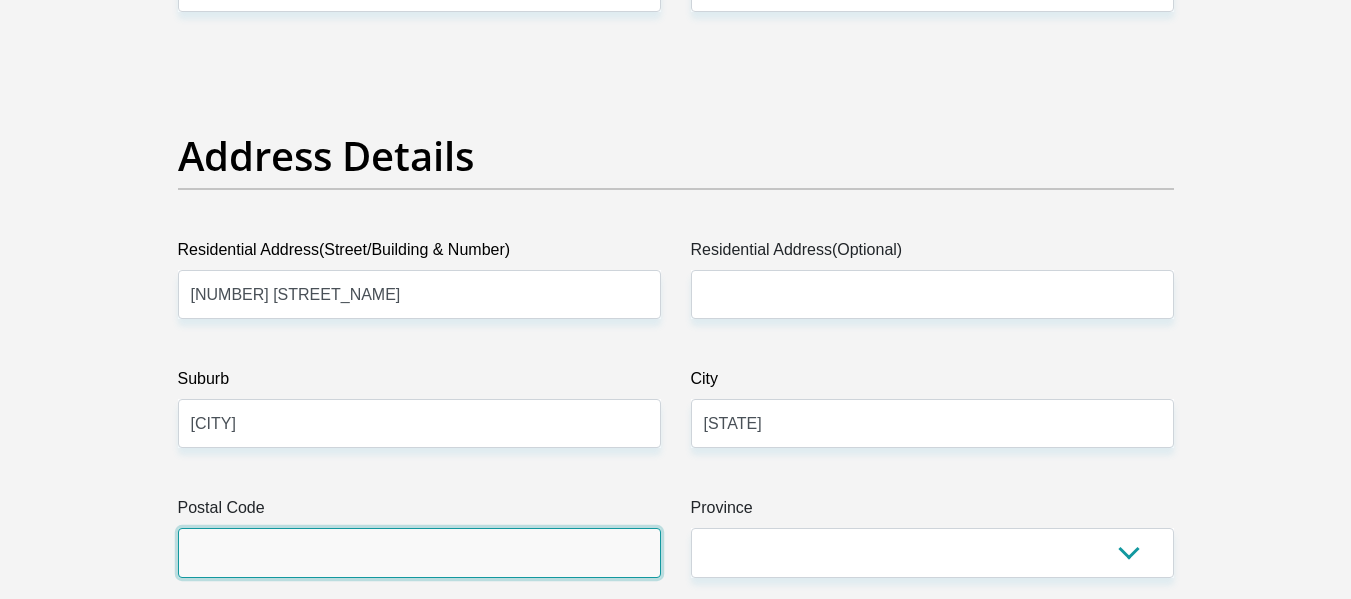 click on "Postal Code" at bounding box center (419, 552) 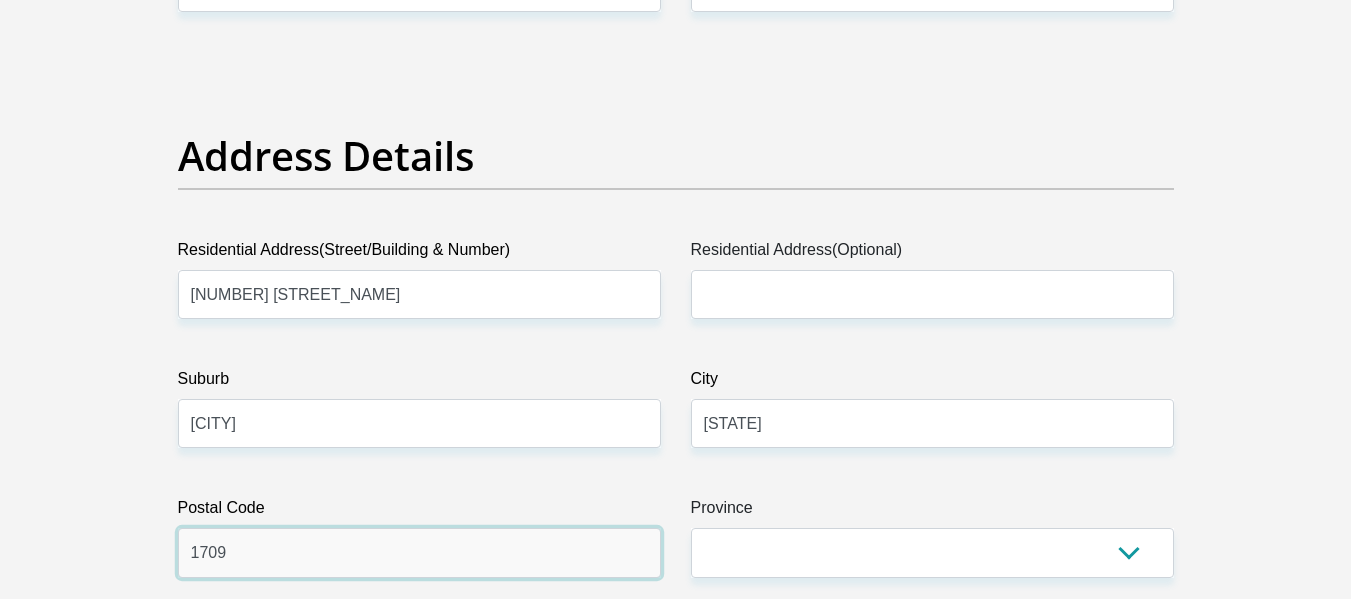 type on "1709" 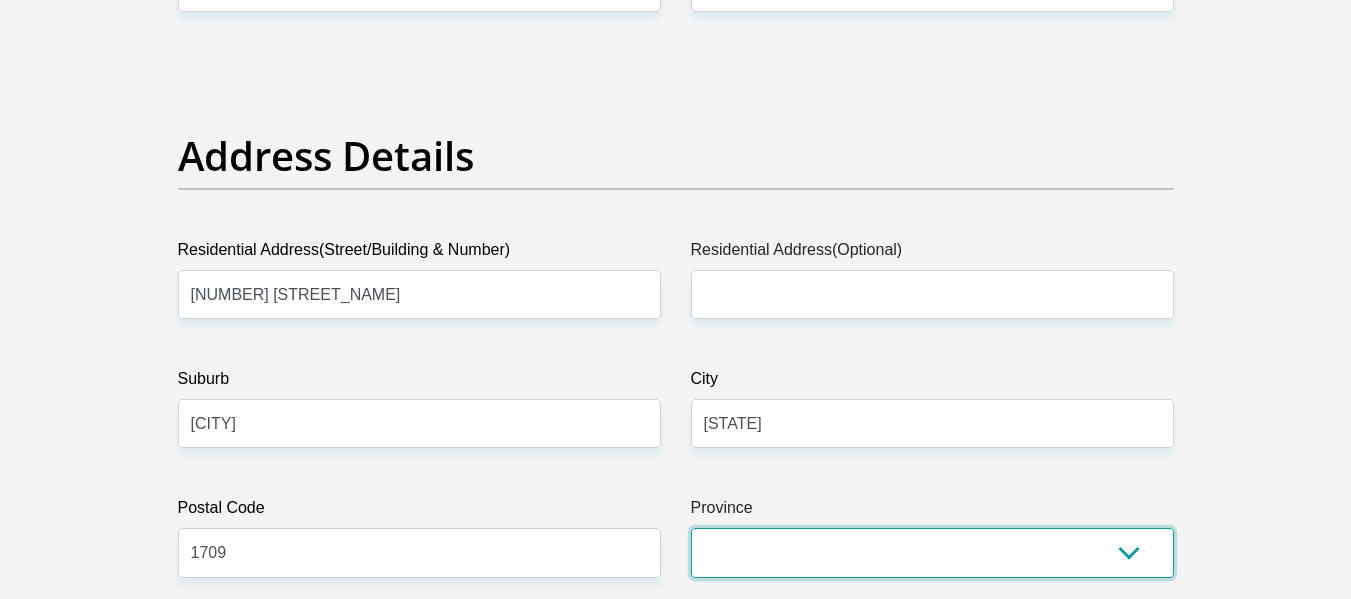click on "Eastern Cape
Free State
Gauteng
KwaZulu-Natal
Limpopo
Mpumalanga
Northern Cape
North West
Western Cape" at bounding box center (932, 552) 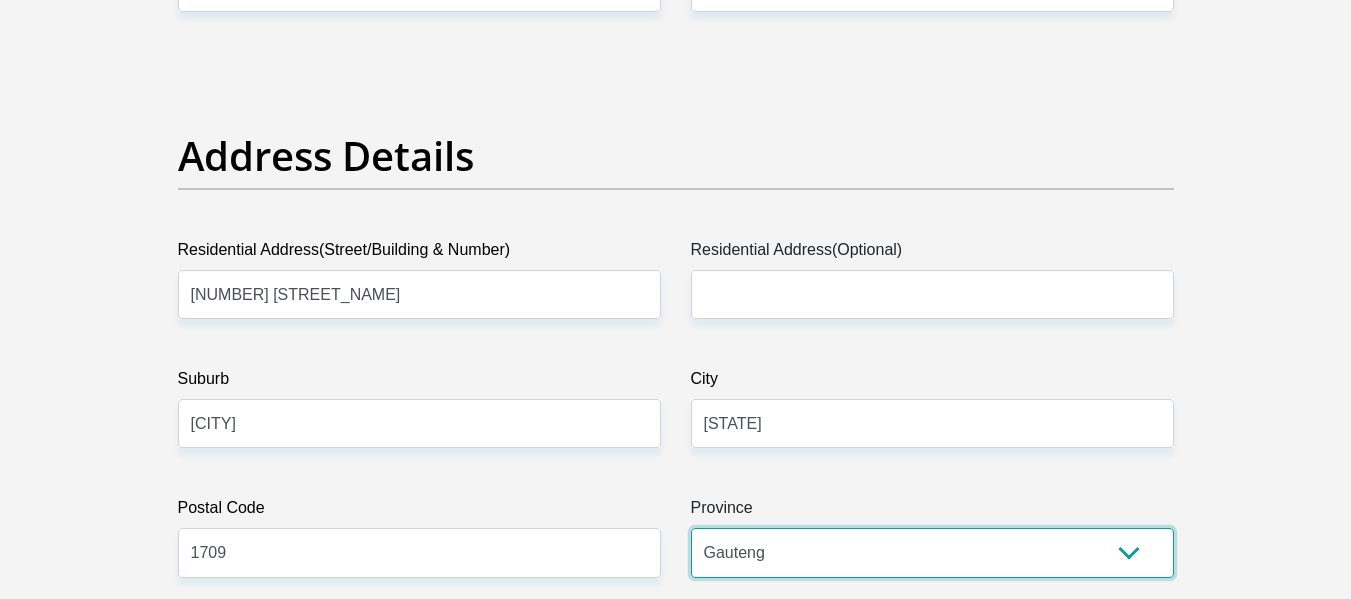 click on "Eastern Cape
Free State
Gauteng
KwaZulu-Natal
Limpopo
Mpumalanga
Northern Cape
North West
Western Cape" at bounding box center [932, 552] 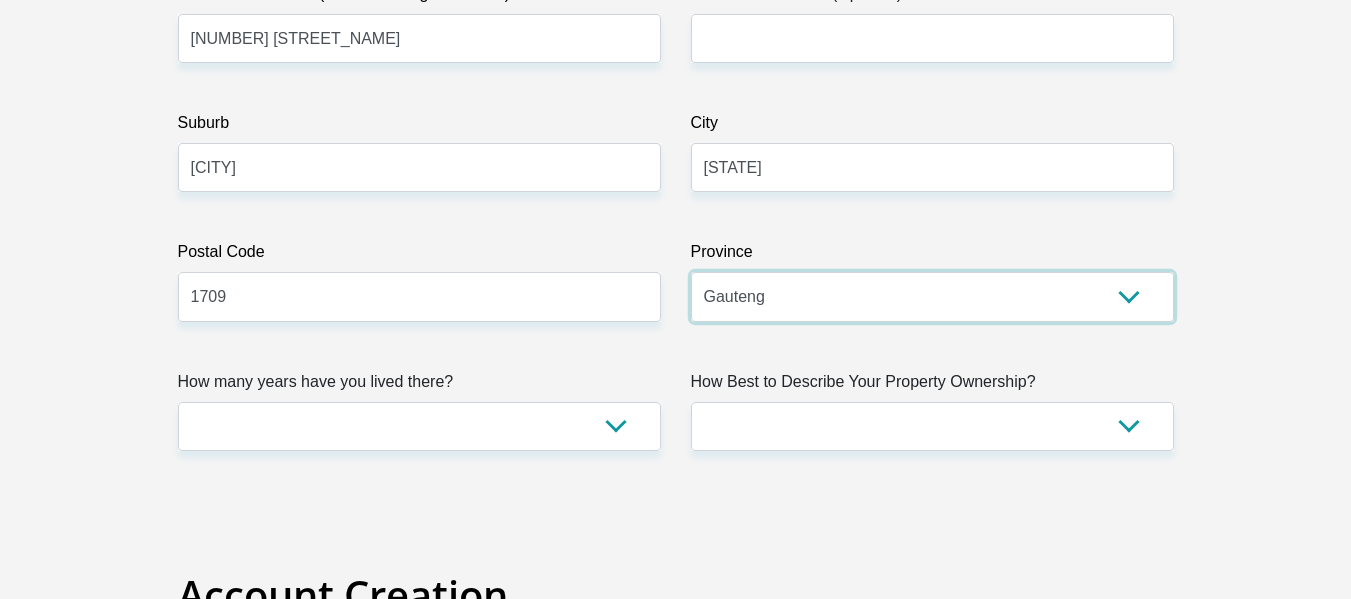 scroll, scrollTop: 1200, scrollLeft: 0, axis: vertical 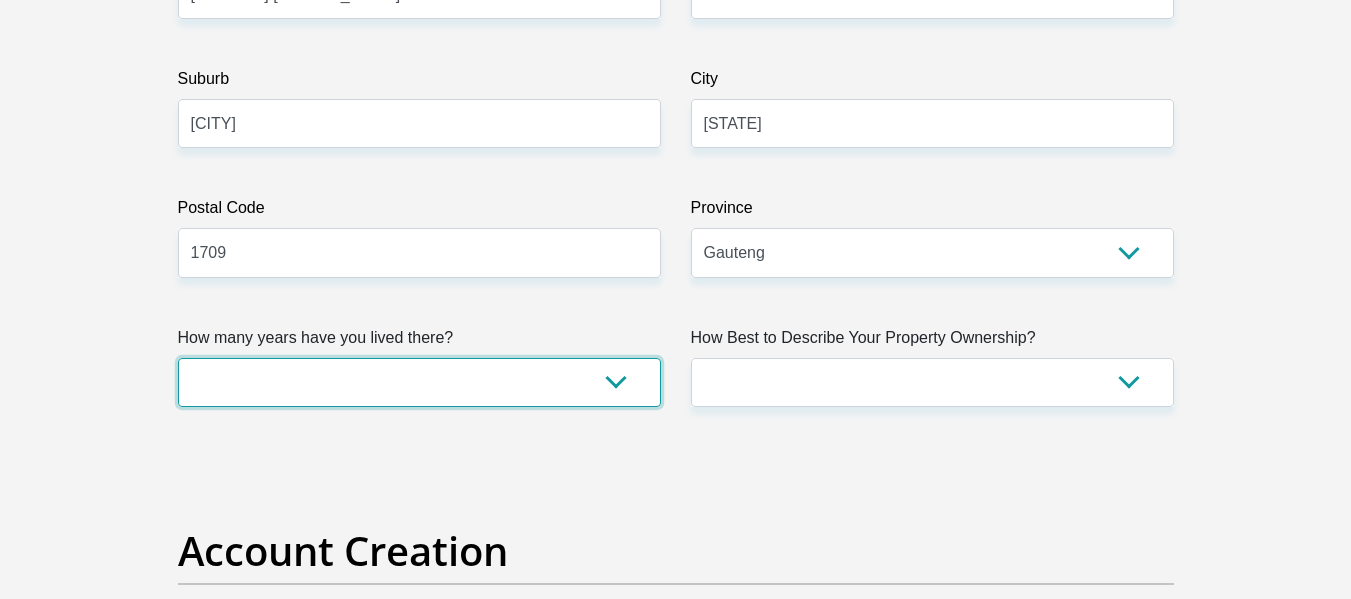 click on "less than 1 year
1-3 years
3-5 years
5+ years" at bounding box center (419, 382) 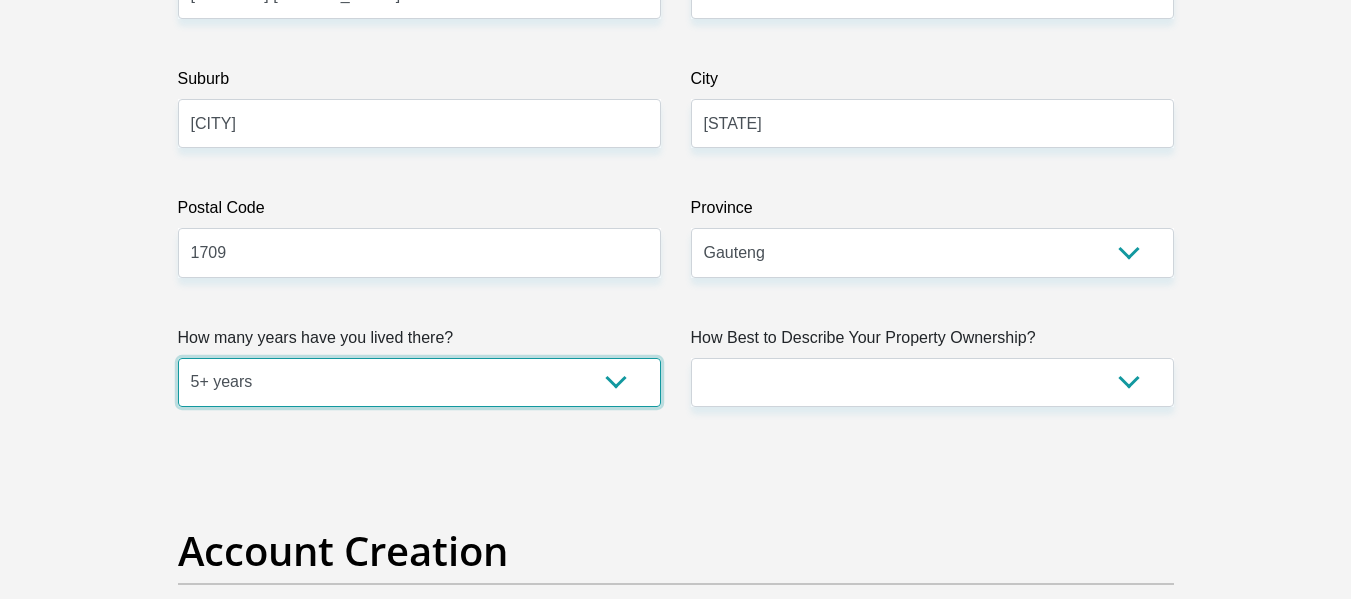 click on "less than 1 year
1-3 years
3-5 years
5+ years" at bounding box center [419, 382] 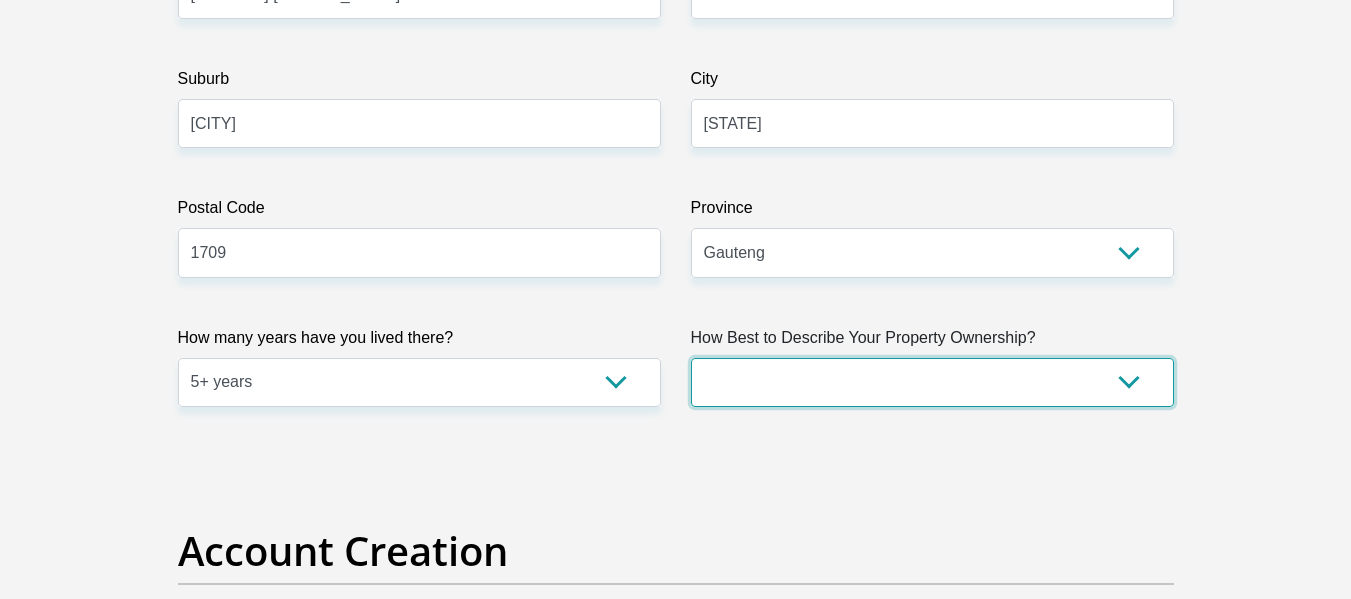 click on "Owned
Rented
Family Owned
Company Dwelling" at bounding box center (932, 382) 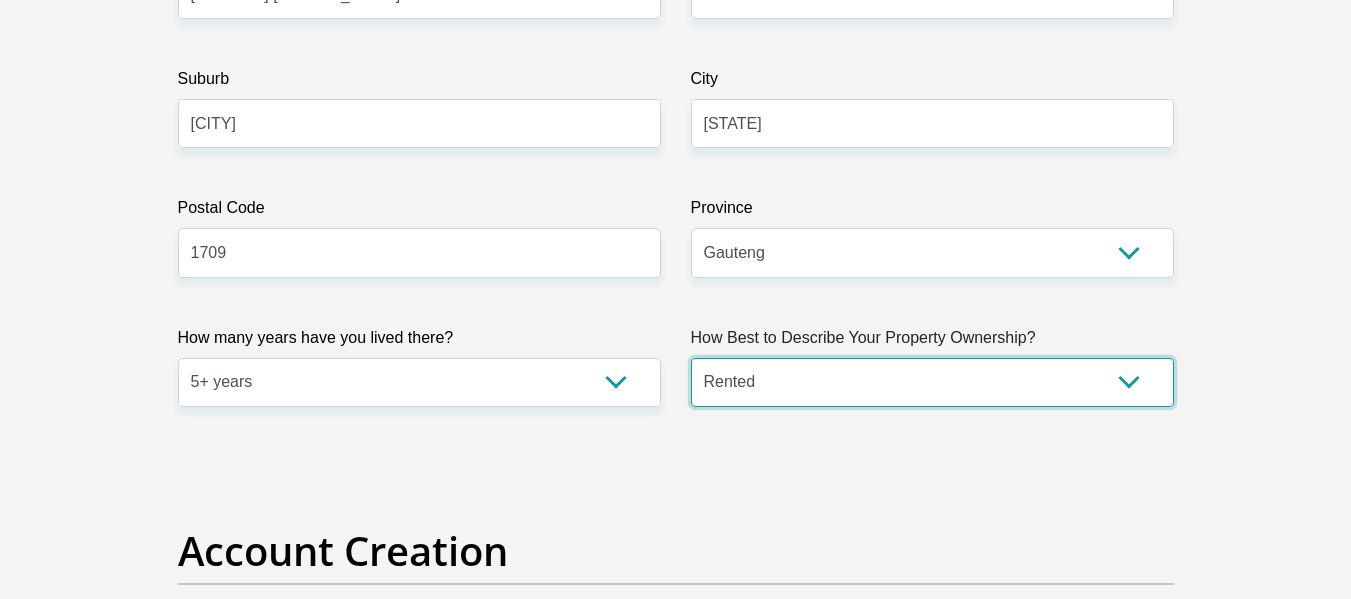 click on "Owned
Rented
Family Owned
Company Dwelling" at bounding box center [932, 382] 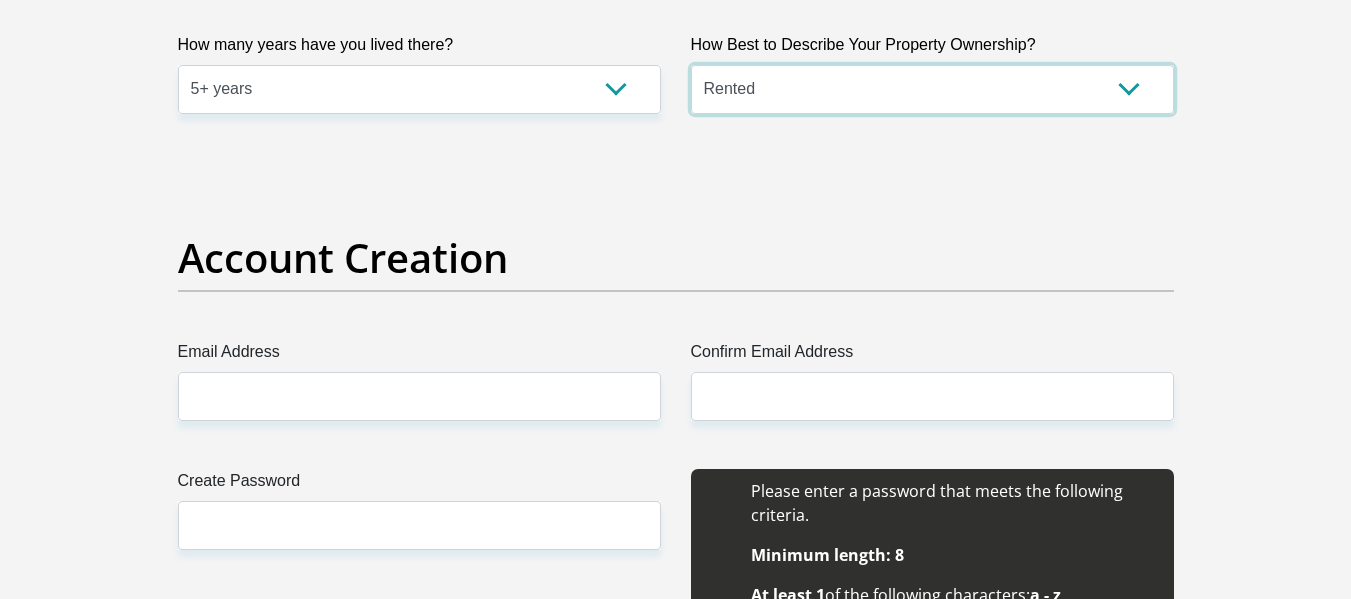 scroll, scrollTop: 1500, scrollLeft: 0, axis: vertical 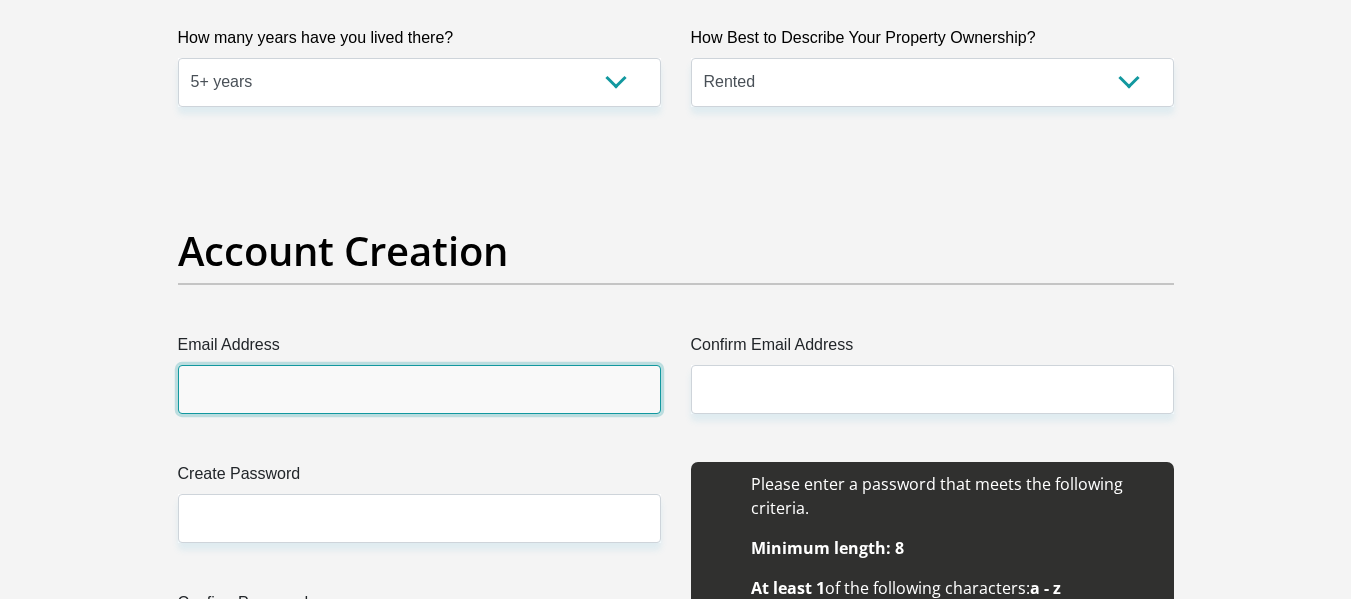 click on "Email Address" at bounding box center [419, 389] 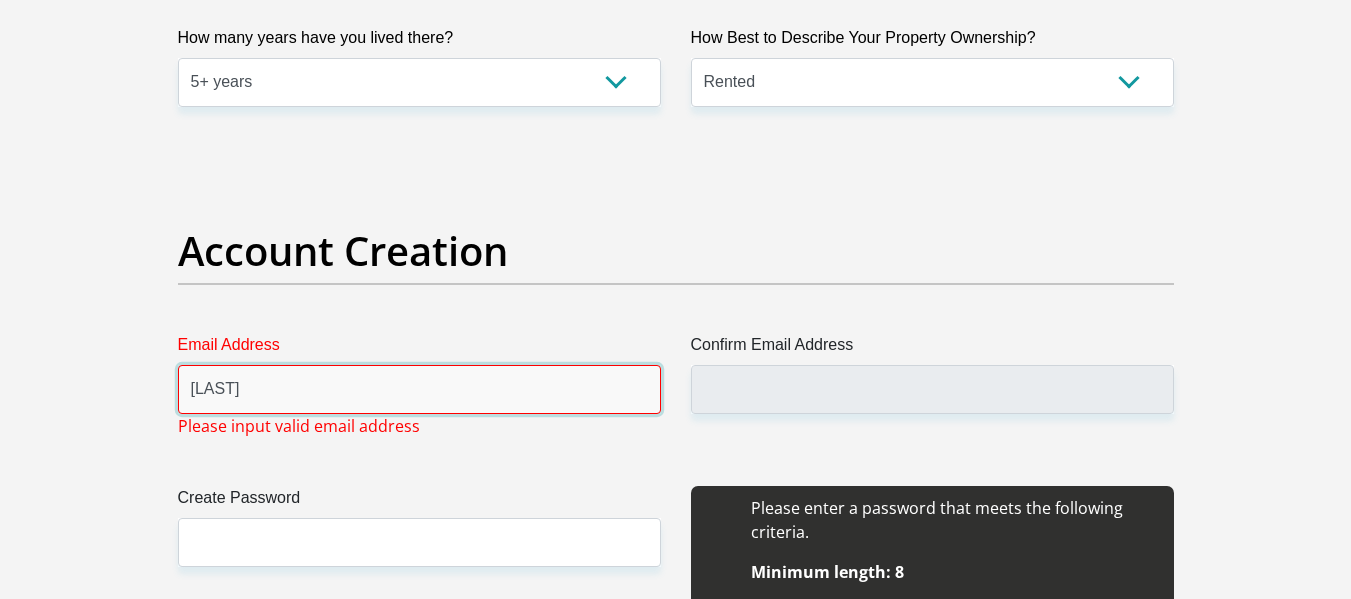 type on "khumalo.lyi@gmail.com" 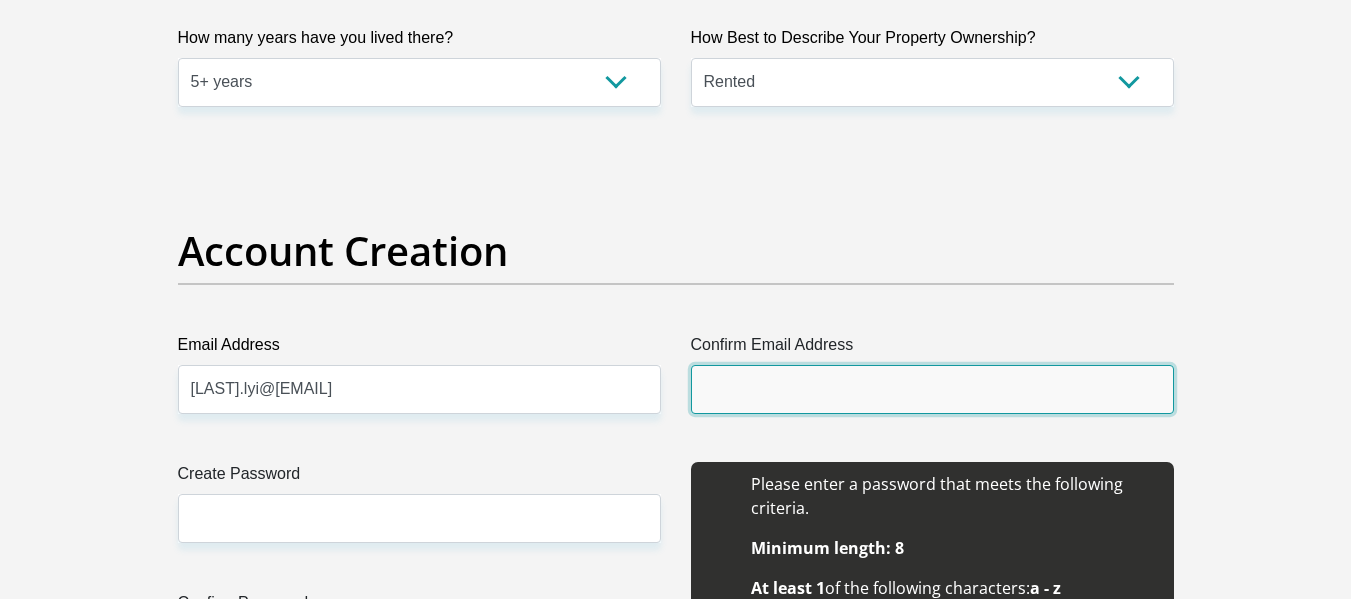click on "Confirm Email Address" at bounding box center (932, 389) 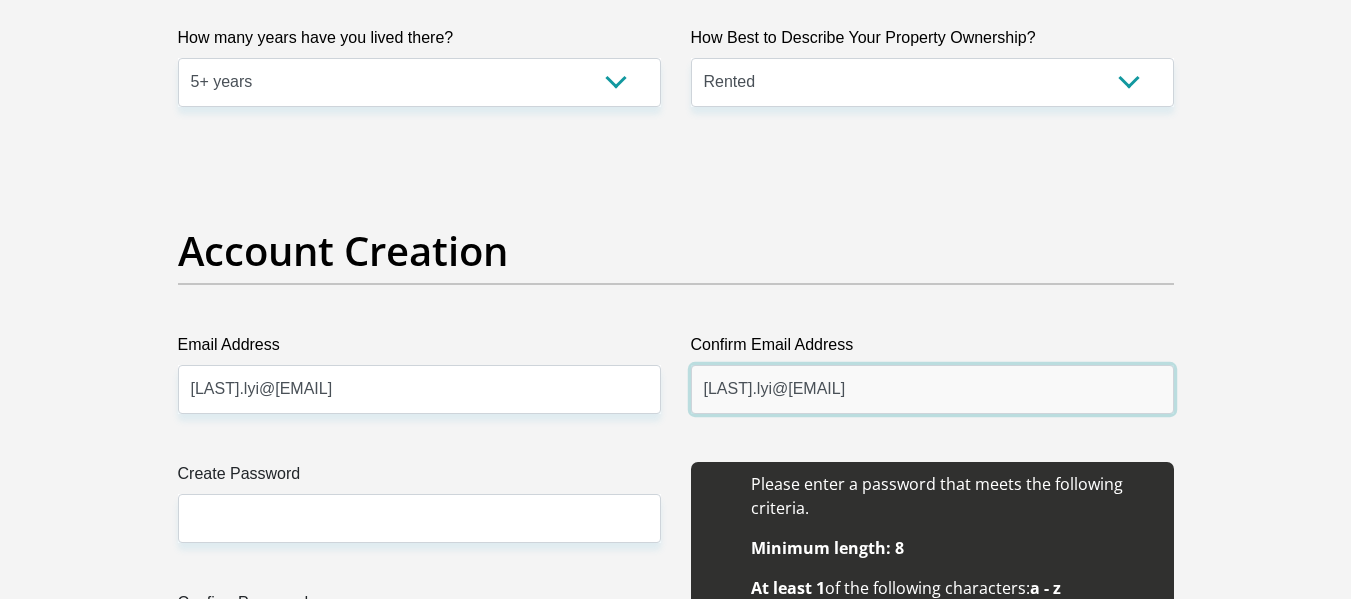 type on "khumalo.lyi@gmail.com" 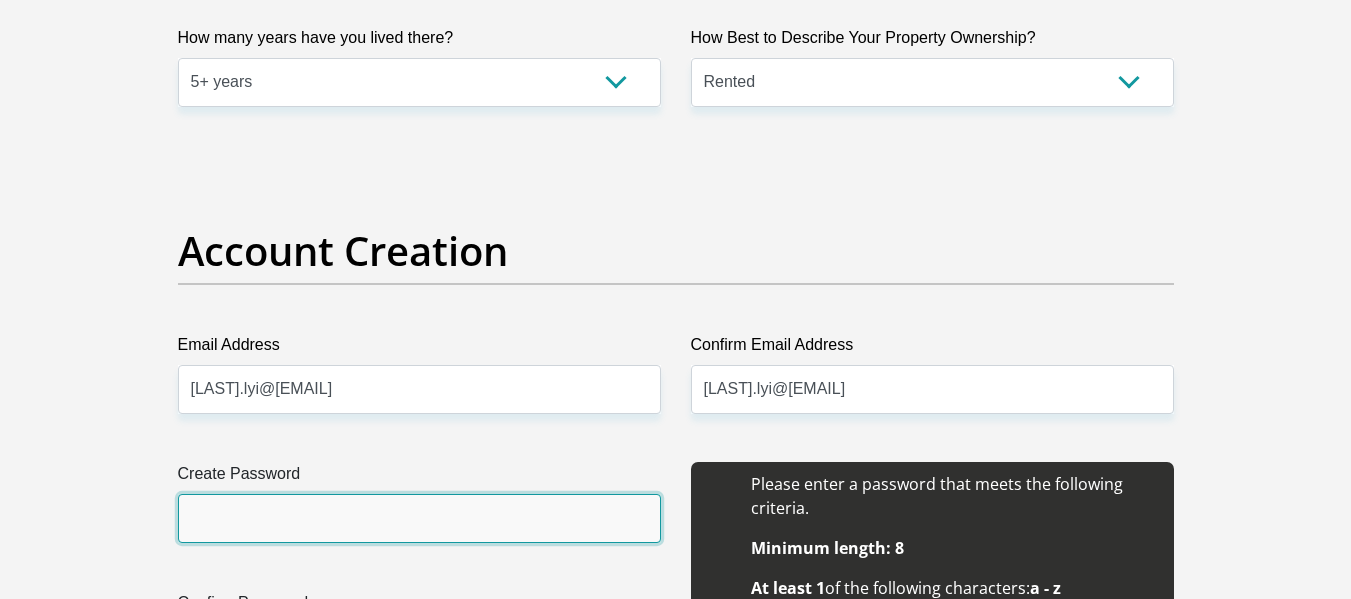 click on "Create Password" at bounding box center (419, 518) 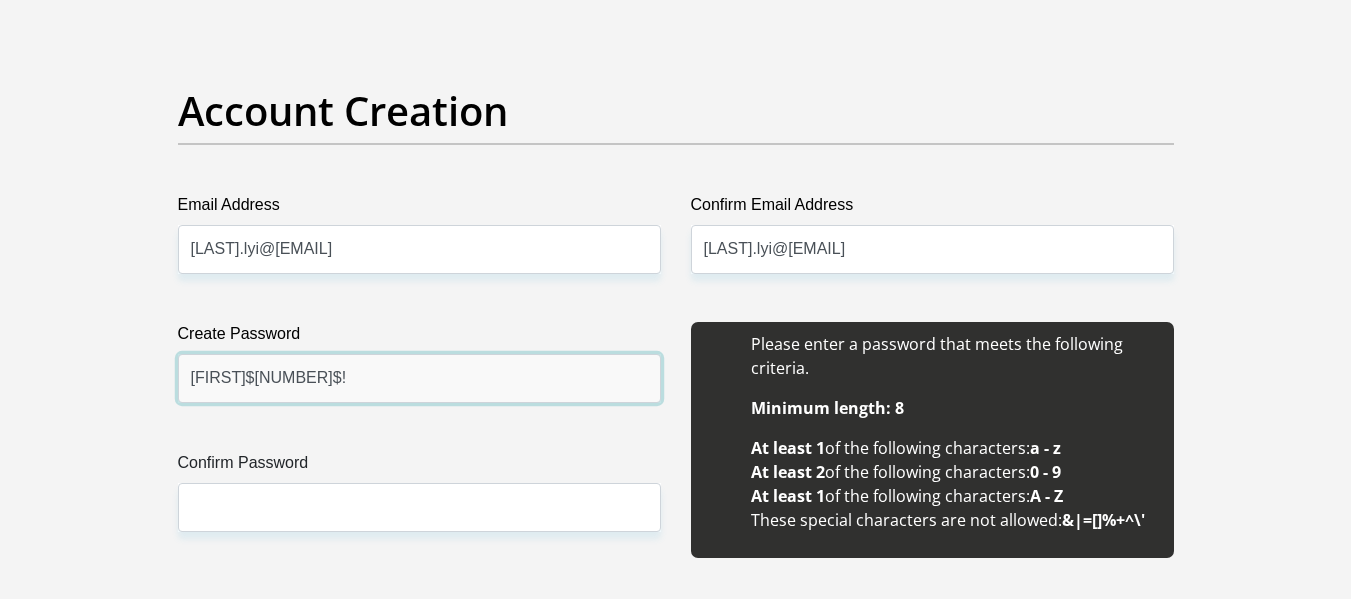 scroll, scrollTop: 1700, scrollLeft: 0, axis: vertical 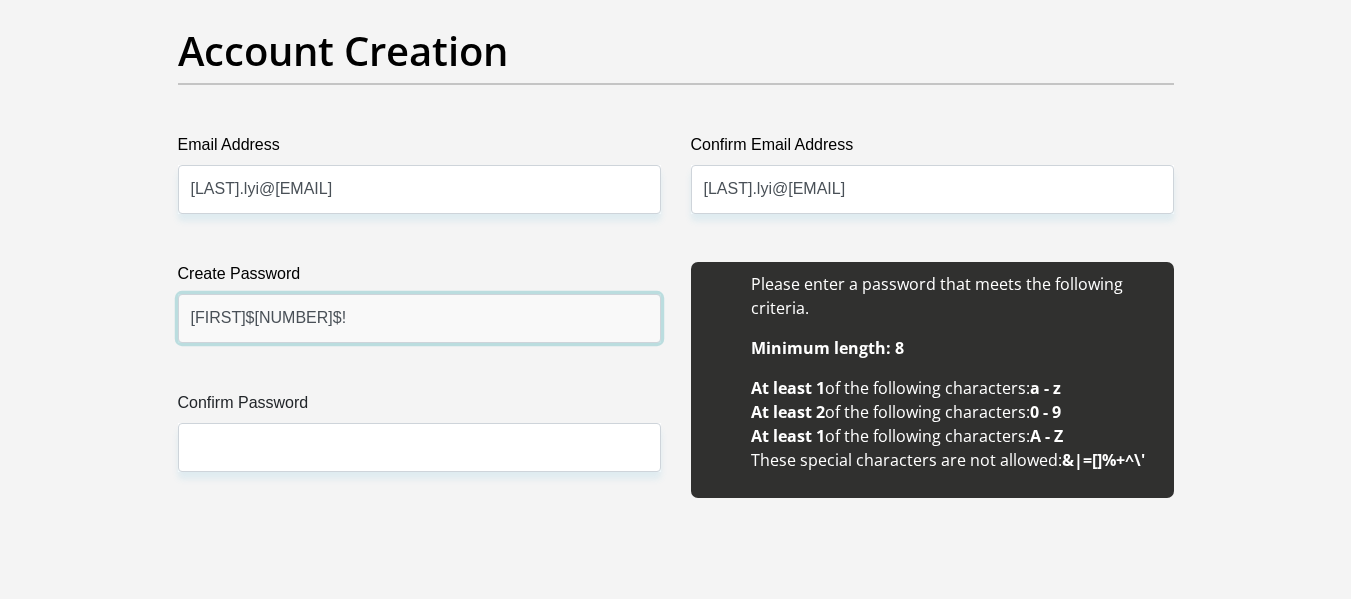 type on "EnzoK$25$!" 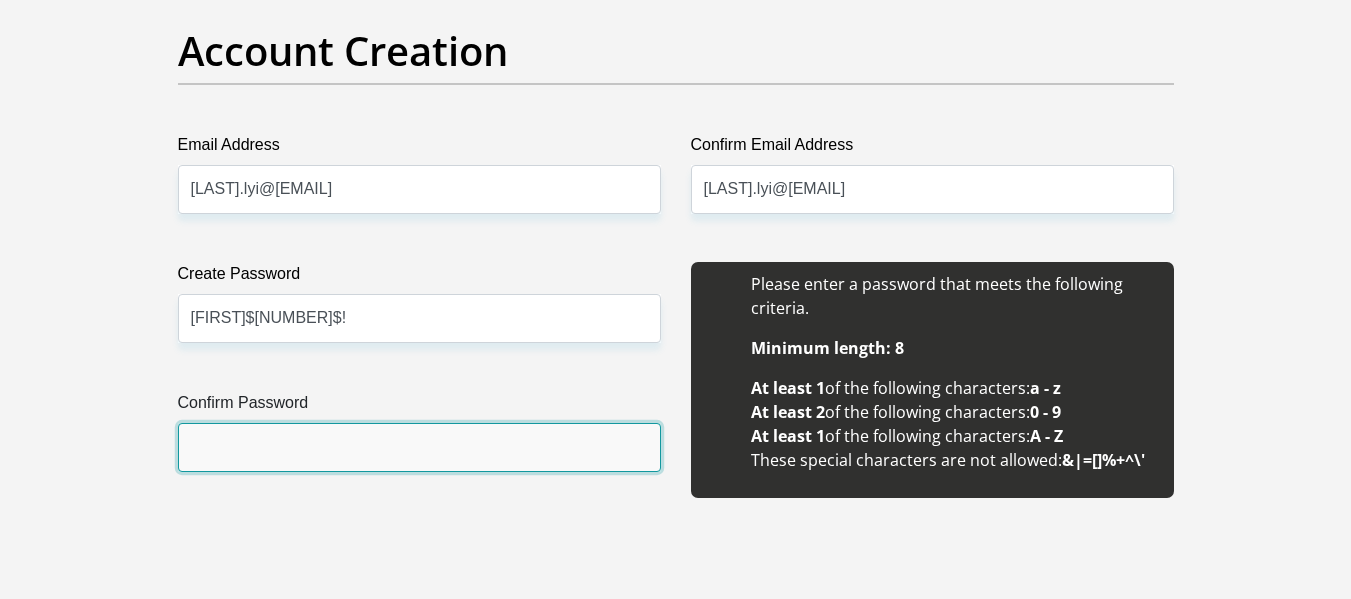 click on "Confirm Password" at bounding box center [419, 447] 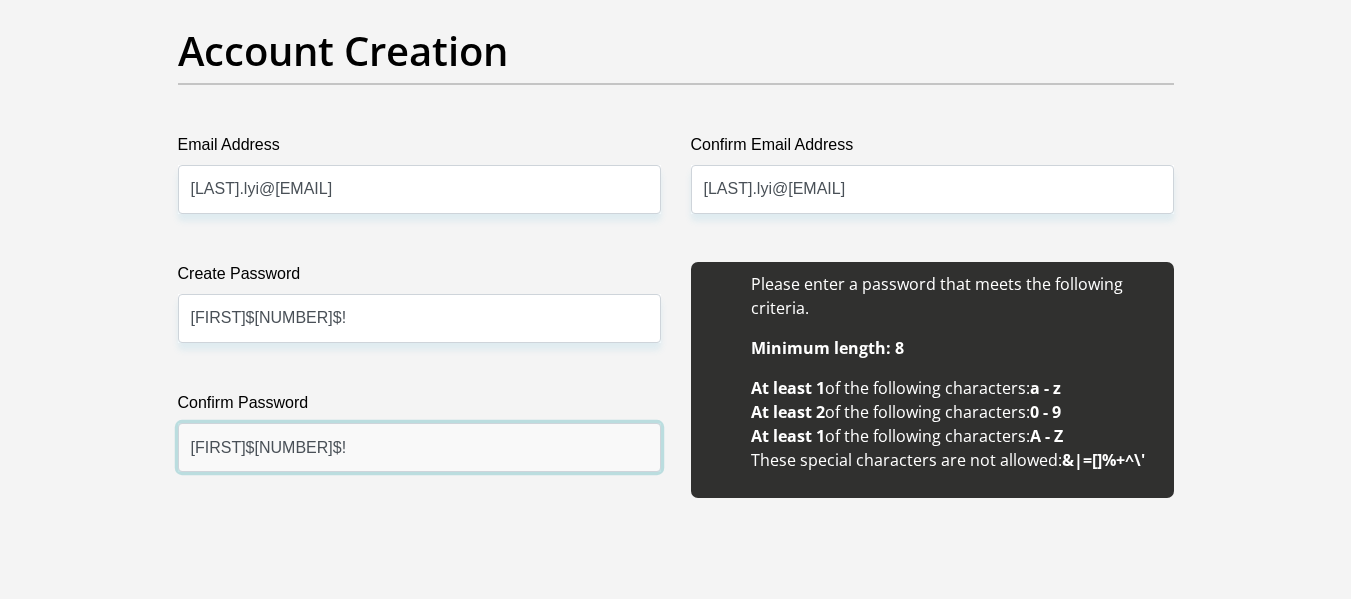 click on "EnzoK$25$!" at bounding box center (419, 447) 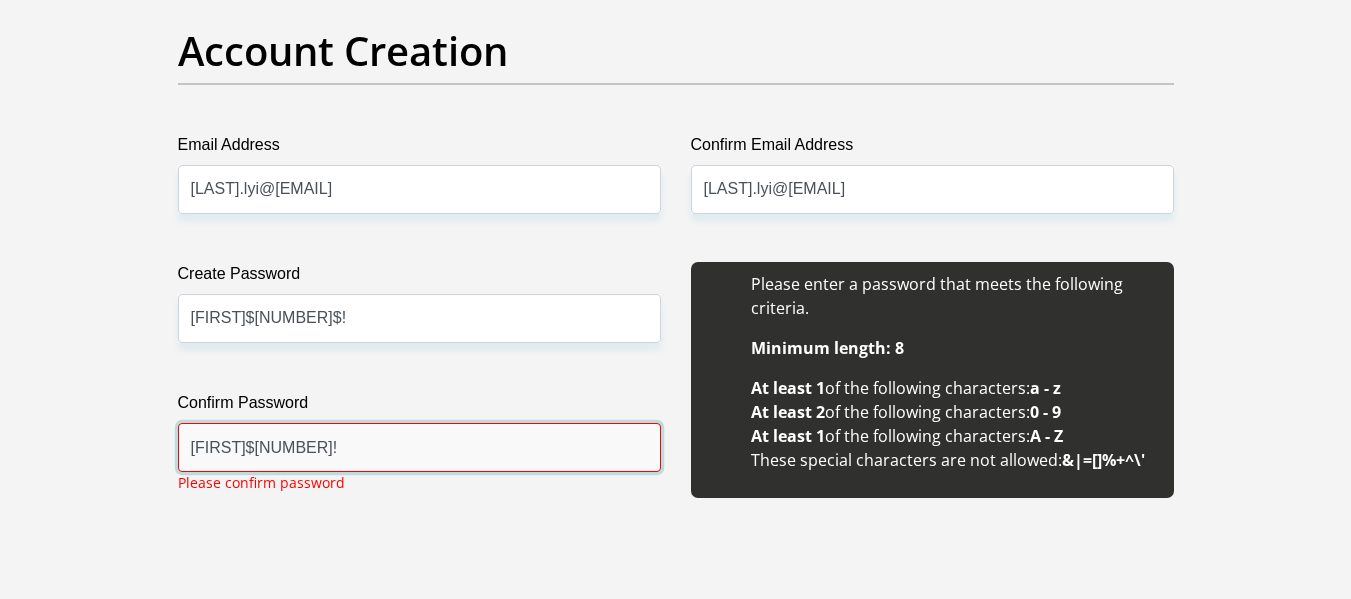 click on "EnzoK$25!" at bounding box center [419, 447] 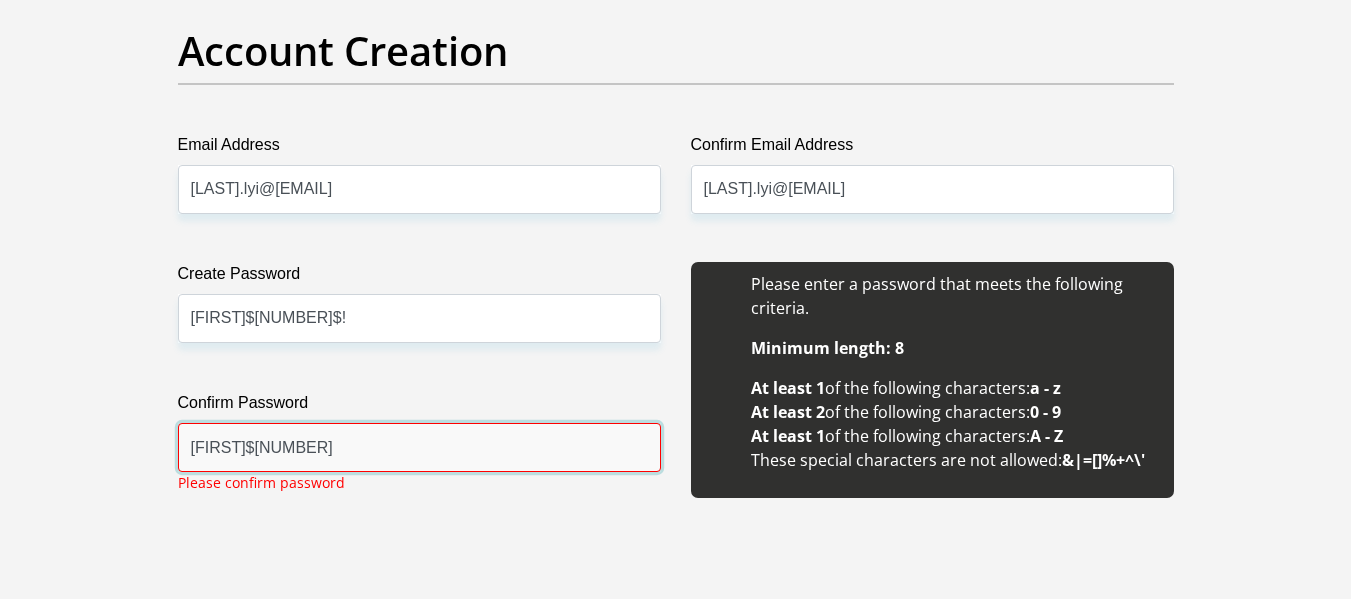 type on "EnzoK$25" 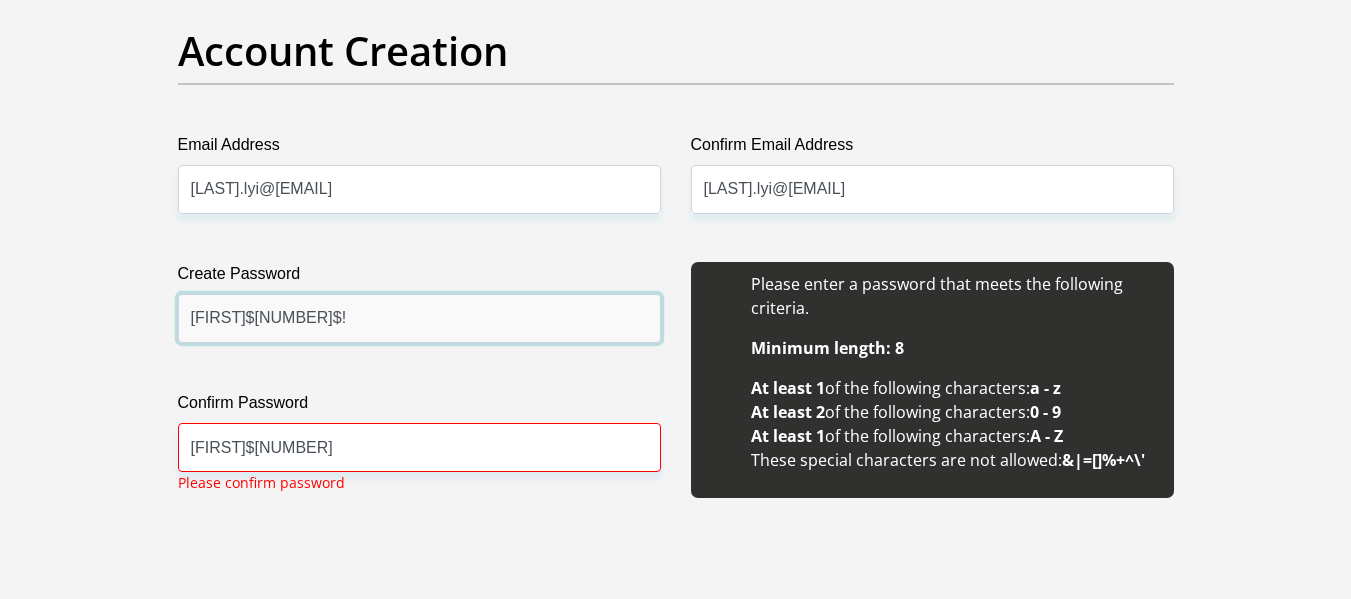click on "EnzoK$25$!" at bounding box center [419, 318] 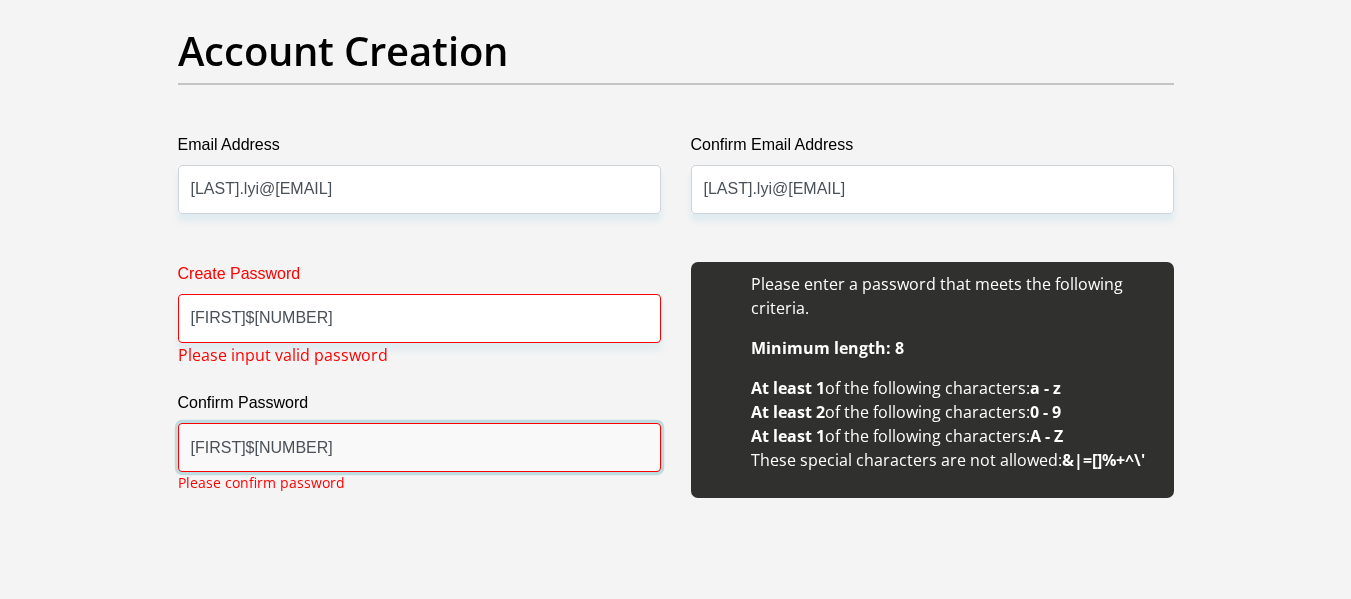 click on "EnzoK$25" at bounding box center (419, 447) 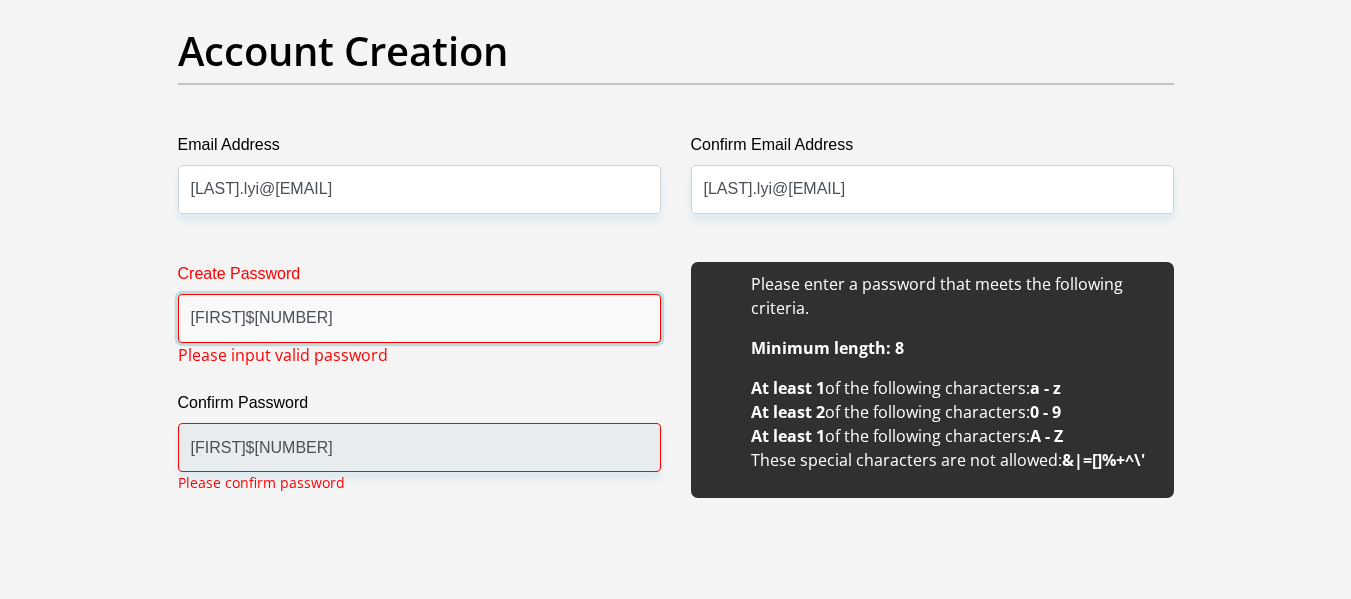 click on "EnzoK$25" at bounding box center (419, 318) 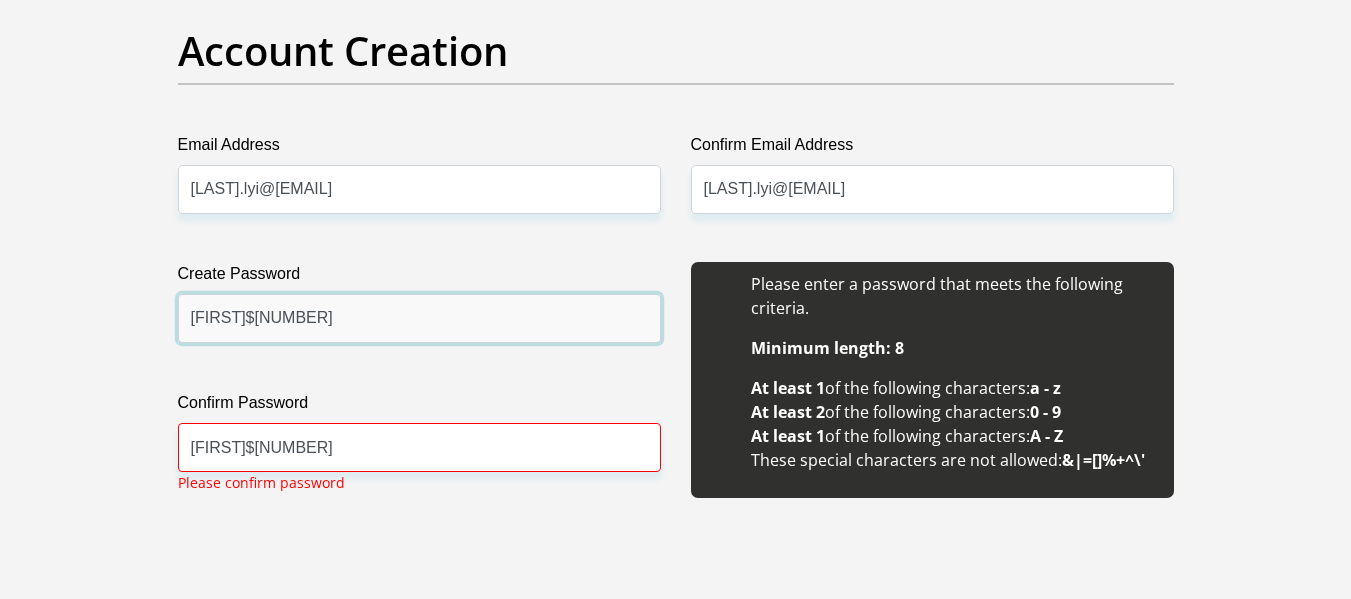 type on "EnzoK$25" 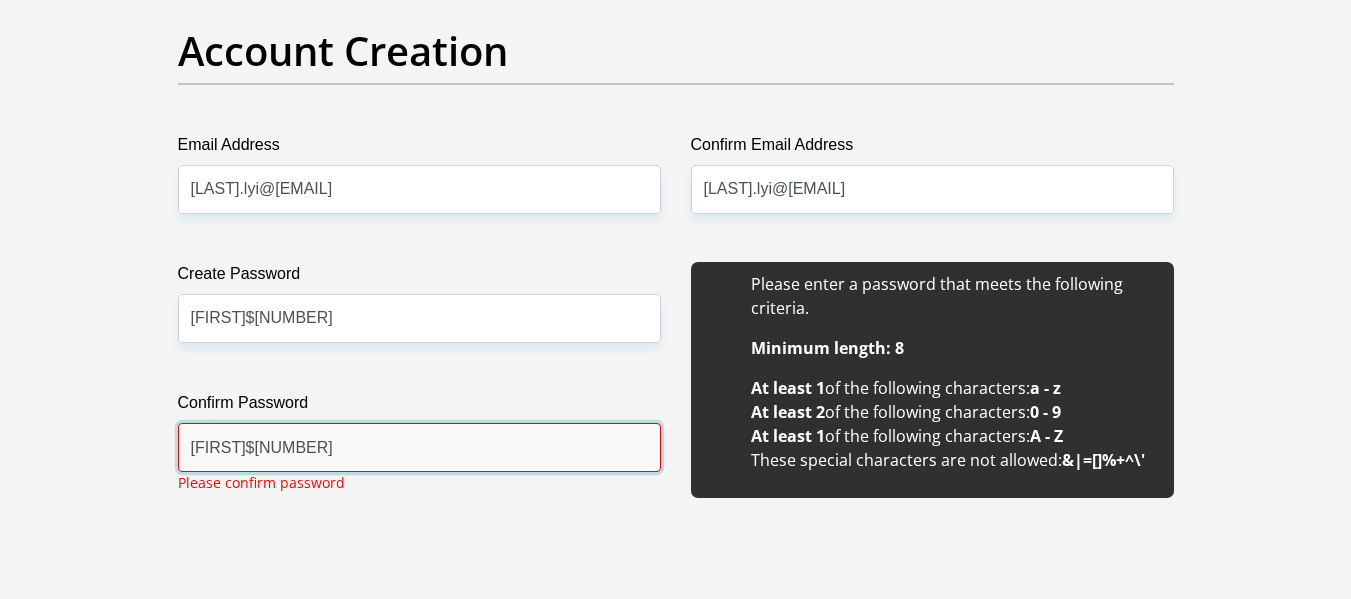 click on "EnzoK$25" at bounding box center [419, 447] 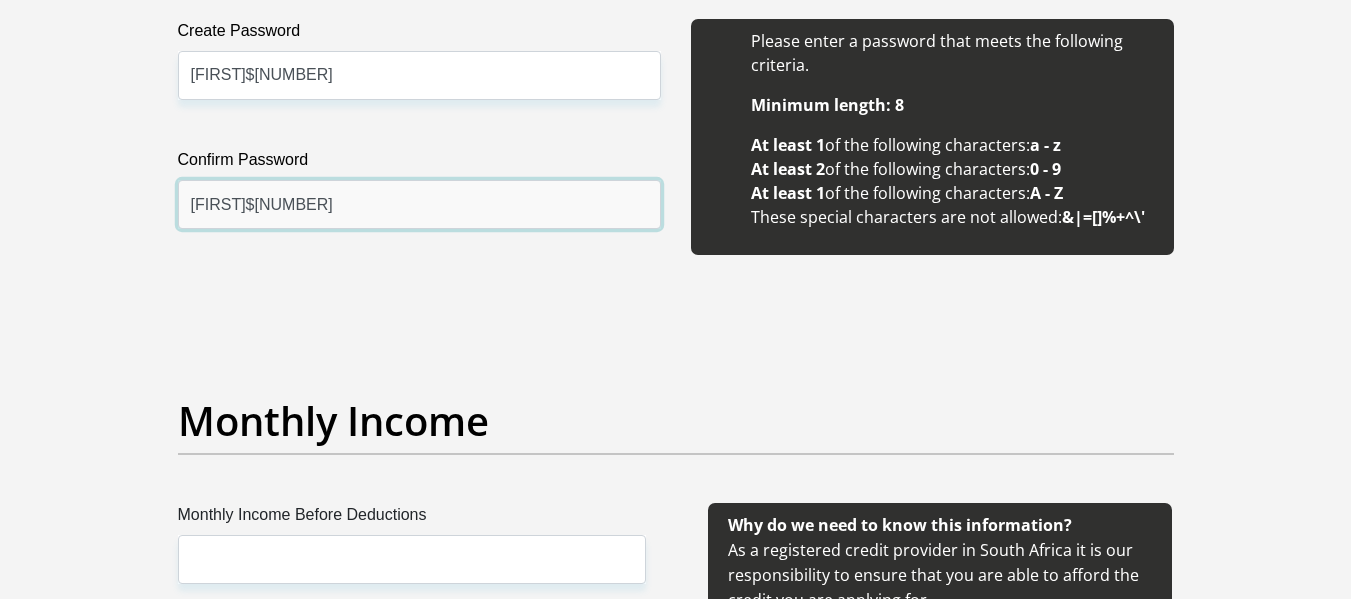 scroll, scrollTop: 2000, scrollLeft: 0, axis: vertical 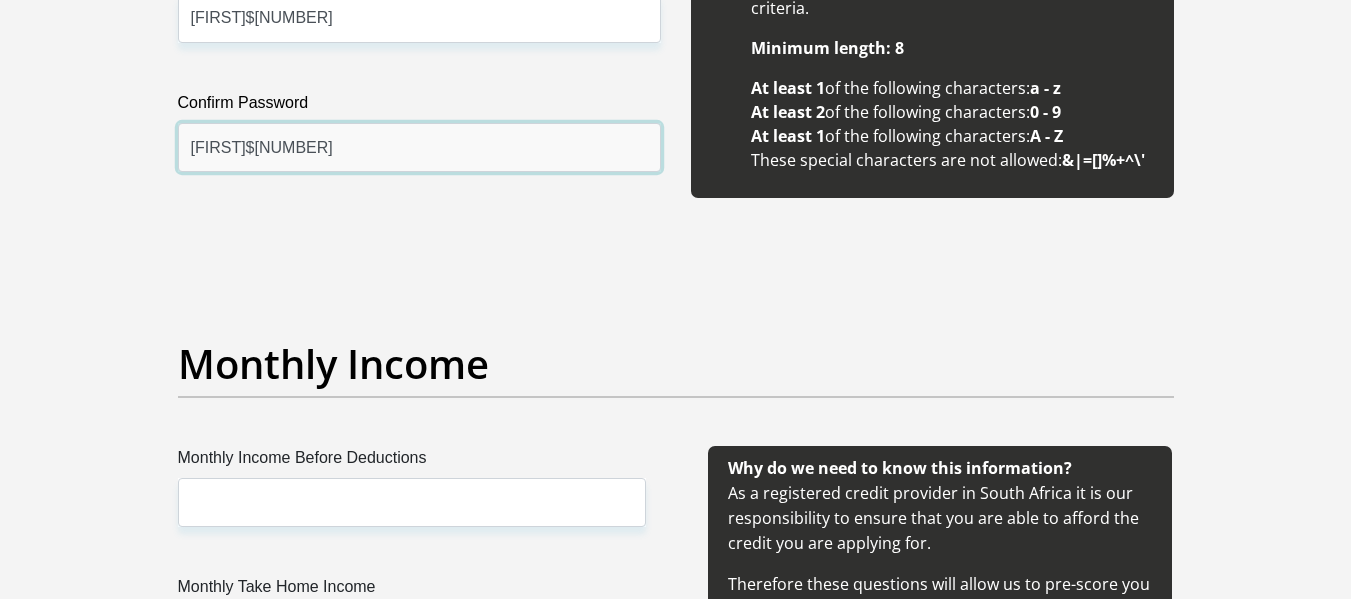 type on "EnzoK$25" 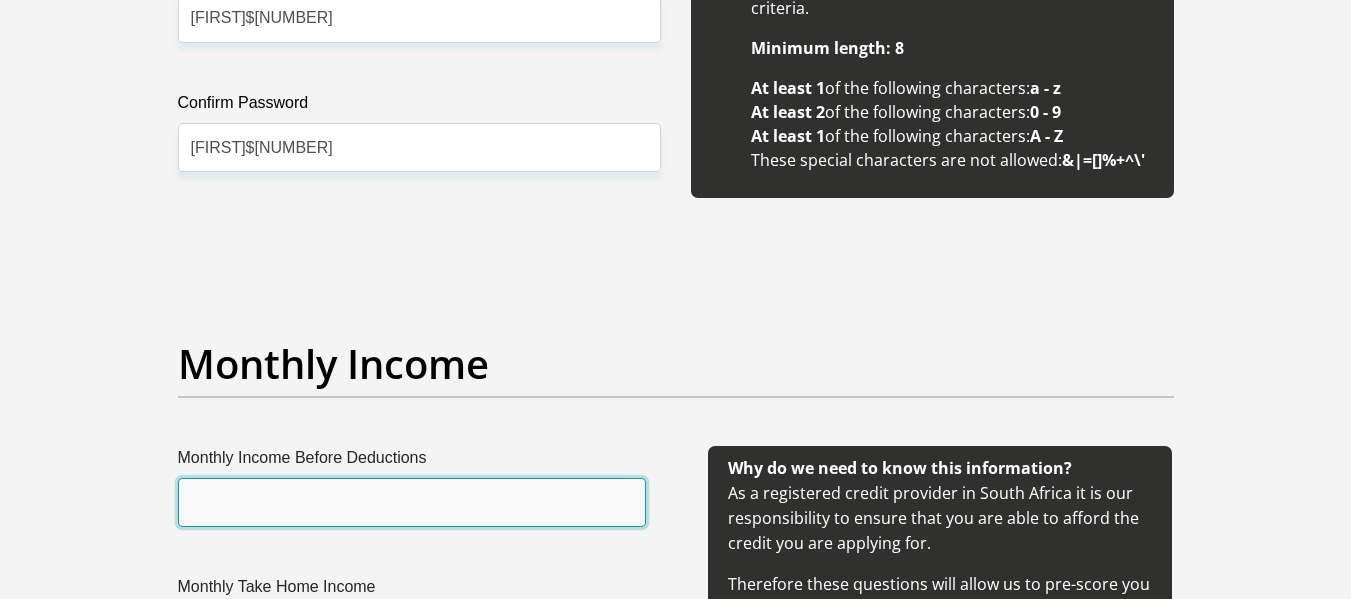 click on "Monthly Income Before Deductions" at bounding box center [412, 502] 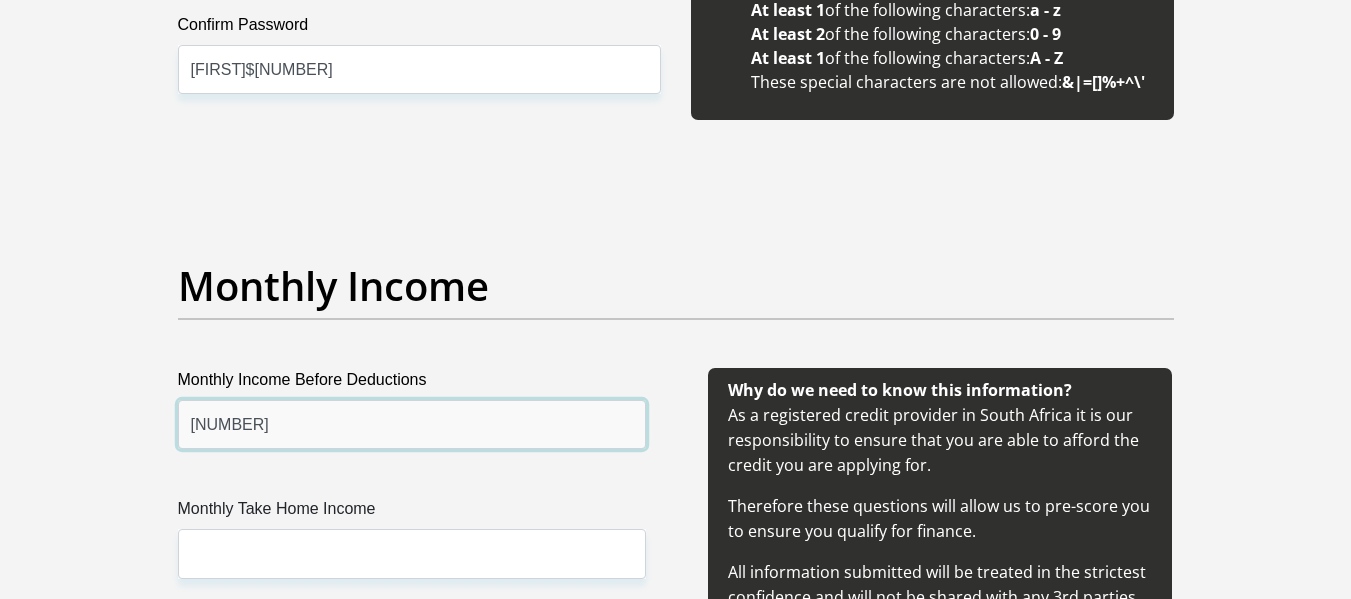 scroll, scrollTop: 2300, scrollLeft: 0, axis: vertical 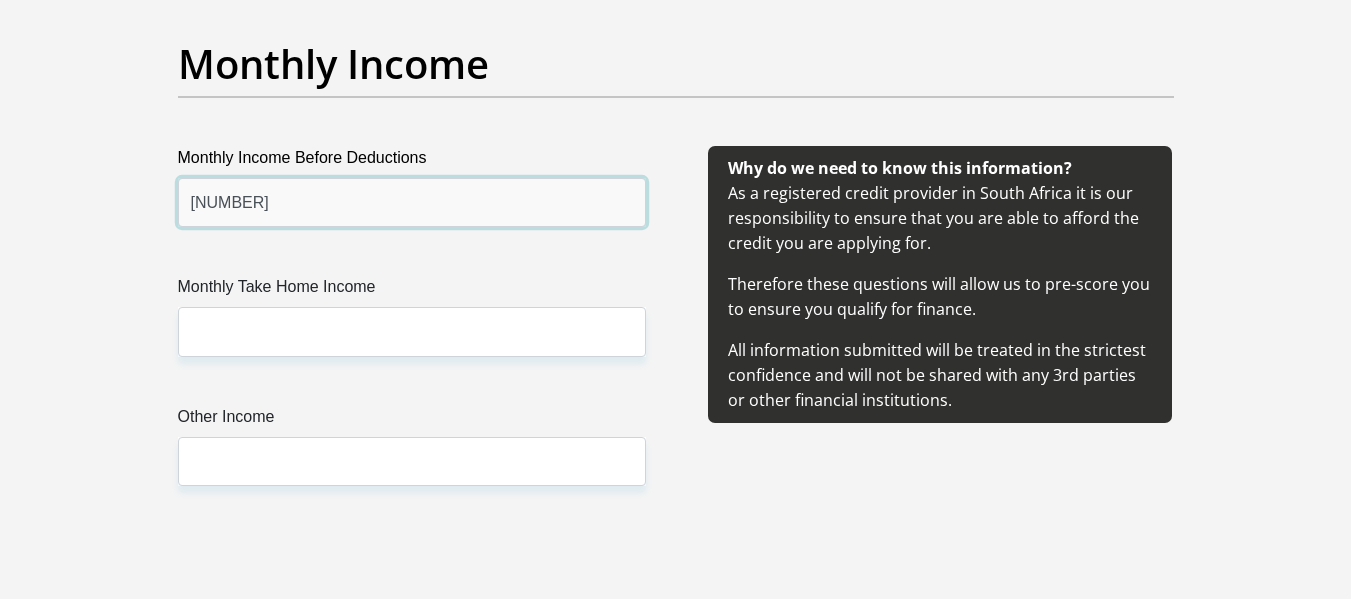 type on "19558" 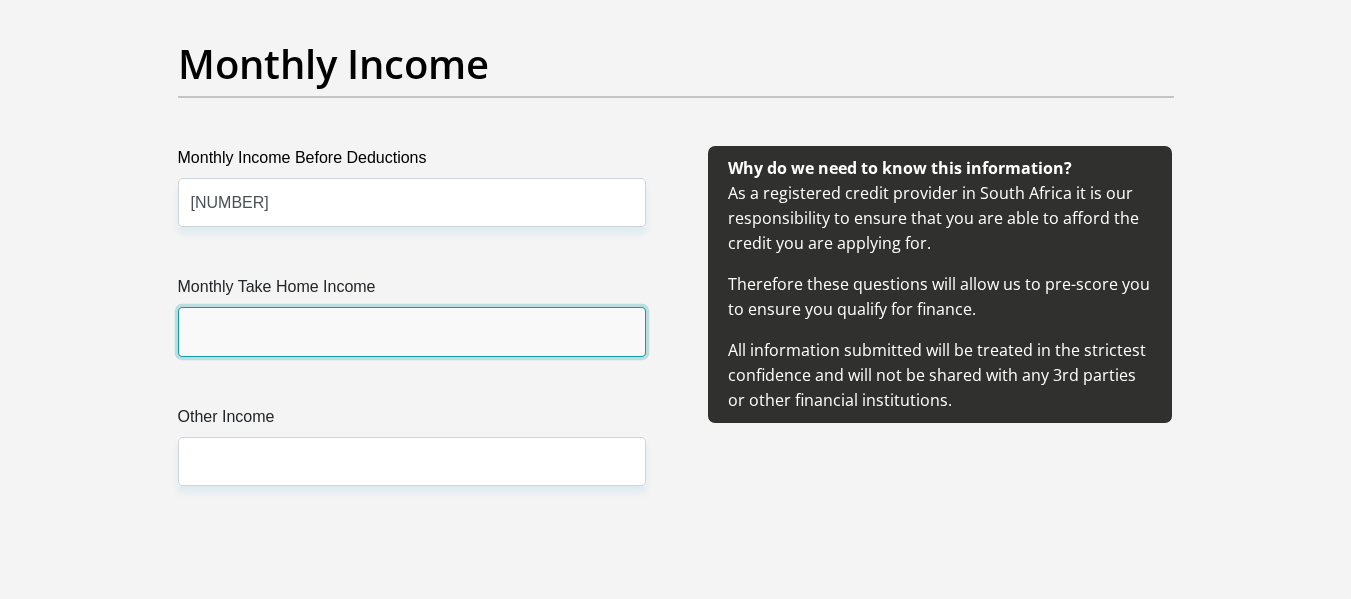 click on "Monthly Take Home Income" at bounding box center (412, 331) 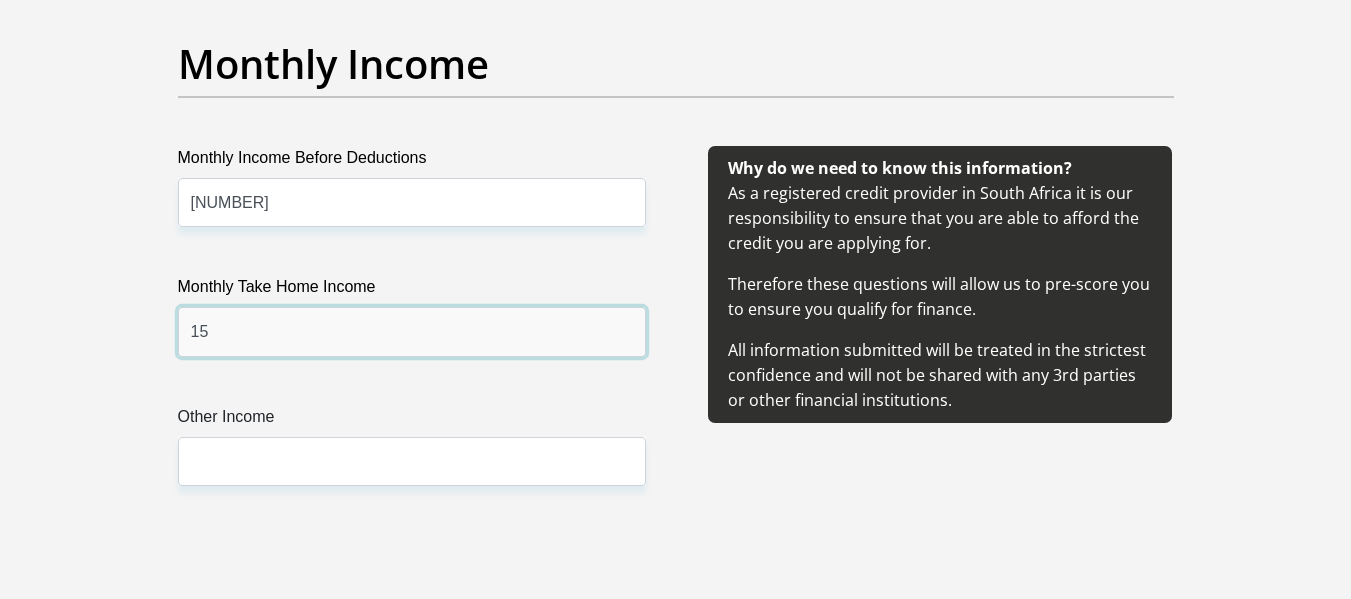 click on "15" at bounding box center [412, 331] 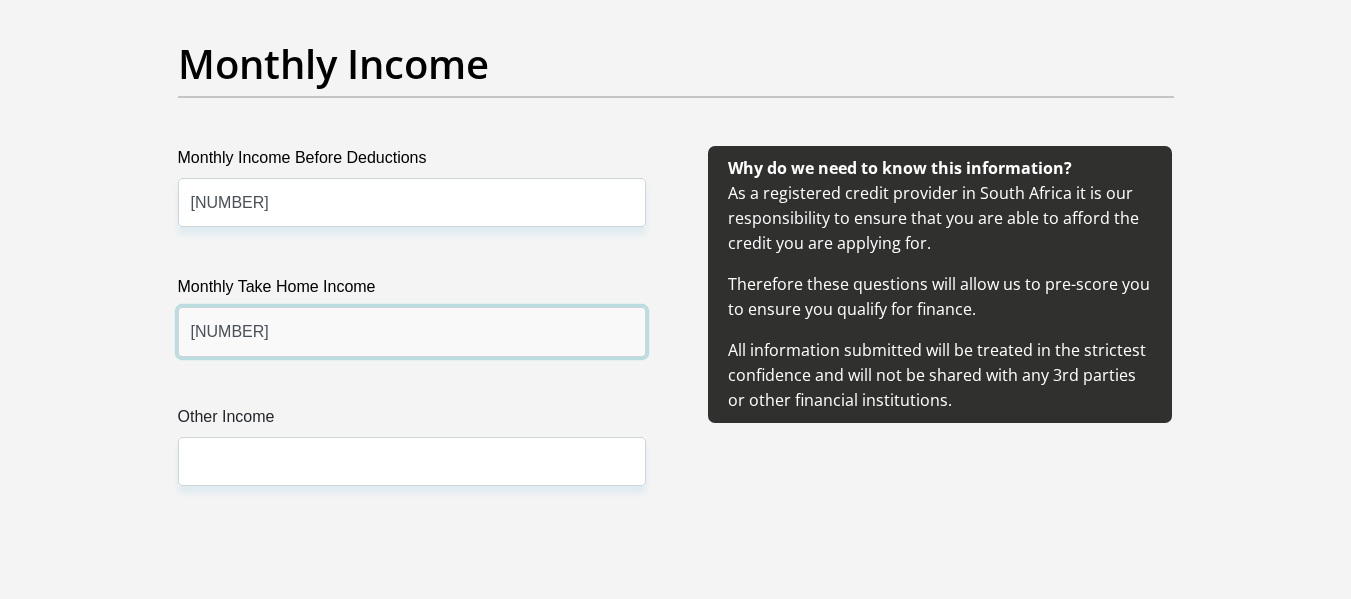 type on "15835" 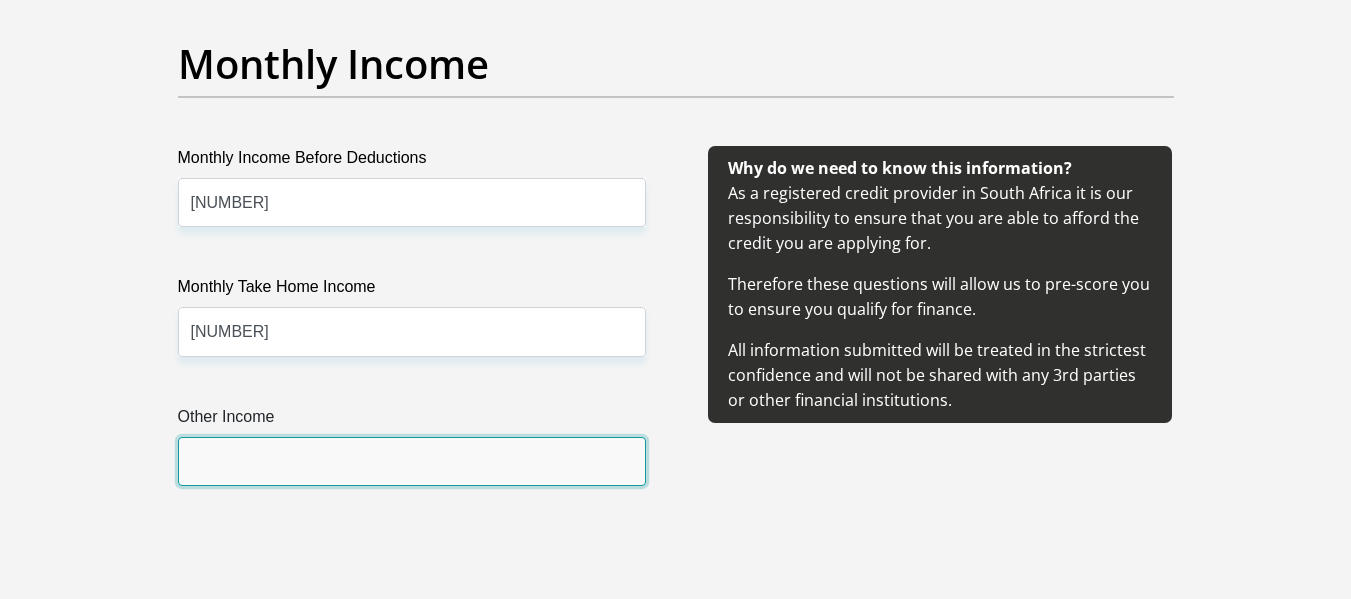 click on "Other Income" at bounding box center [412, 461] 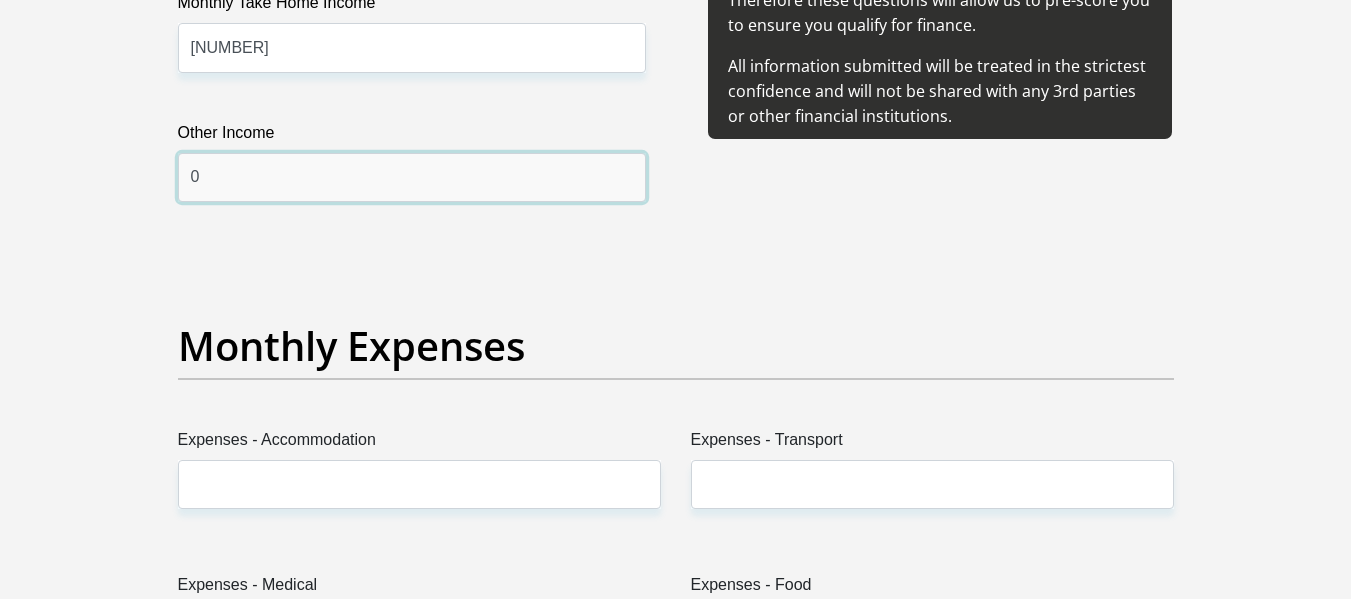 scroll, scrollTop: 2700, scrollLeft: 0, axis: vertical 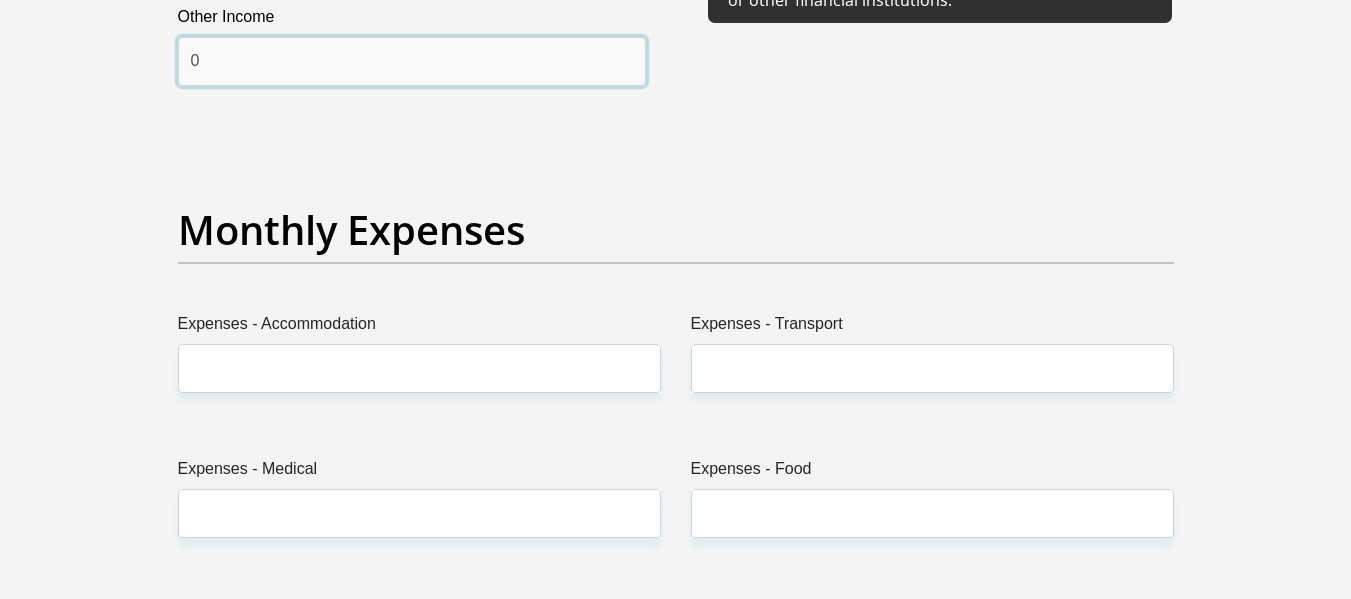 type on "0" 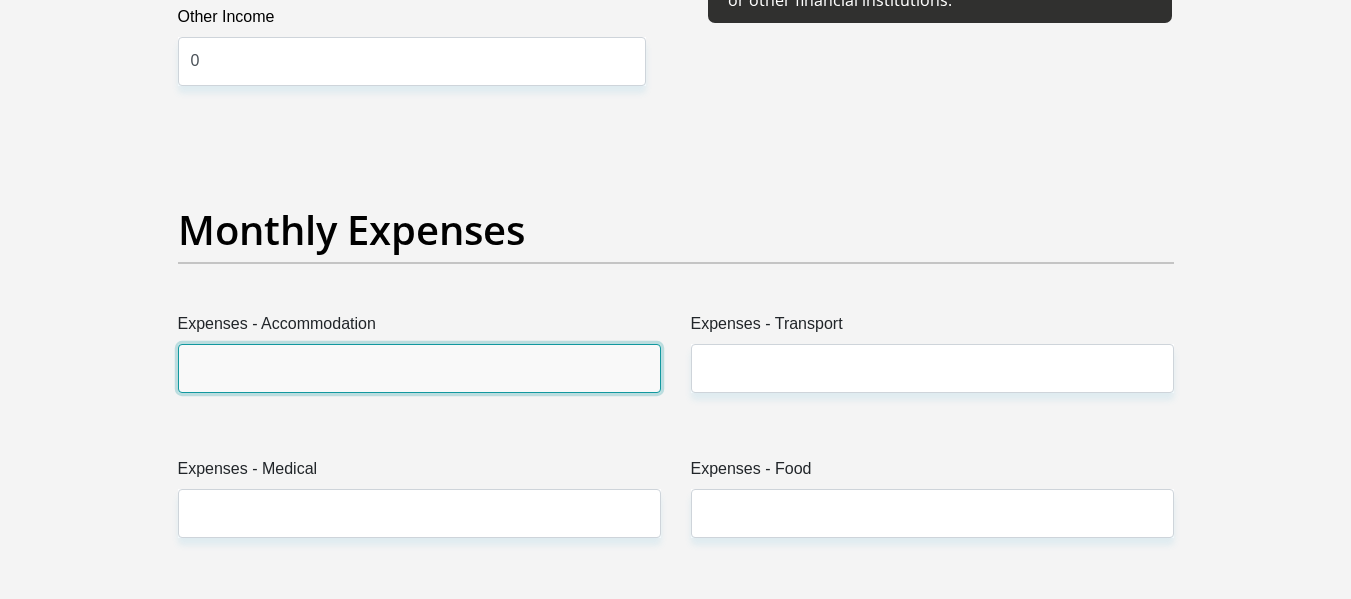 click on "Expenses - Accommodation" at bounding box center (419, 368) 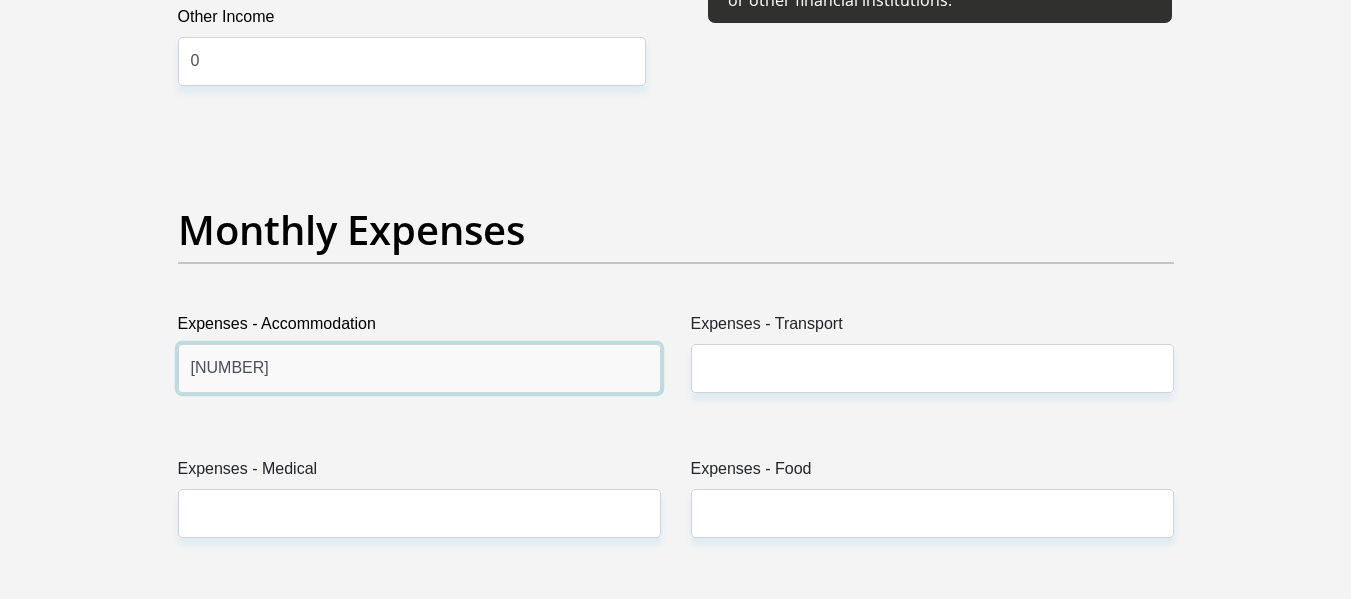 type on "4760" 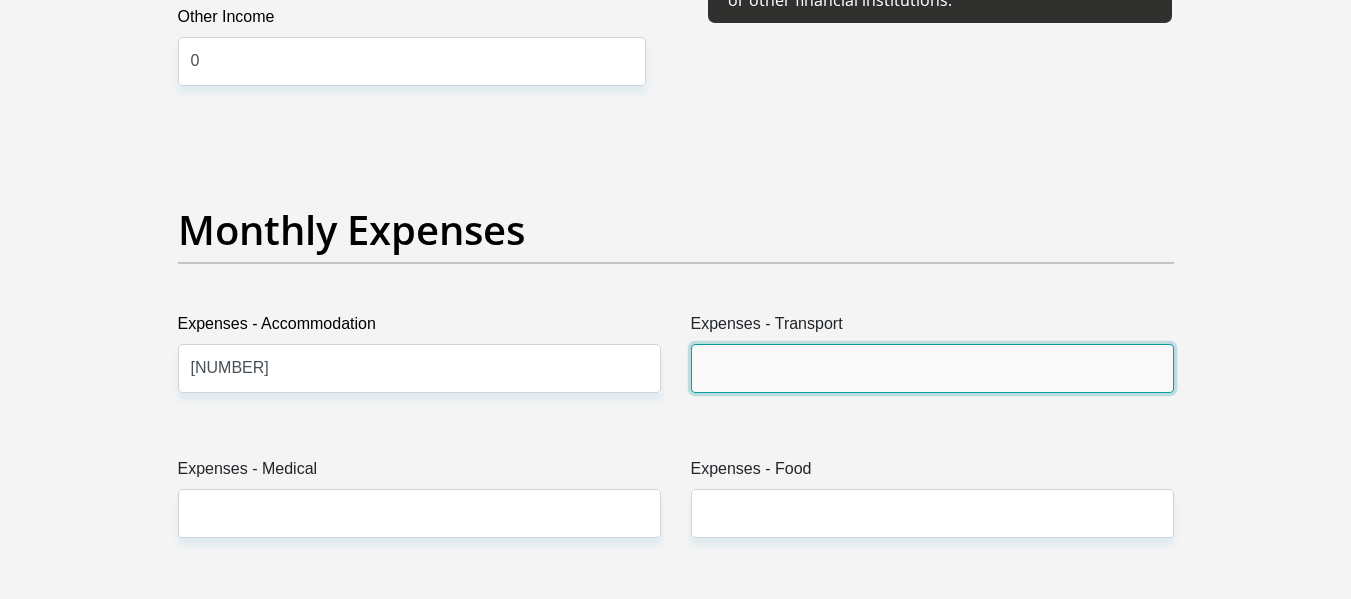 click on "Expenses - Transport" at bounding box center [932, 368] 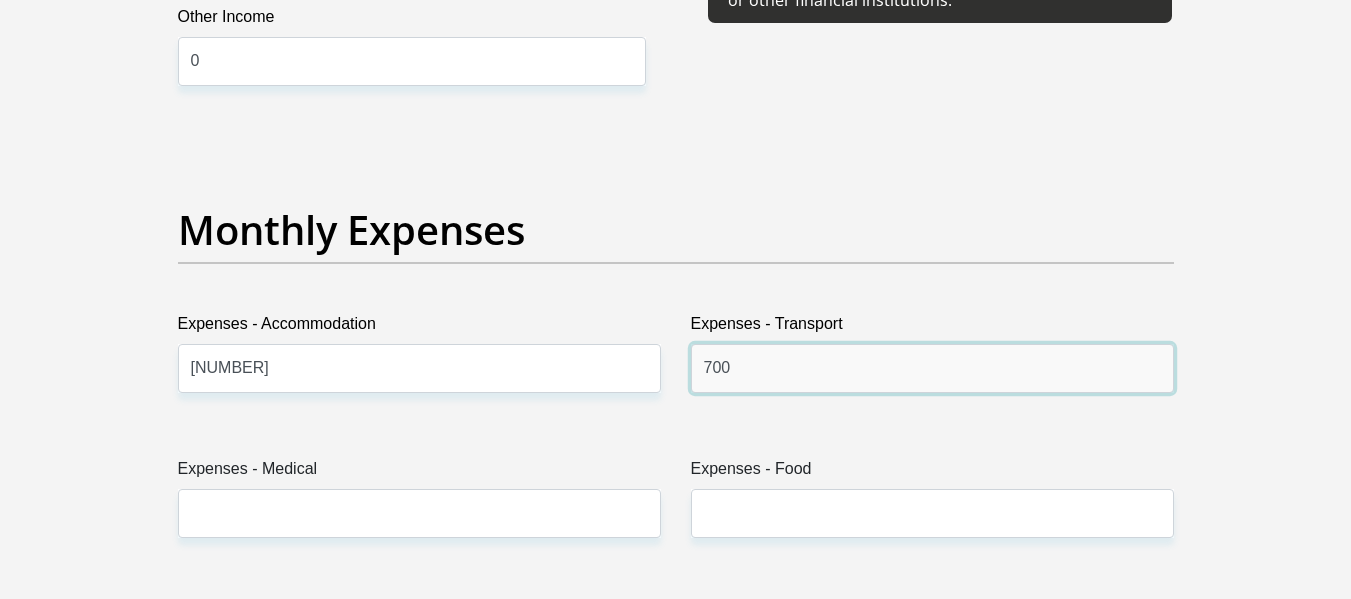 type on "700" 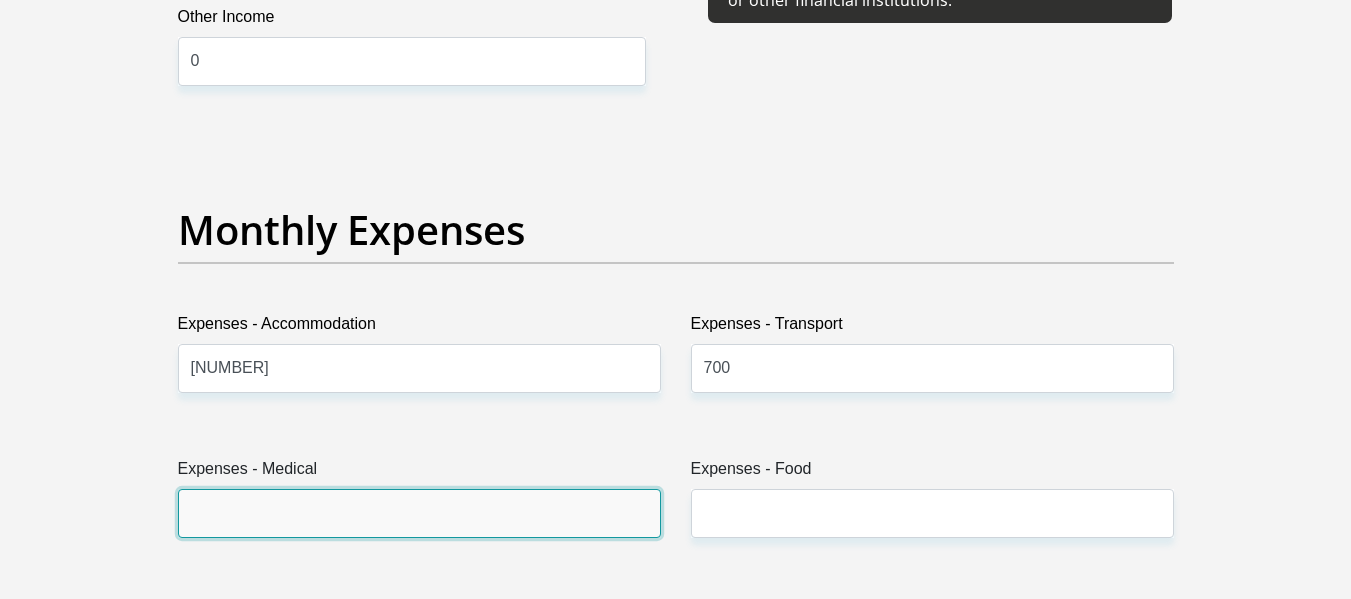 click on "Expenses - Medical" at bounding box center [419, 513] 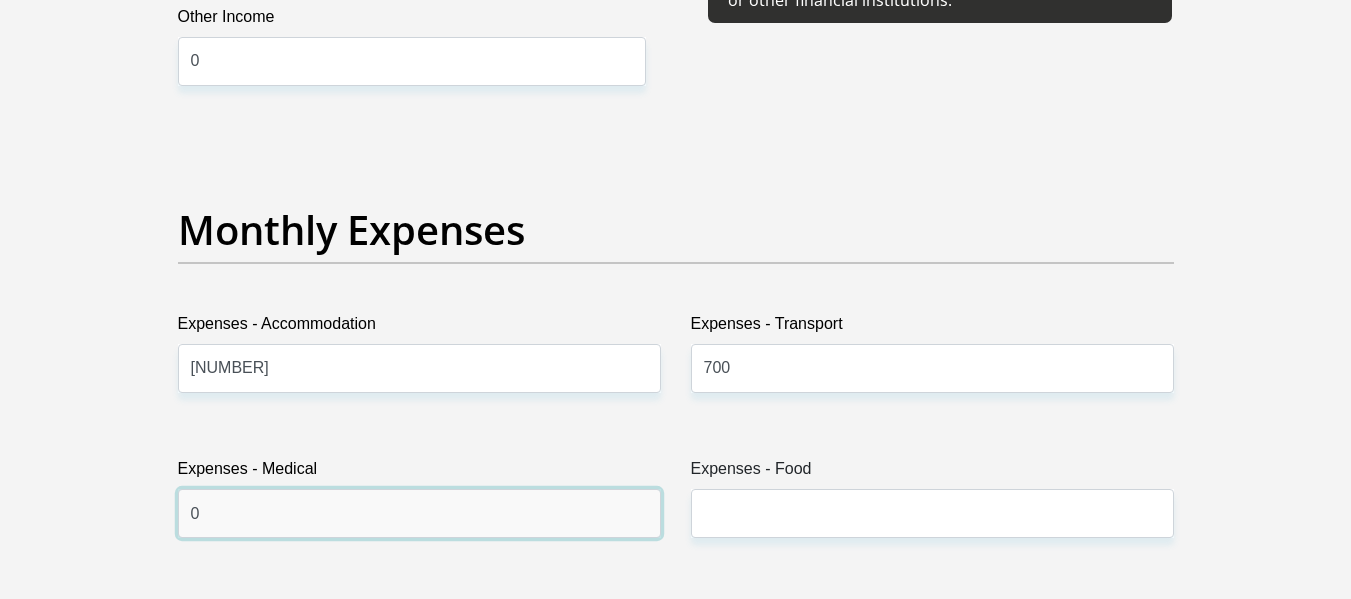 type on "0" 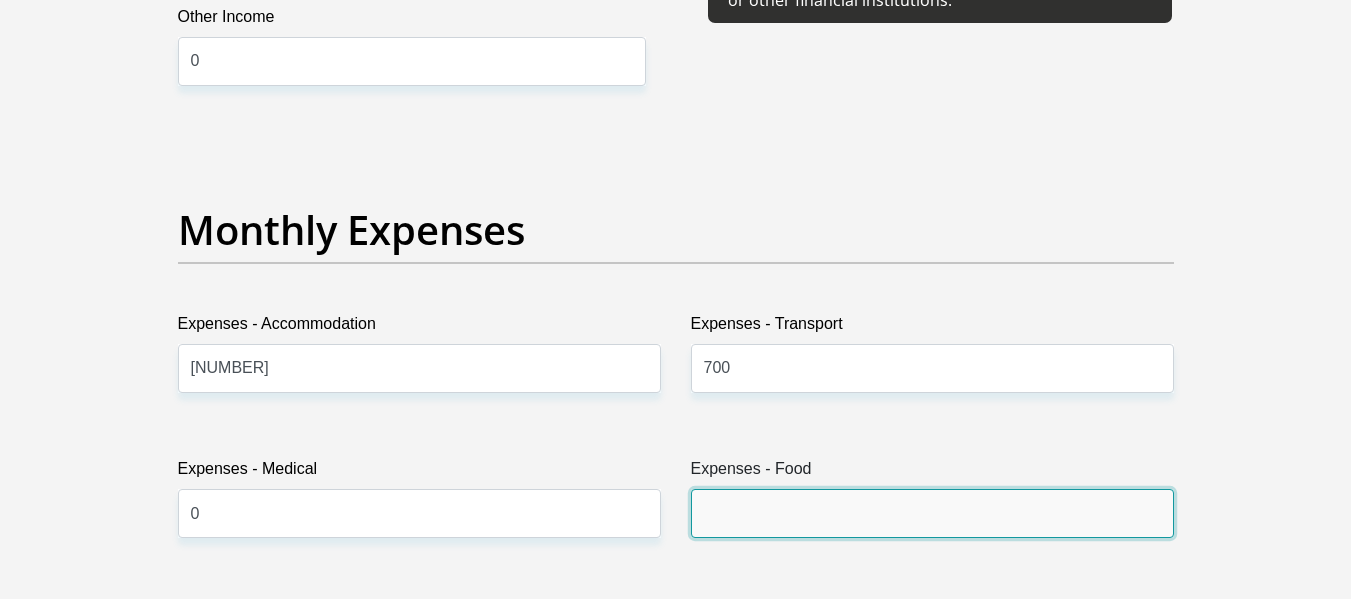 click on "Expenses - Food" at bounding box center (932, 513) 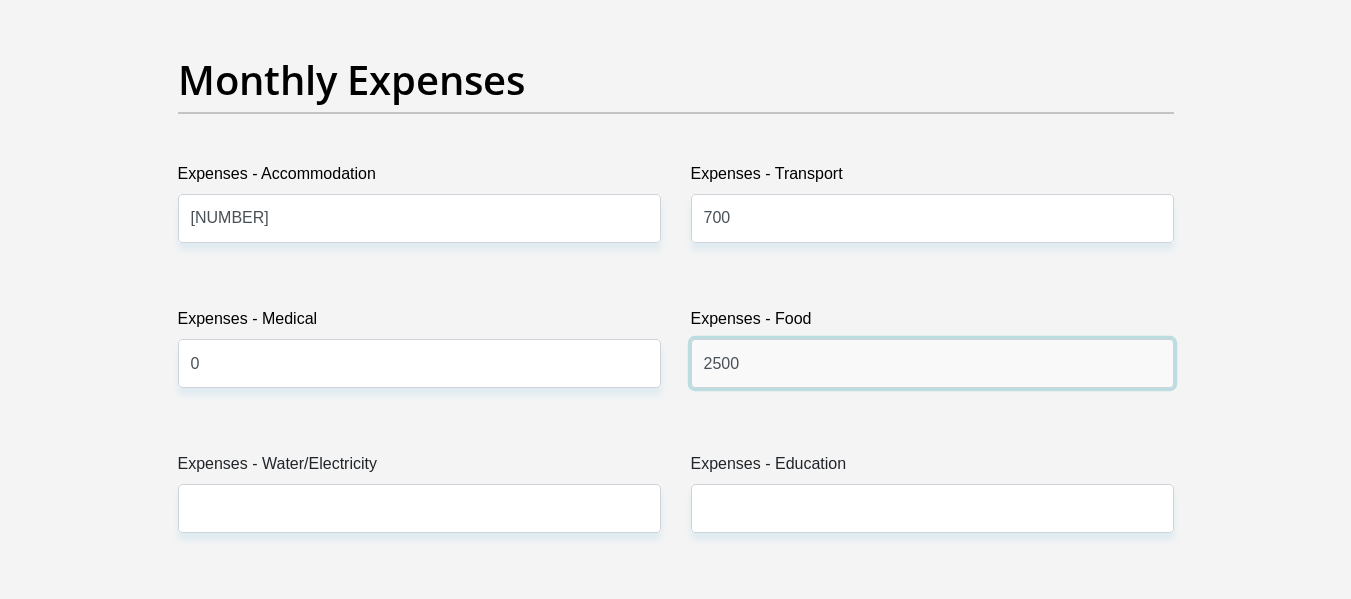 scroll, scrollTop: 3000, scrollLeft: 0, axis: vertical 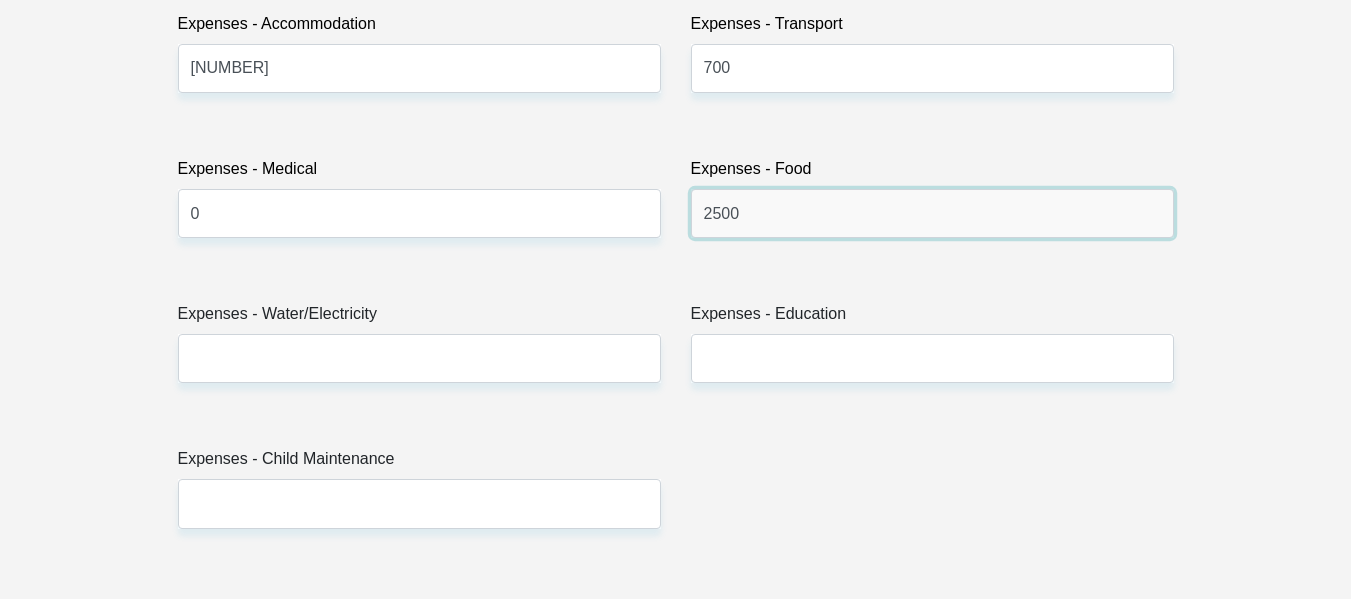 type on "2500" 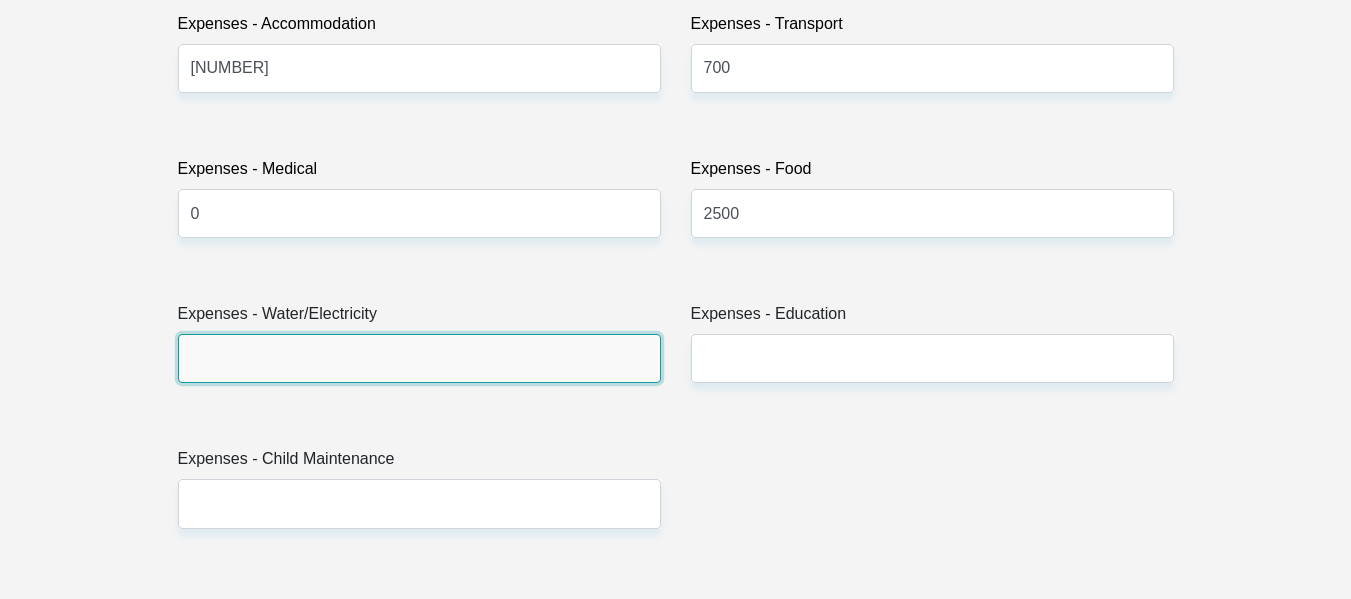 click on "Expenses - Water/Electricity" at bounding box center (419, 358) 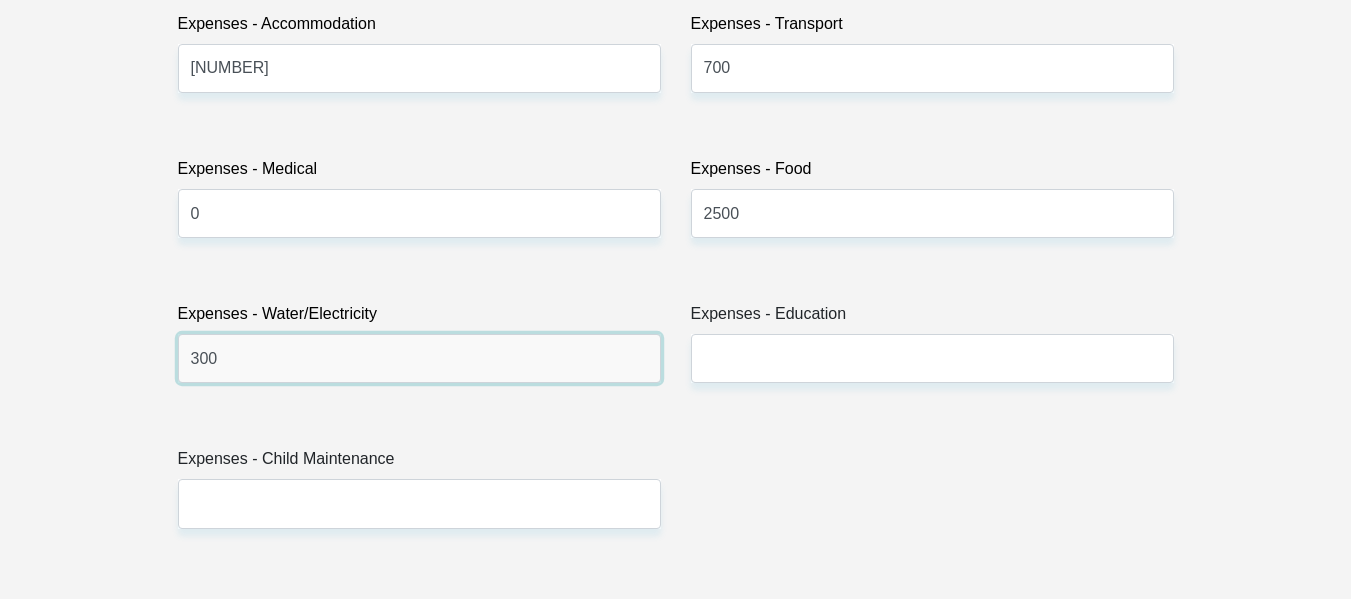 type on "300" 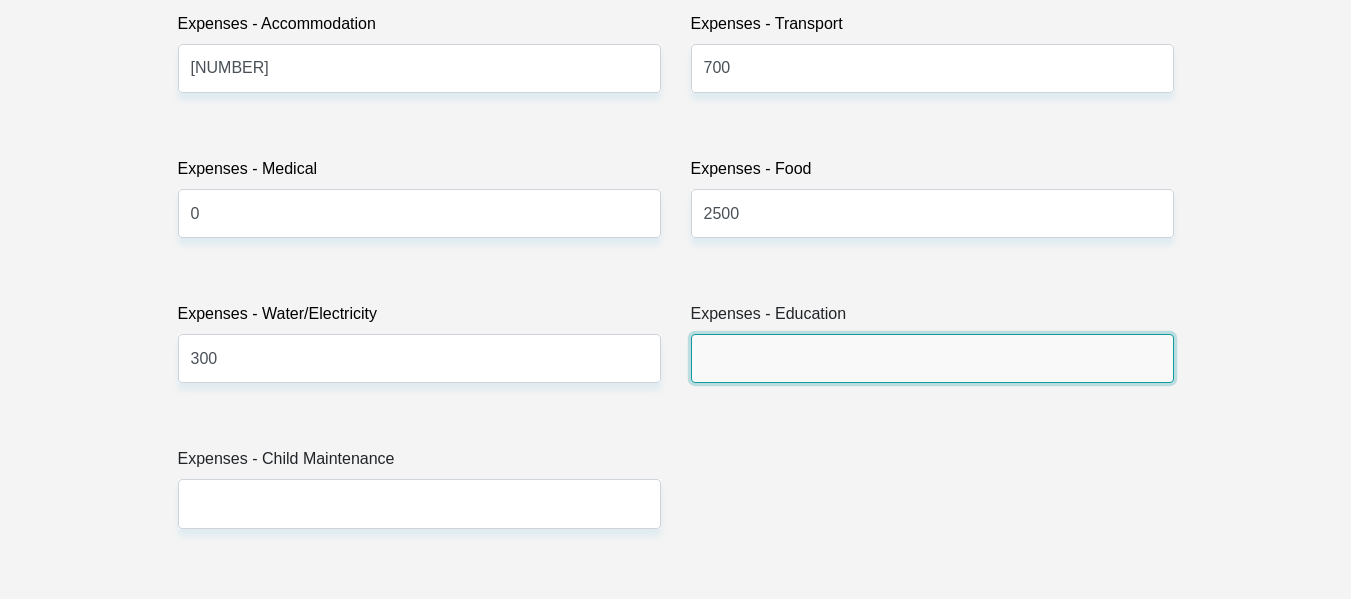 click on "Expenses - Education" at bounding box center [932, 358] 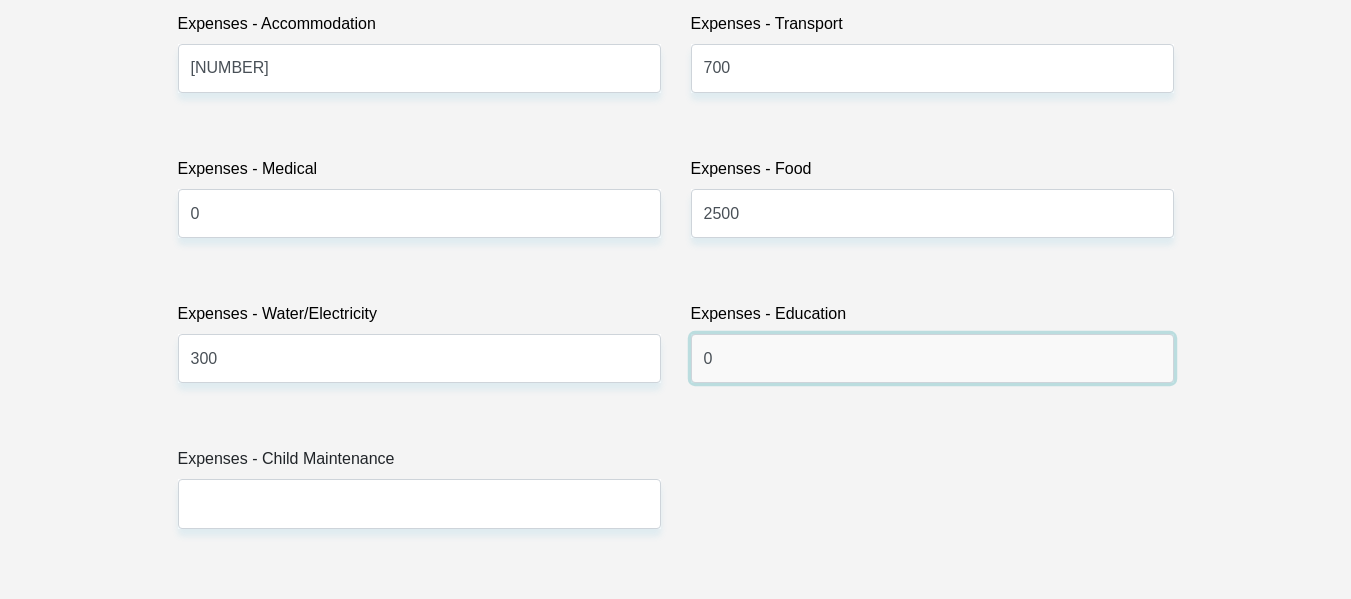 type on "0" 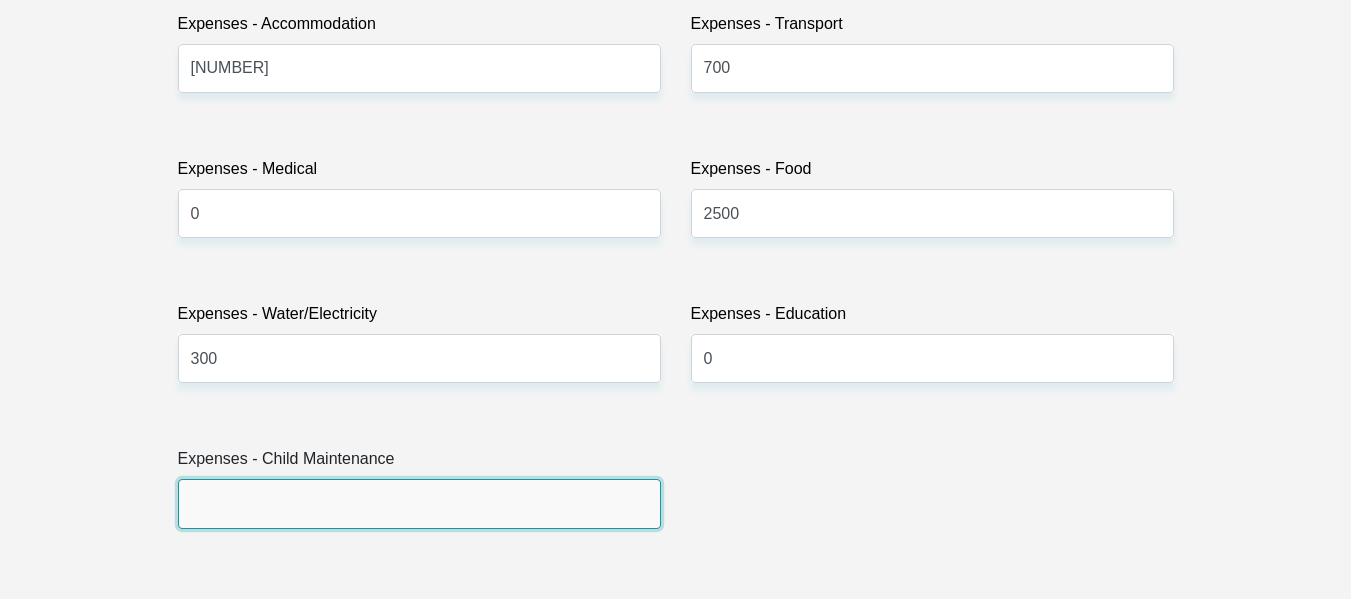 click on "Expenses - Child Maintenance" at bounding box center [419, 503] 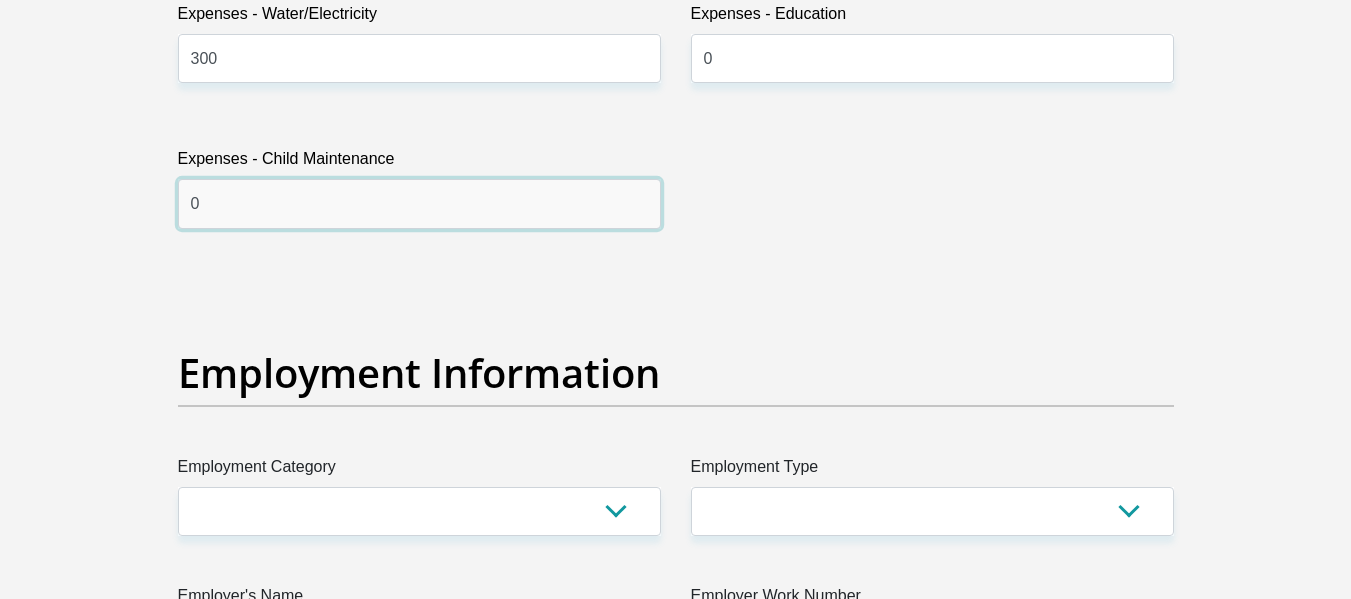scroll, scrollTop: 3400, scrollLeft: 0, axis: vertical 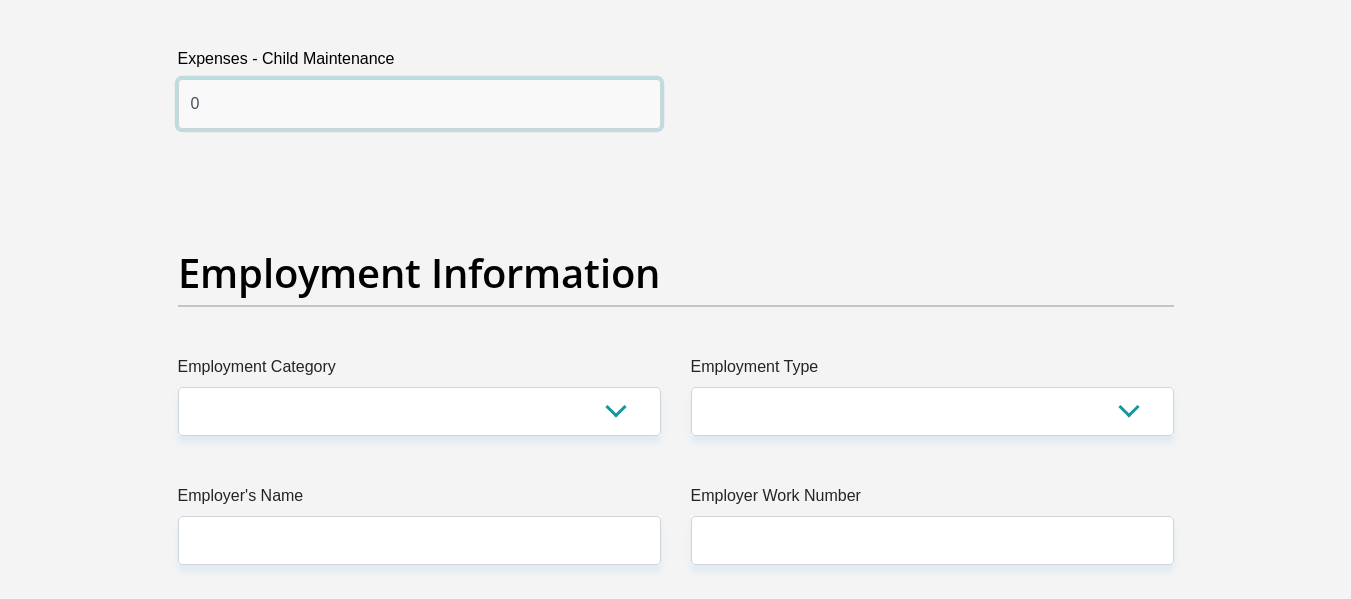 type on "0" 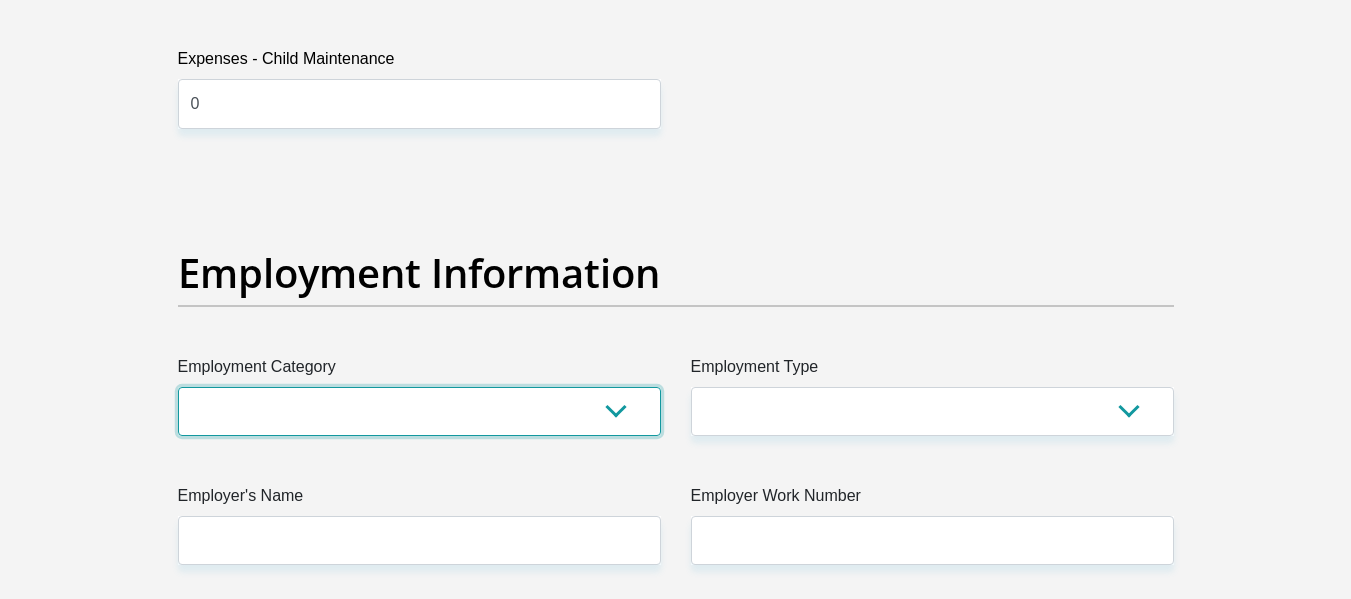 click on "AGRICULTURE
ALCOHOL & TOBACCO
CONSTRUCTION MATERIALS
METALLURGY
EQUIPMENT FOR RENEWABLE ENERGY
SPECIALIZED CONTRACTORS
CAR
GAMING (INCL. INTERNET
OTHER WHOLESALE
UNLICENSED PHARMACEUTICALS
CURRENCY EXCHANGE HOUSES
OTHER FINANCIAL INSTITUTIONS & INSURANCE
REAL ESTATE AGENTS
OIL & GAS
OTHER MATERIALS (E.G. IRON ORE)
PRECIOUS STONES & PRECIOUS METALS
POLITICAL ORGANIZATIONS
RELIGIOUS ORGANIZATIONS(NOT SECTS)
ACTI. HAVING BUSINESS DEAL WITH PUBLIC ADMINISTRATION
LAUNDROMATS" at bounding box center (419, 411) 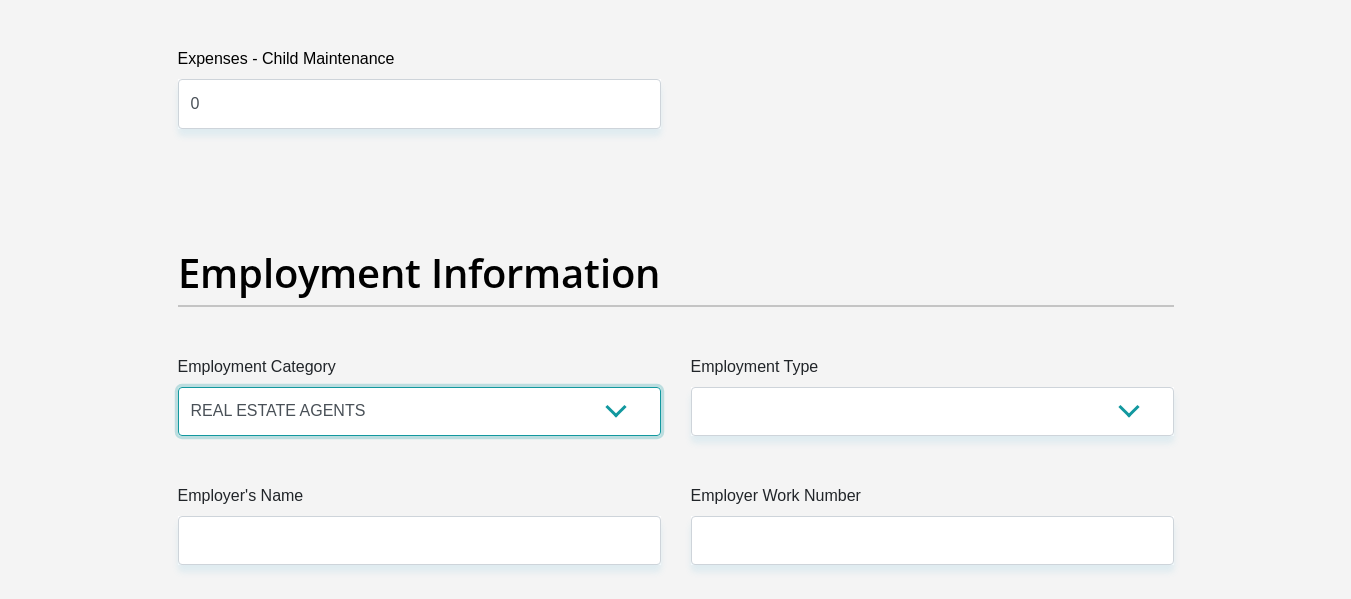 click on "AGRICULTURE
ALCOHOL & TOBACCO
CONSTRUCTION MATERIALS
METALLURGY
EQUIPMENT FOR RENEWABLE ENERGY
SPECIALIZED CONTRACTORS
CAR
GAMING (INCL. INTERNET
OTHER WHOLESALE
UNLICENSED PHARMACEUTICALS
CURRENCY EXCHANGE HOUSES
OTHER FINANCIAL INSTITUTIONS & INSURANCE
REAL ESTATE AGENTS
OIL & GAS
OTHER MATERIALS (E.G. IRON ORE)
PRECIOUS STONES & PRECIOUS METALS
POLITICAL ORGANIZATIONS
RELIGIOUS ORGANIZATIONS(NOT SECTS)
ACTI. HAVING BUSINESS DEAL WITH PUBLIC ADMINISTRATION
LAUNDROMATS" at bounding box center (419, 411) 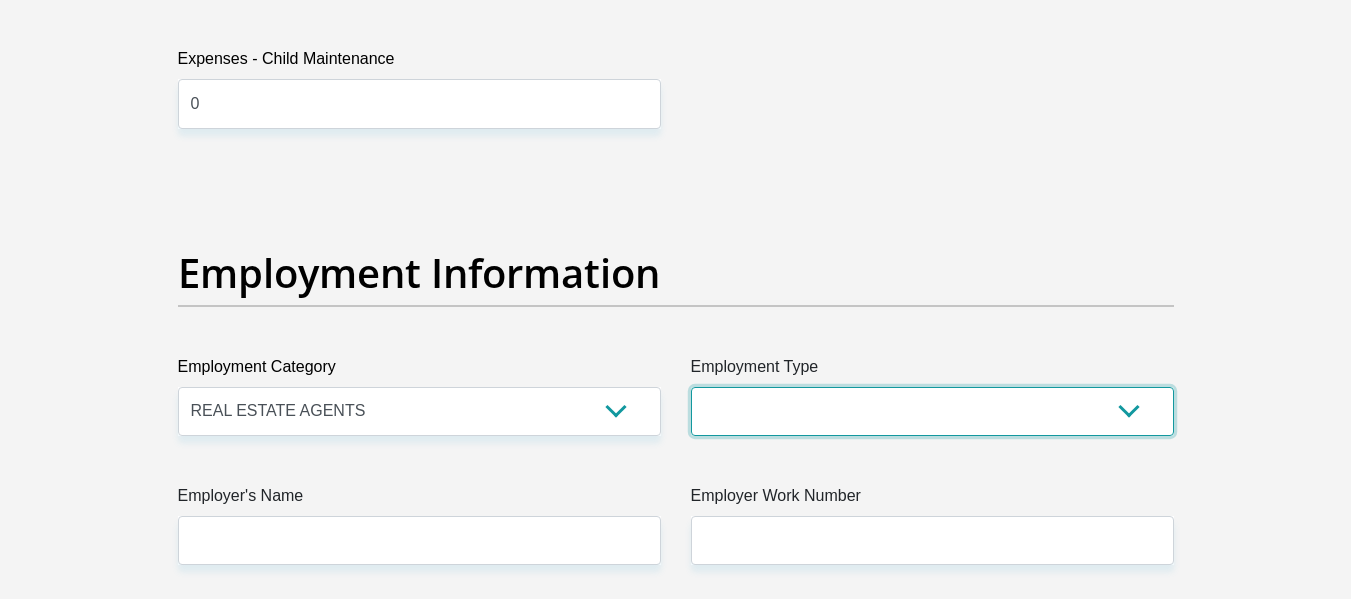 click on "College/Lecturer
Craft Seller
Creative
Driver
Executive
Farmer
Forces - Non Commissioned
Forces - Officer
Hawker
Housewife
Labourer
Licenced Professional
Manager
Miner
Non Licenced Professional
Office Staff/Clerk
Outside Worker
Pensioner
Permanent Teacher
Production/Manufacturing
Sales
Self-Employed
Semi-Professional Worker
Service Industry  Social Worker  Student" at bounding box center (932, 411) 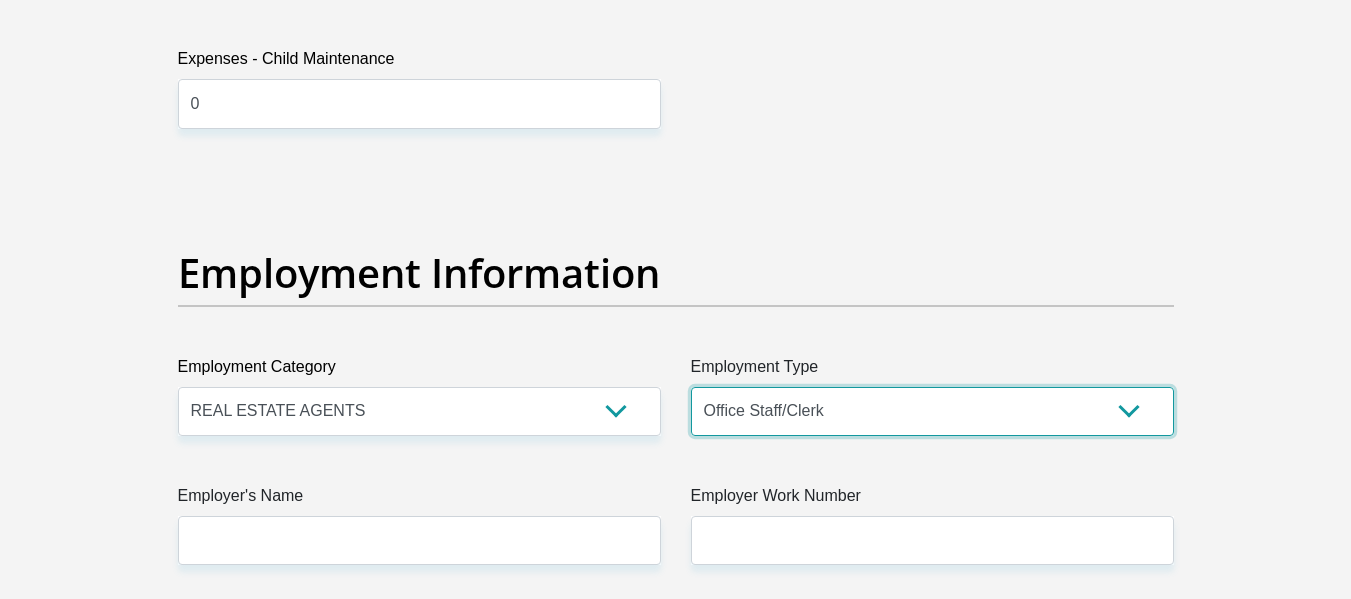 click on "College/Lecturer
Craft Seller
Creative
Driver
Executive
Farmer
Forces - Non Commissioned
Forces - Officer
Hawker
Housewife
Labourer
Licenced Professional
Manager
Miner
Non Licenced Professional
Office Staff/Clerk
Outside Worker
Pensioner
Permanent Teacher
Production/Manufacturing
Sales
Self-Employed
Semi-Professional Worker
Service Industry  Social Worker  Student" at bounding box center (932, 411) 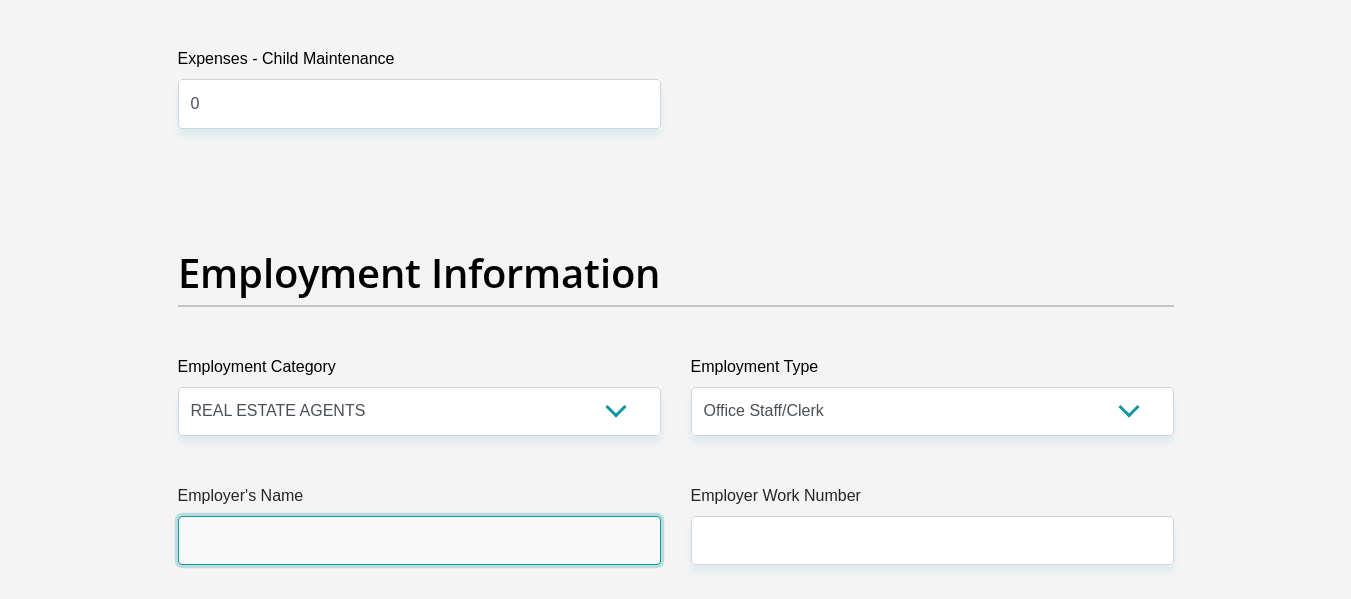 click on "Employer's Name" at bounding box center (419, 540) 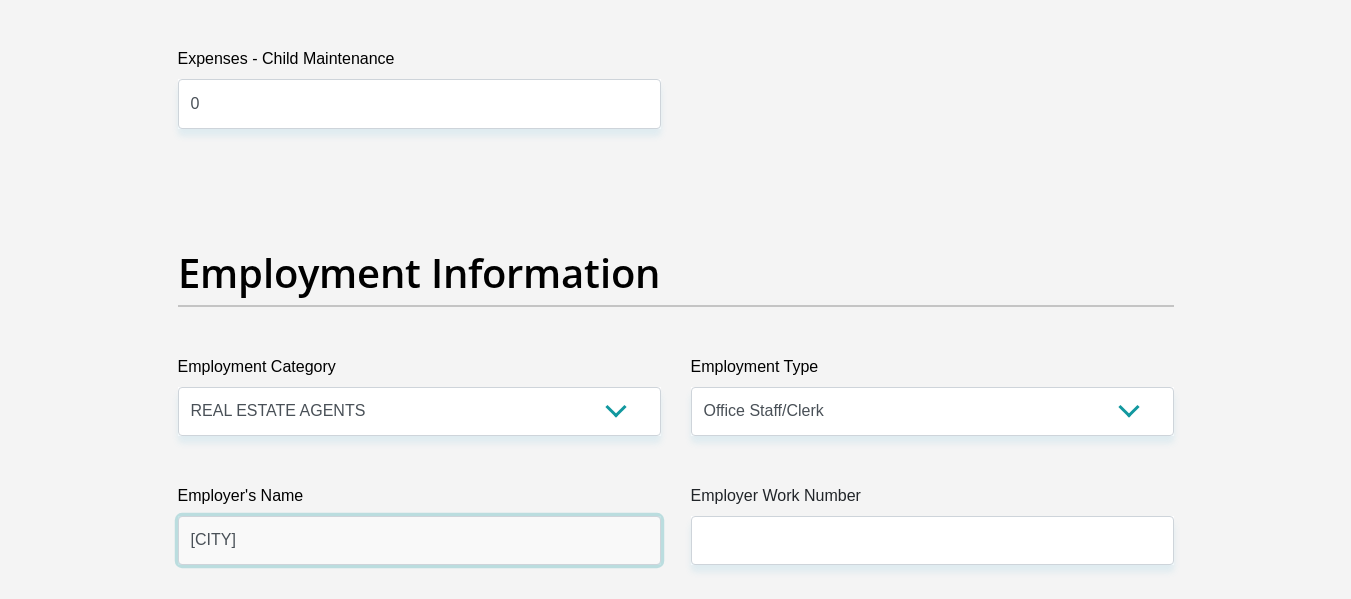 type on "Madulammoho" 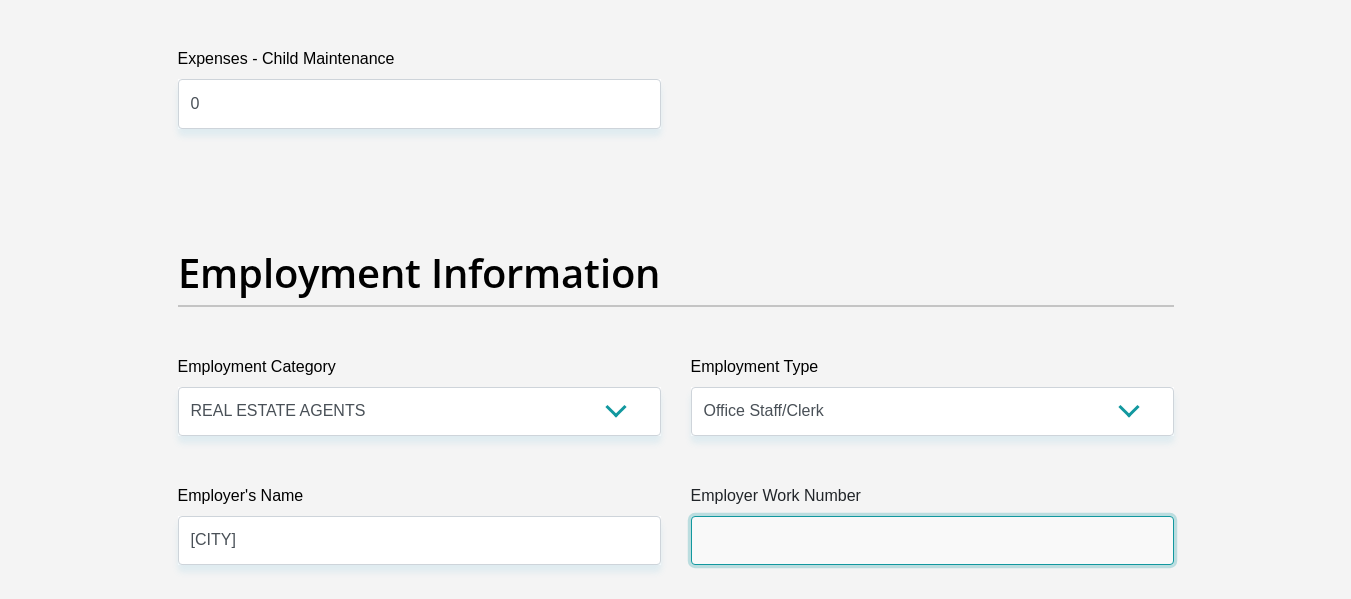 click on "Employer Work Number" at bounding box center [932, 540] 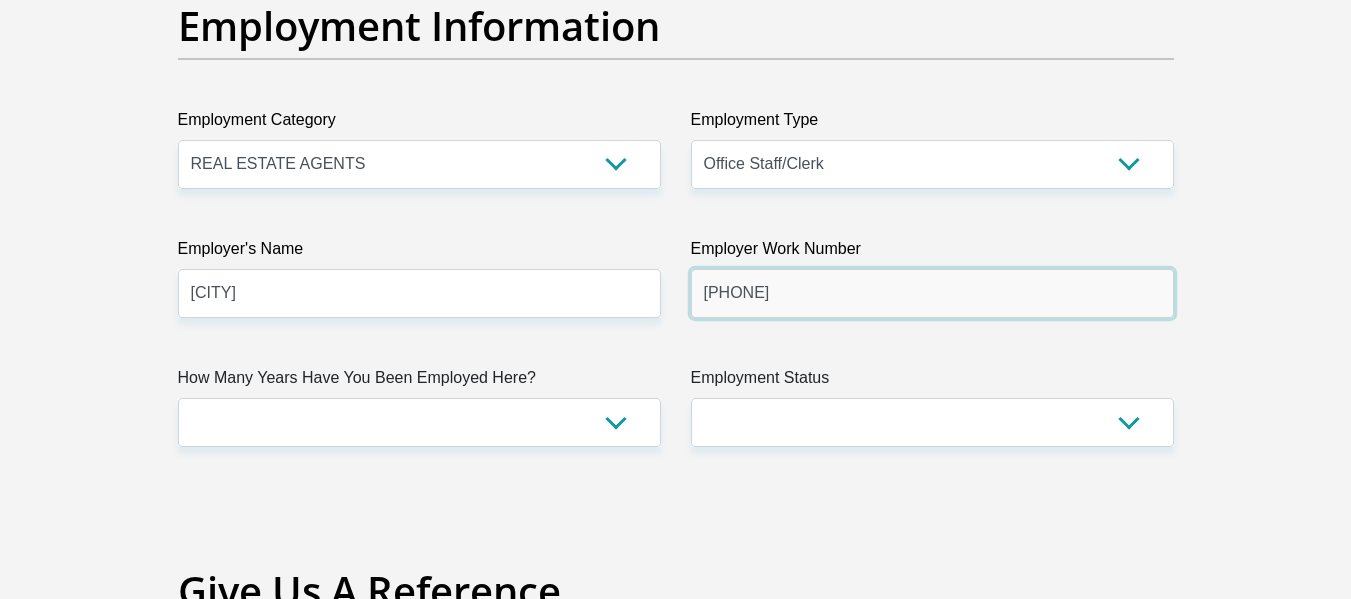 scroll, scrollTop: 3700, scrollLeft: 0, axis: vertical 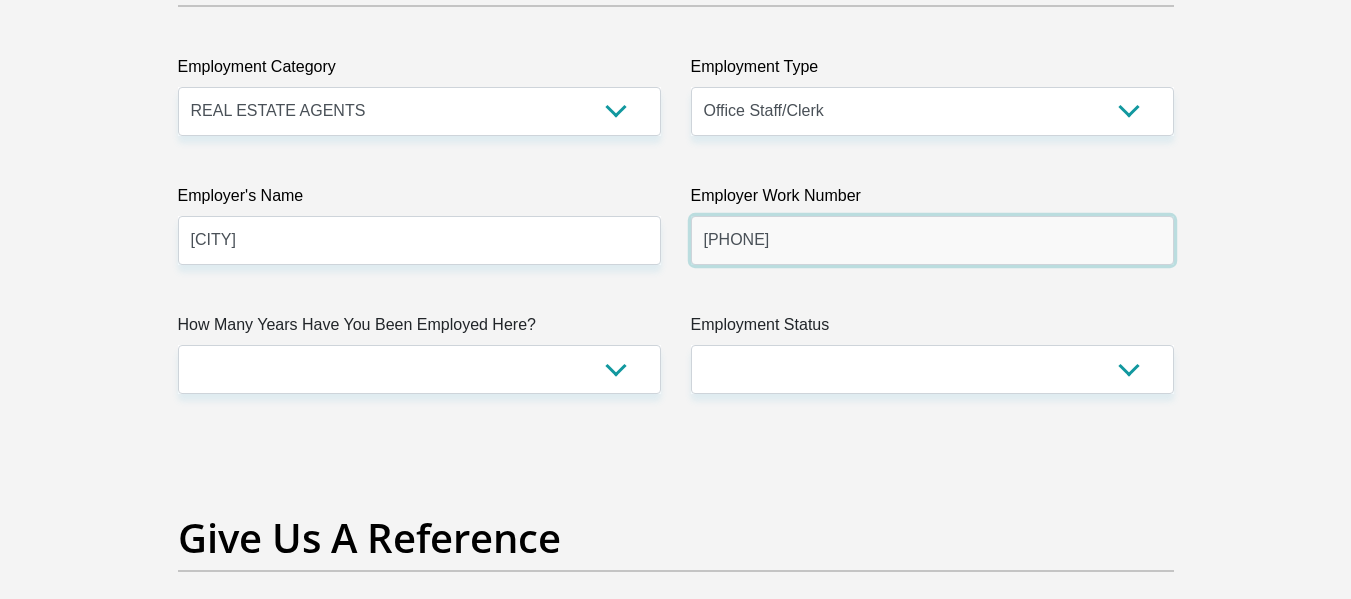 type on "0117253284" 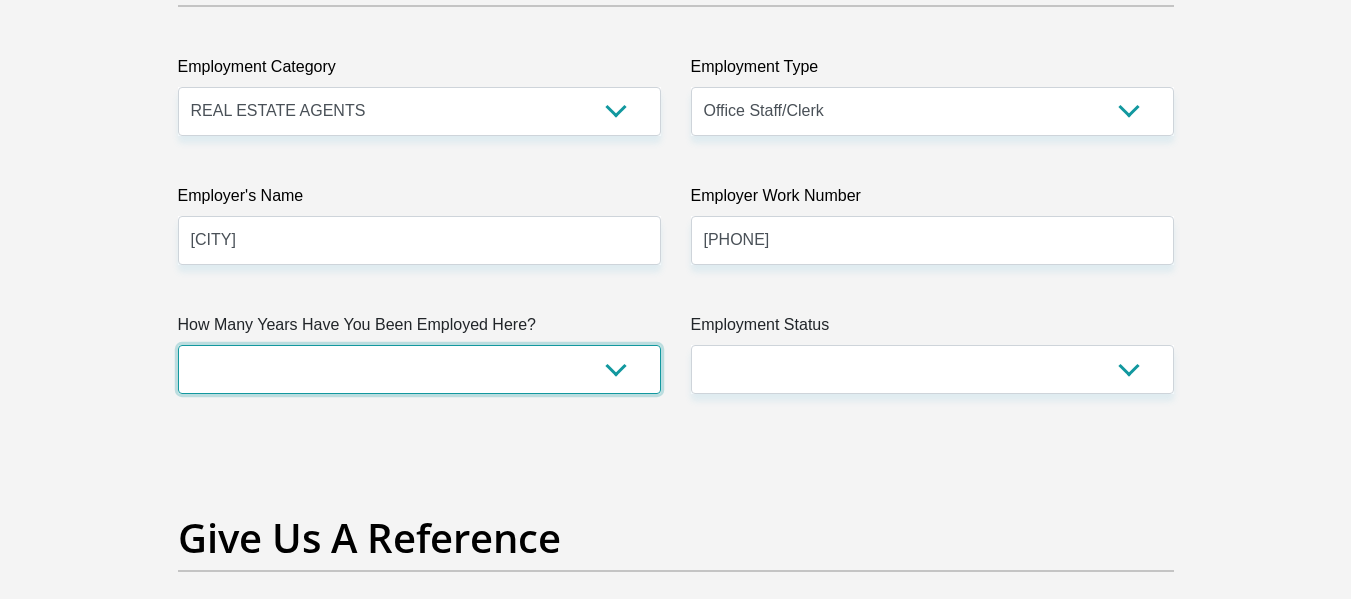 click on "less than 1 year
1-3 years
3-5 years
5+ years" at bounding box center (419, 369) 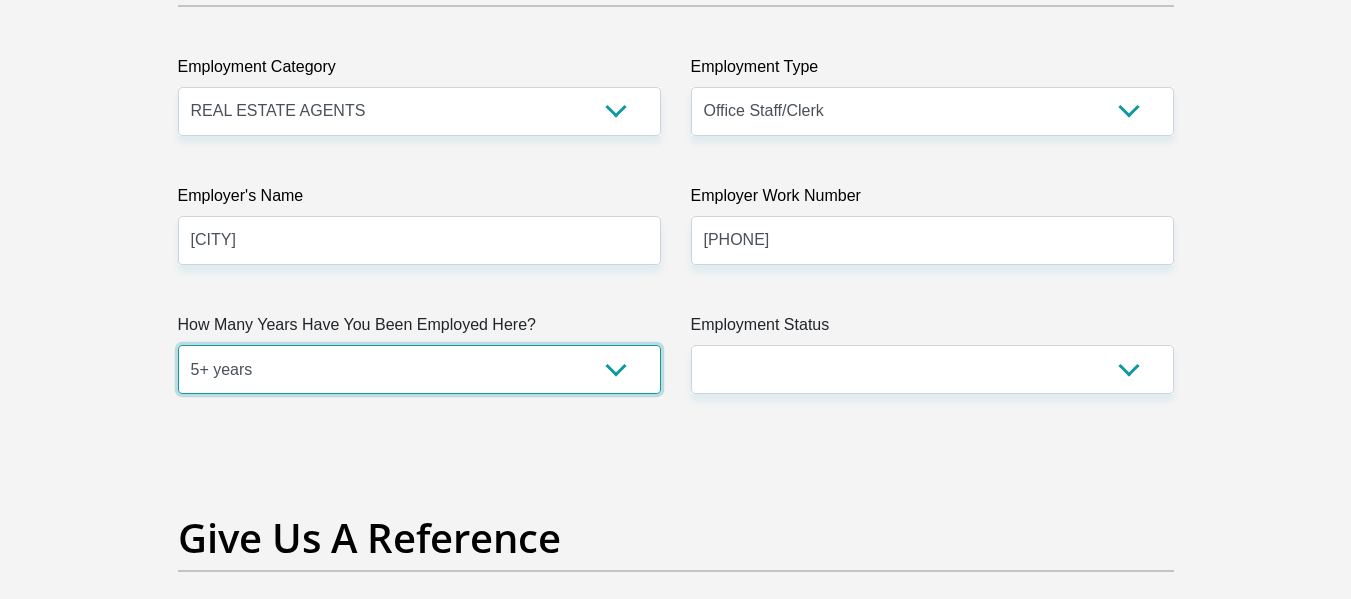 click on "less than 1 year
1-3 years
3-5 years
5+ years" at bounding box center [419, 369] 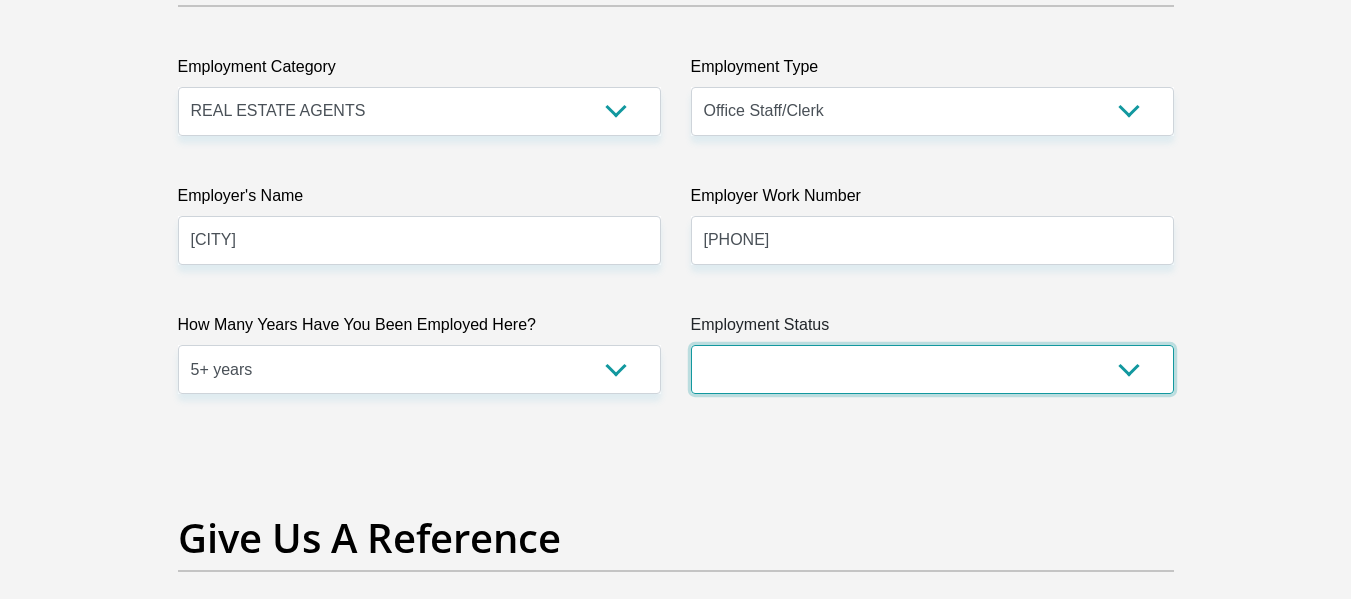click on "Permanent/Full-time
Part-time/Casual
Contract Worker
Self-Employed
Housewife
Retired
Student
Medically Boarded
Disability
Unemployed" at bounding box center [932, 369] 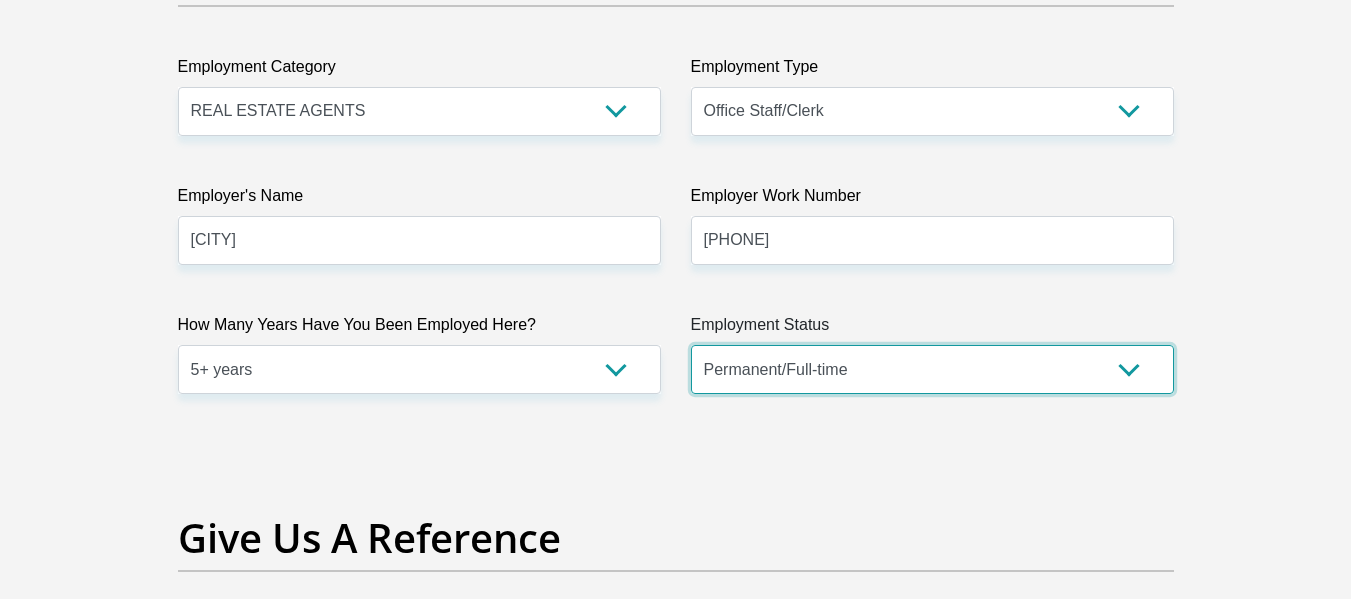 click on "Permanent/Full-time
Part-time/Casual
Contract Worker
Self-Employed
Housewife
Retired
Student
Medically Boarded
Disability
Unemployed" at bounding box center [932, 369] 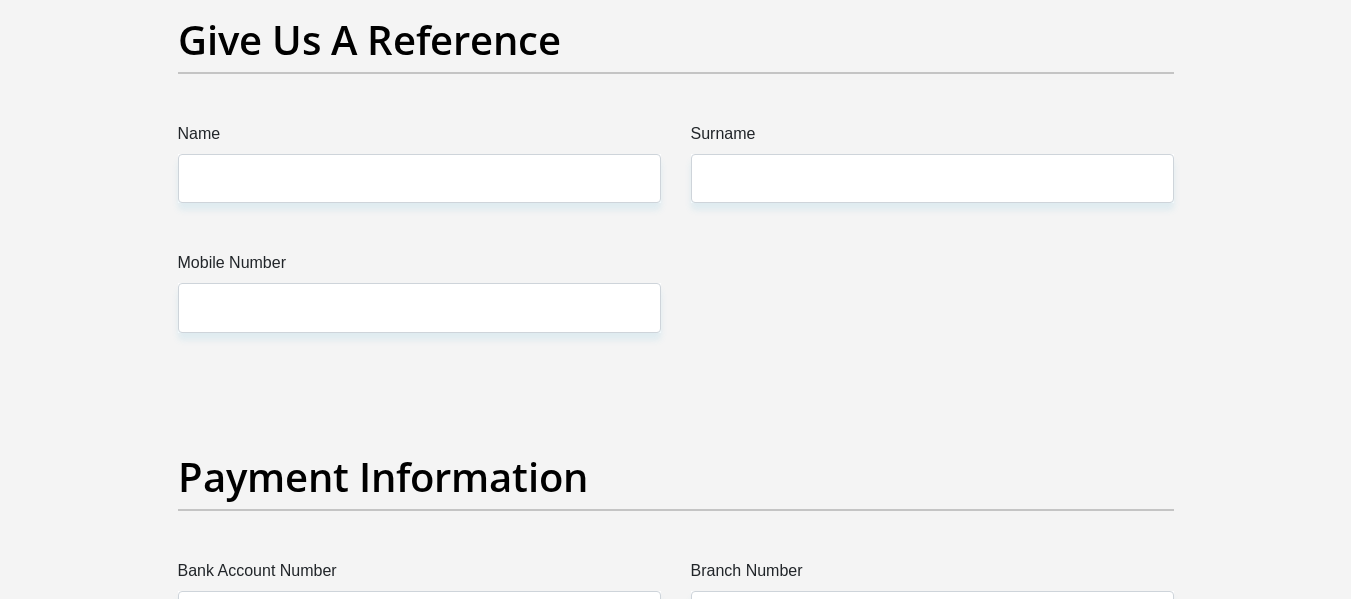 scroll, scrollTop: 4200, scrollLeft: 0, axis: vertical 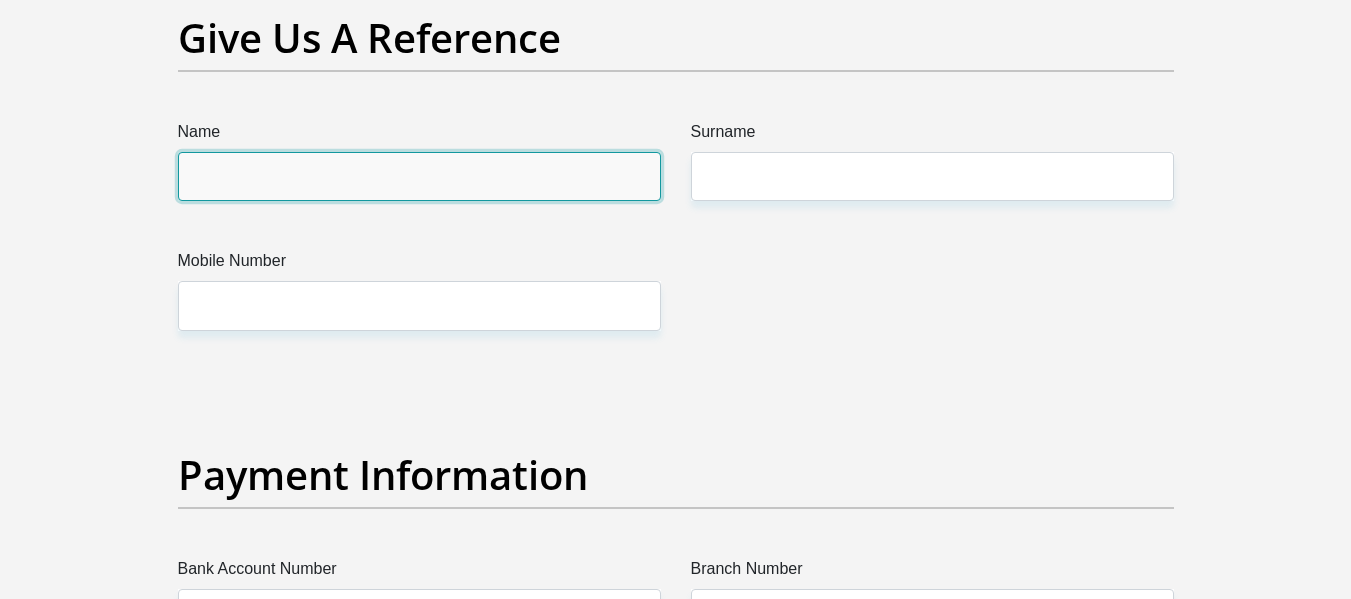 click on "Name" at bounding box center [419, 176] 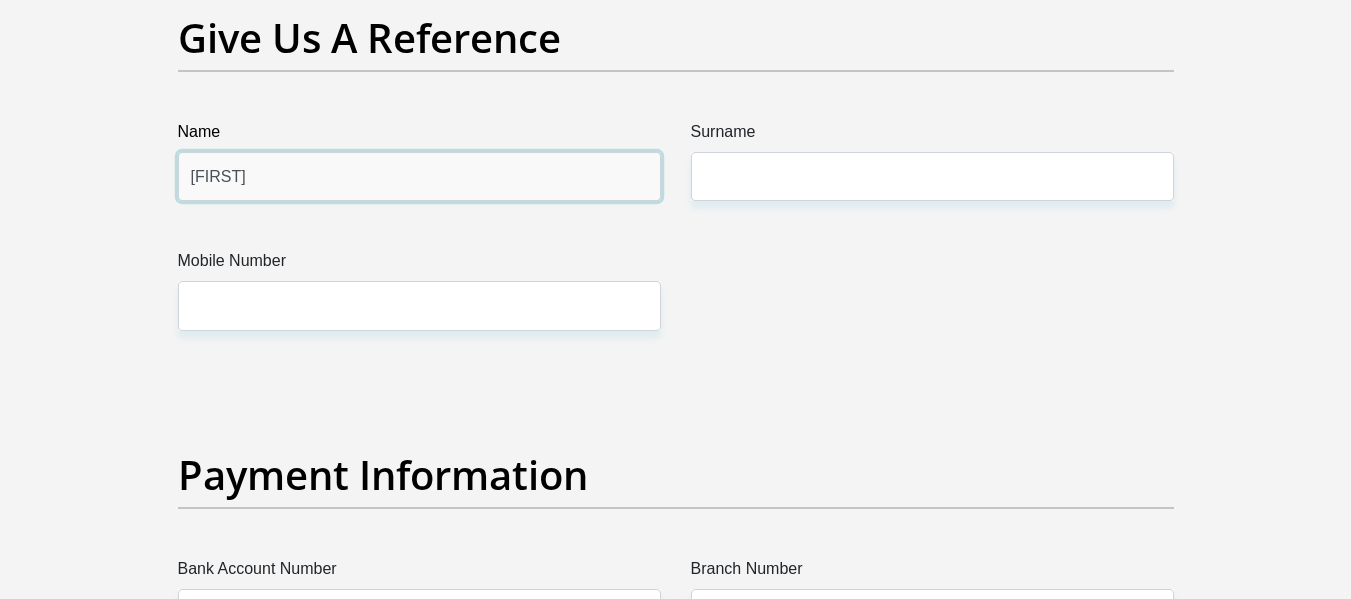 type on "Brian" 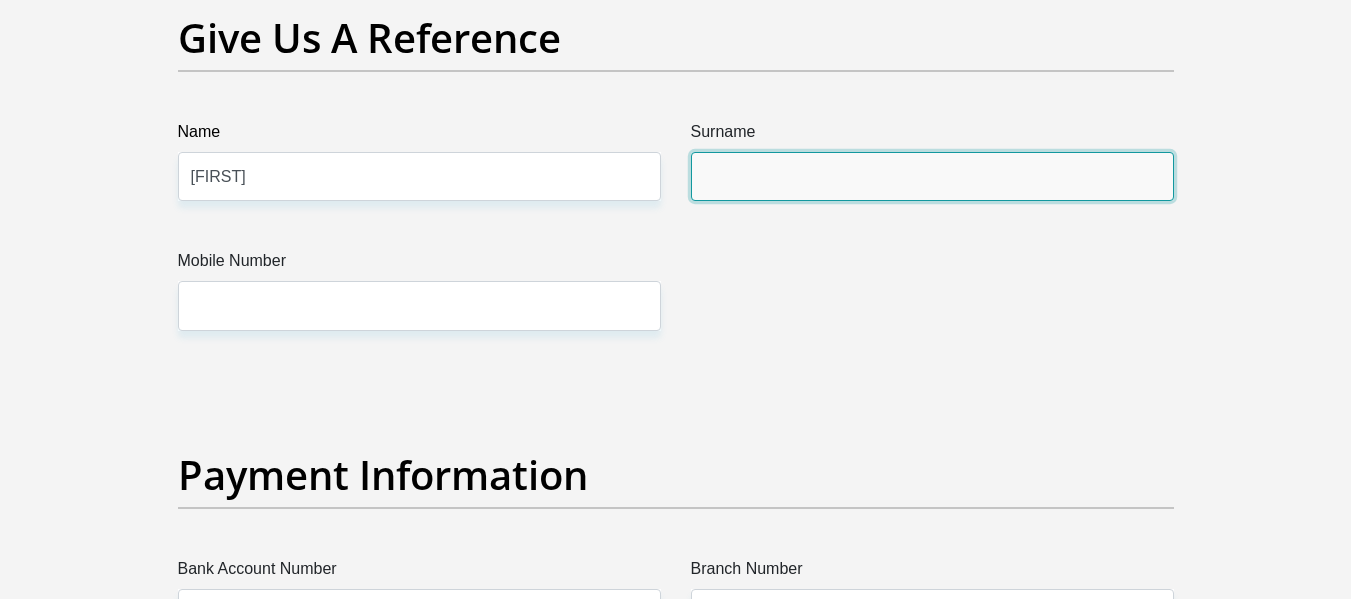 click on "Surname" at bounding box center [932, 176] 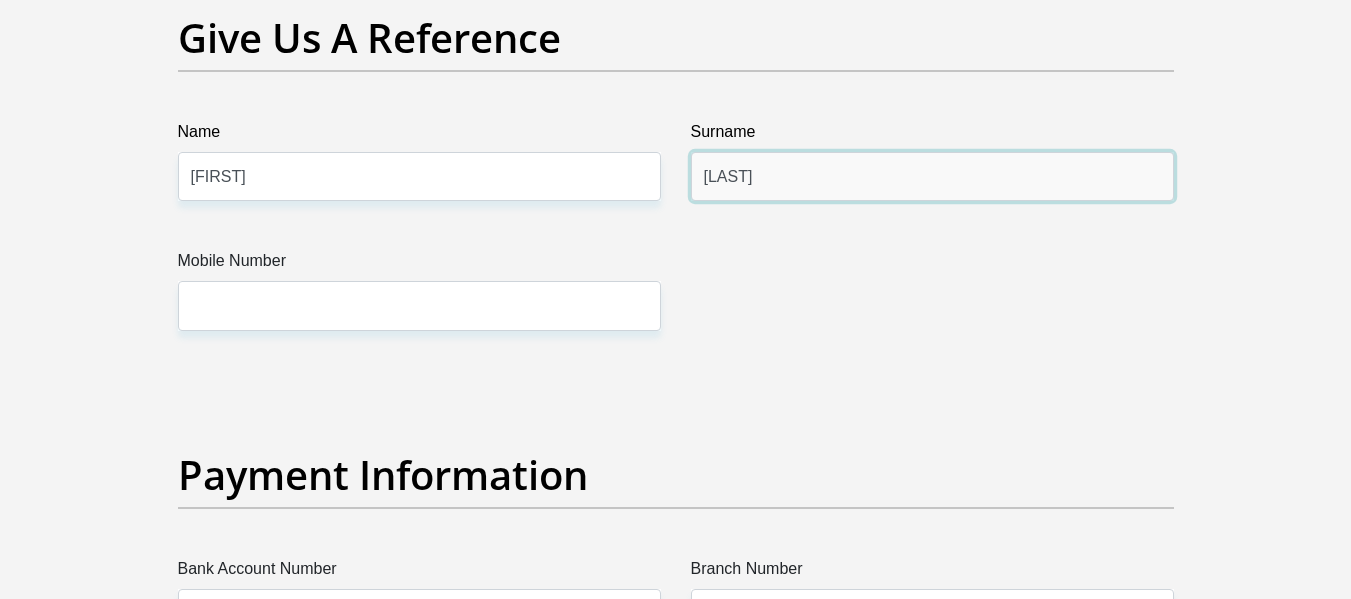 type on "Busakwe" 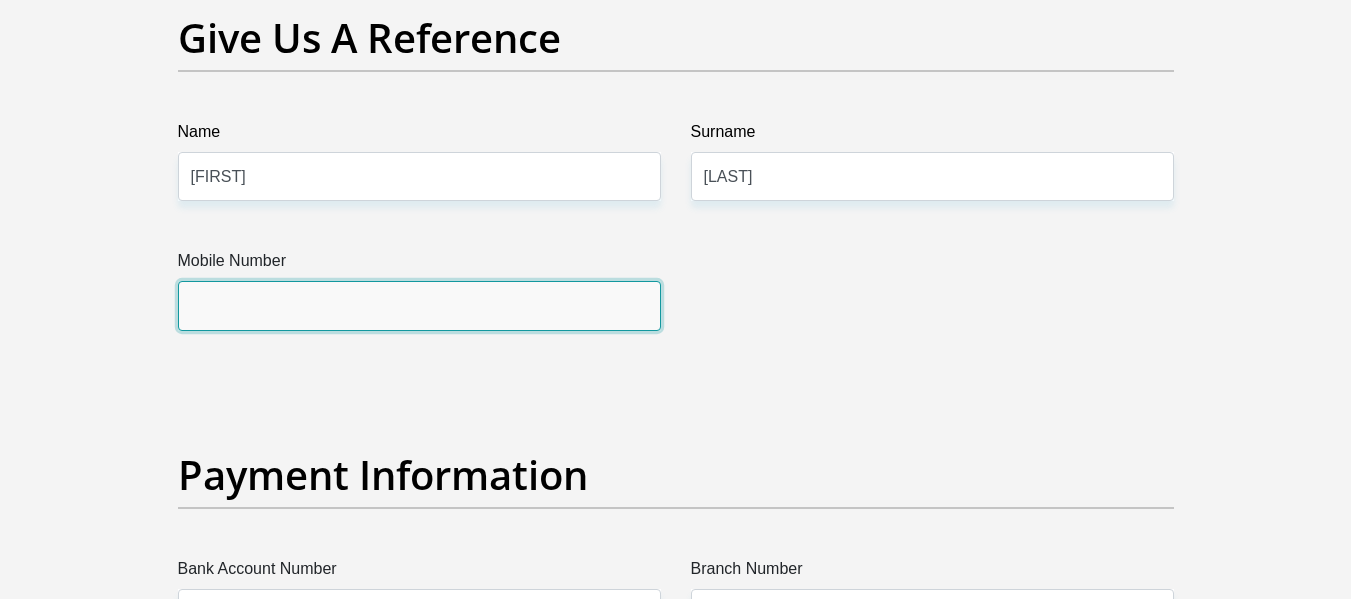 click on "Mobile Number" at bounding box center [419, 305] 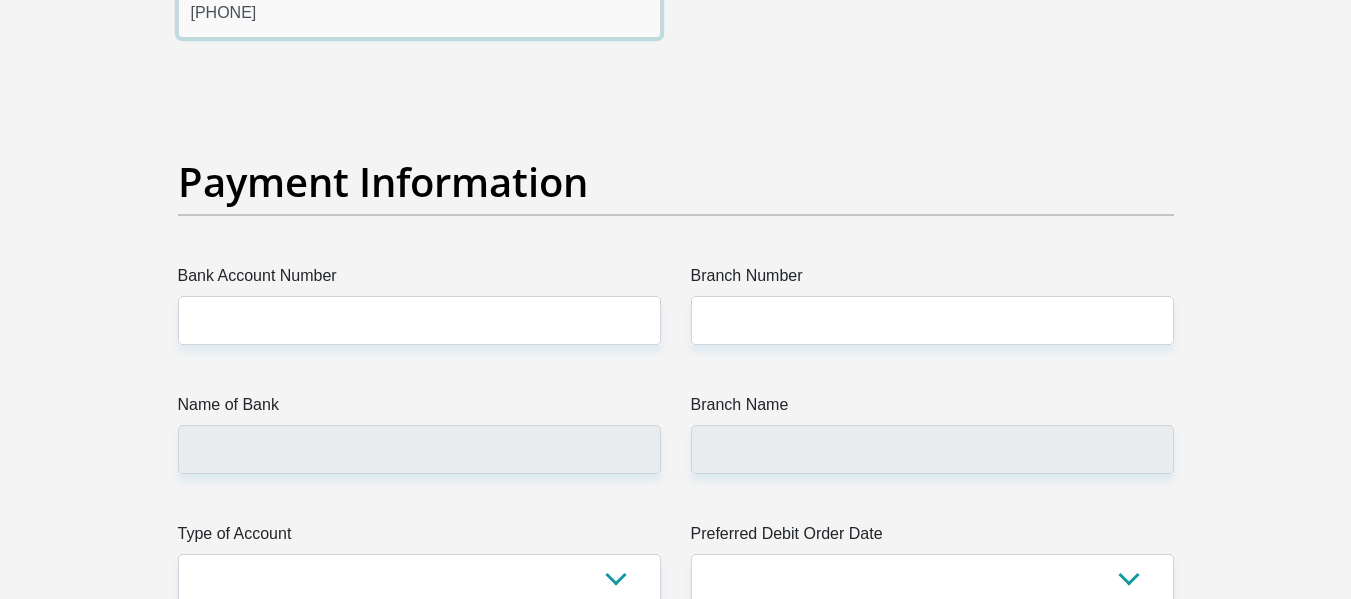 scroll, scrollTop: 4500, scrollLeft: 0, axis: vertical 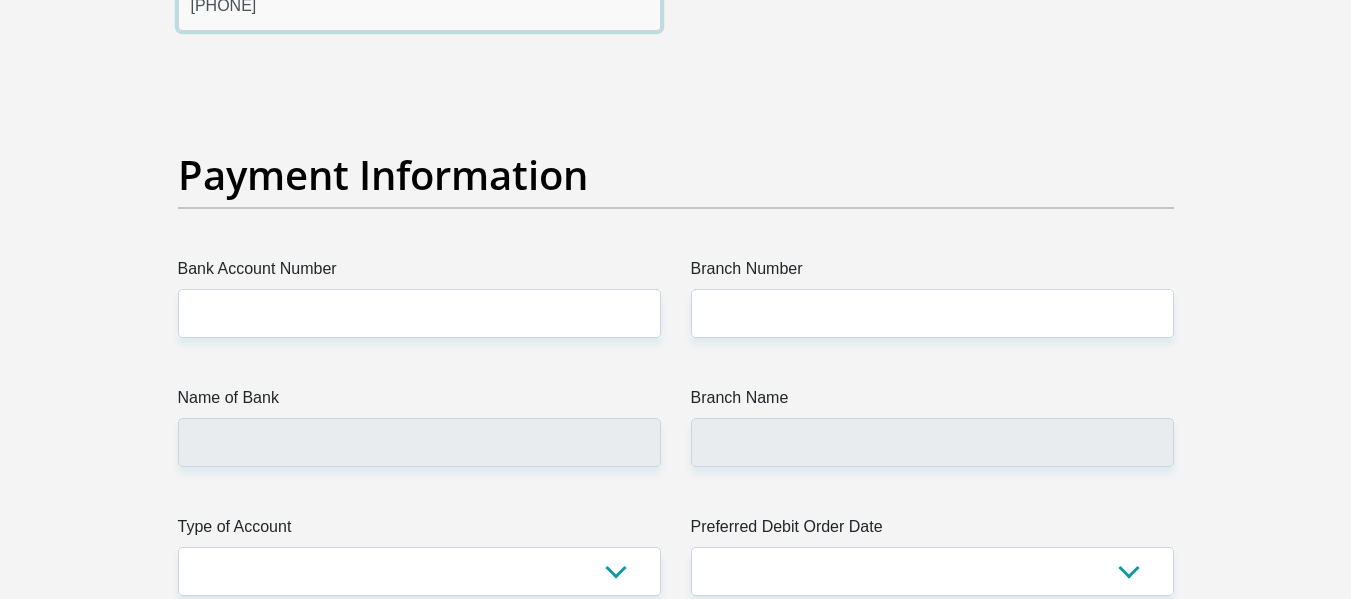 type on "0782680171" 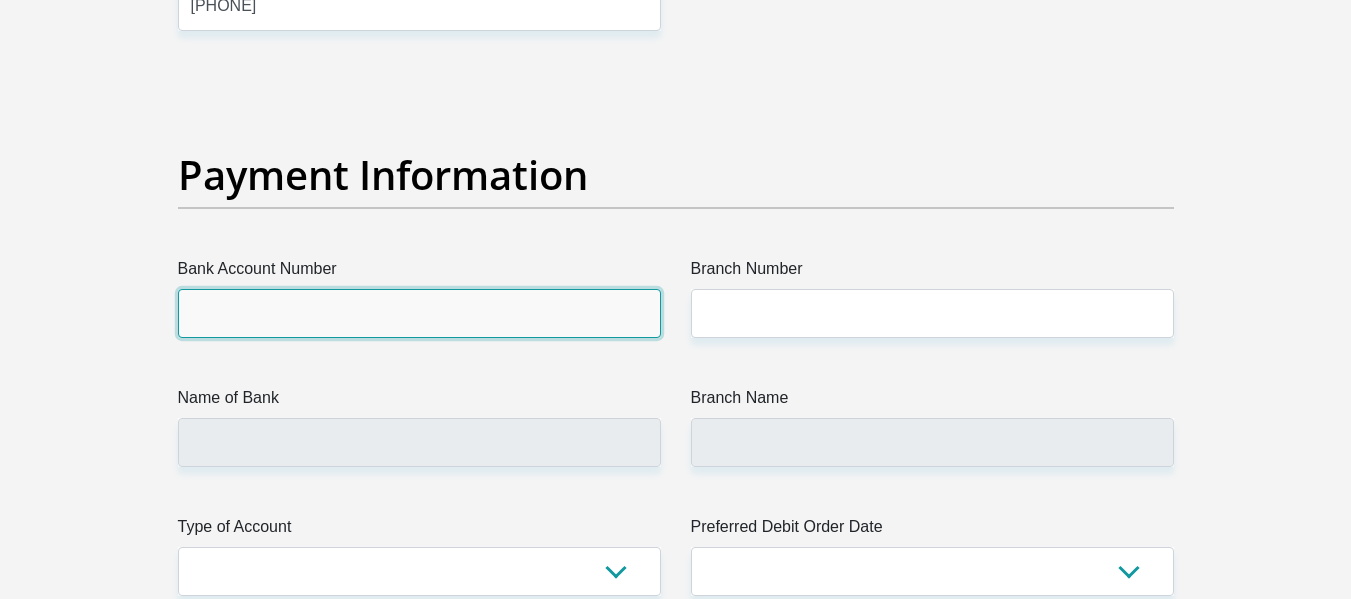 click on "Bank Account Number" at bounding box center (419, 313) 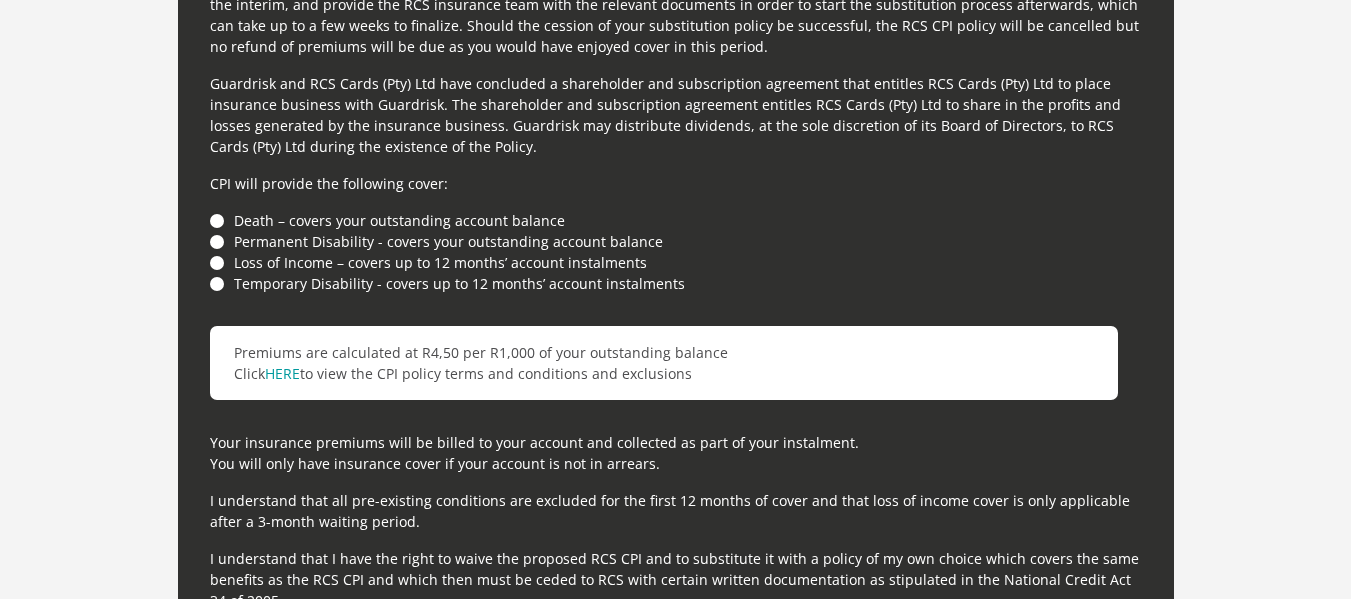 scroll, scrollTop: 5600, scrollLeft: 0, axis: vertical 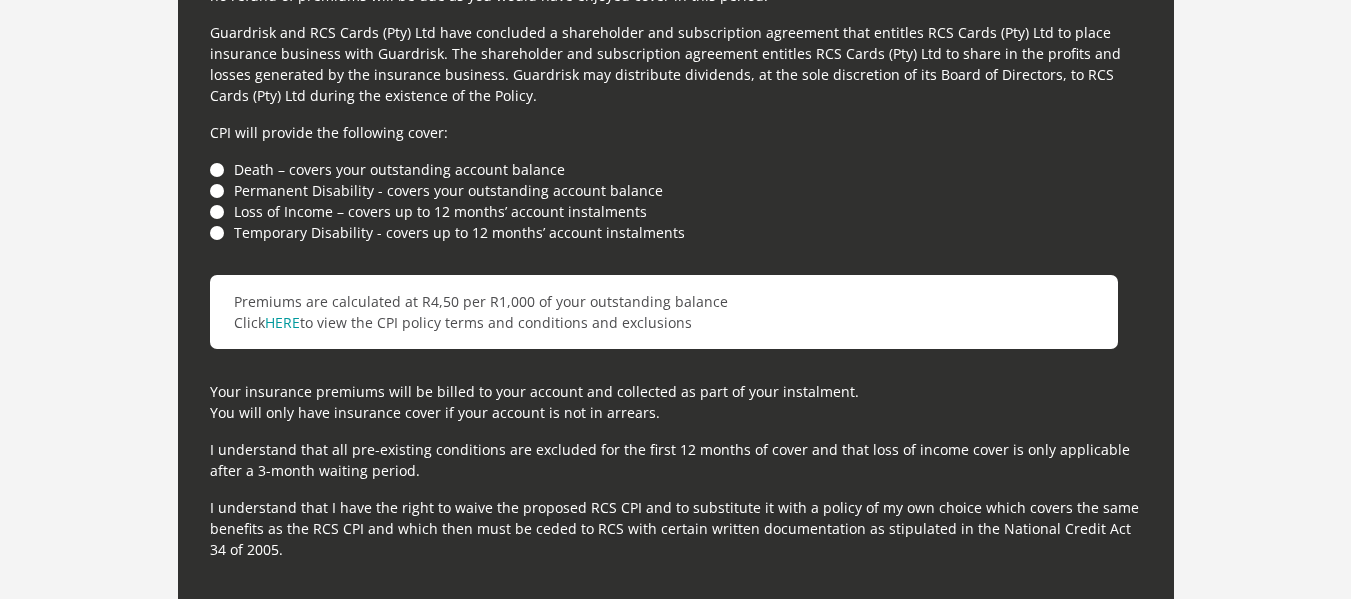 click on "Death – covers your outstanding account balance" at bounding box center (676, 169) 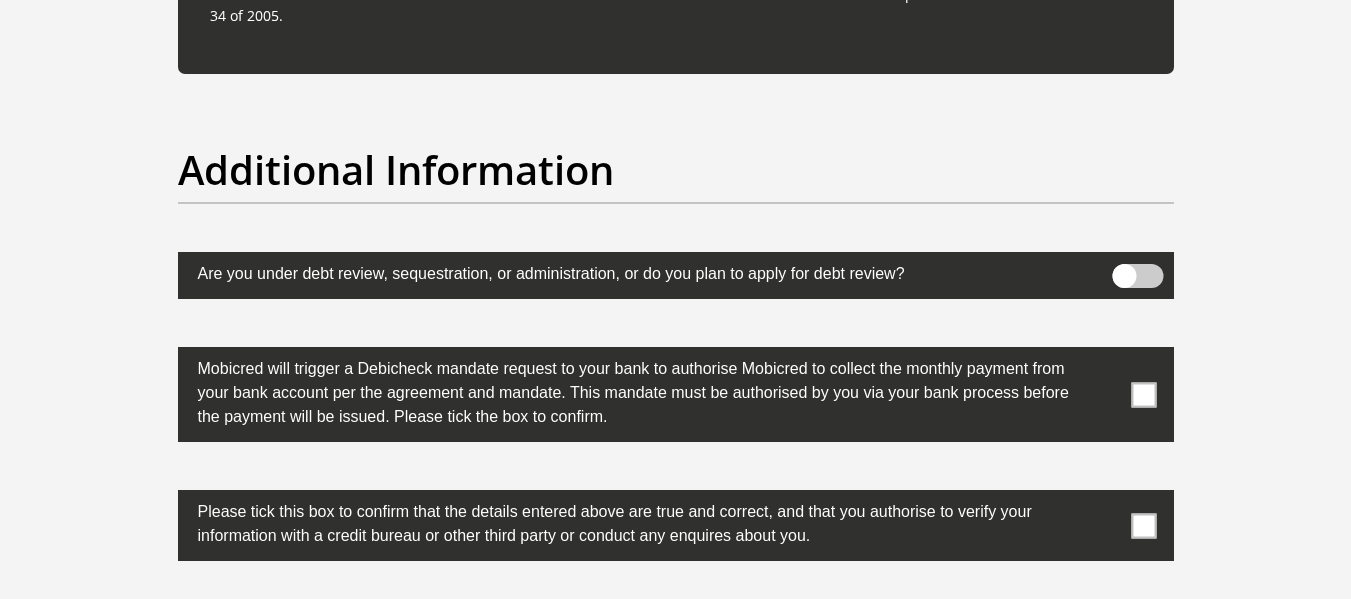 scroll, scrollTop: 6200, scrollLeft: 0, axis: vertical 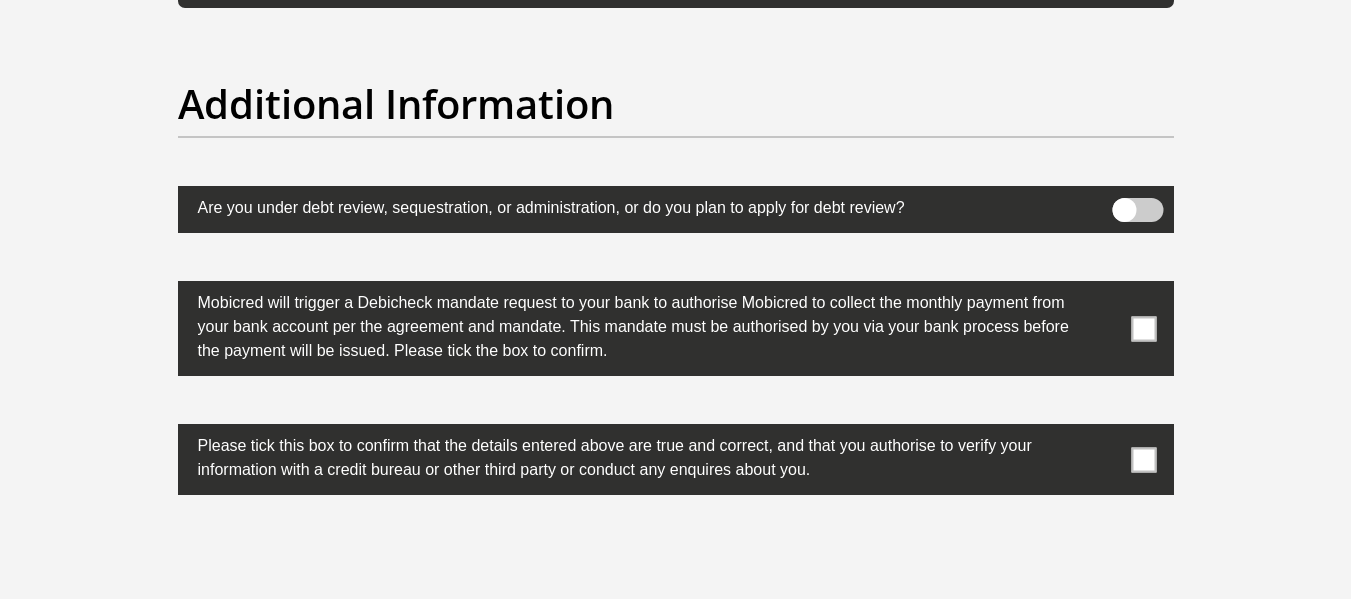 click at bounding box center [1143, 328] 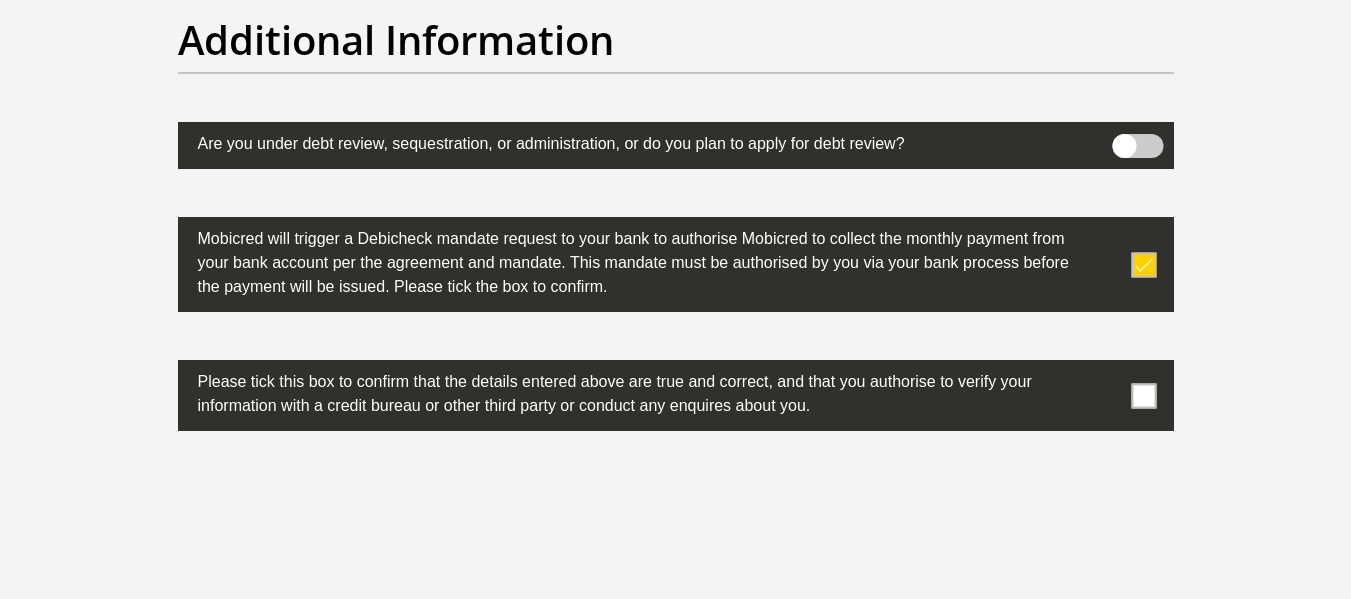 scroll, scrollTop: 6300, scrollLeft: 0, axis: vertical 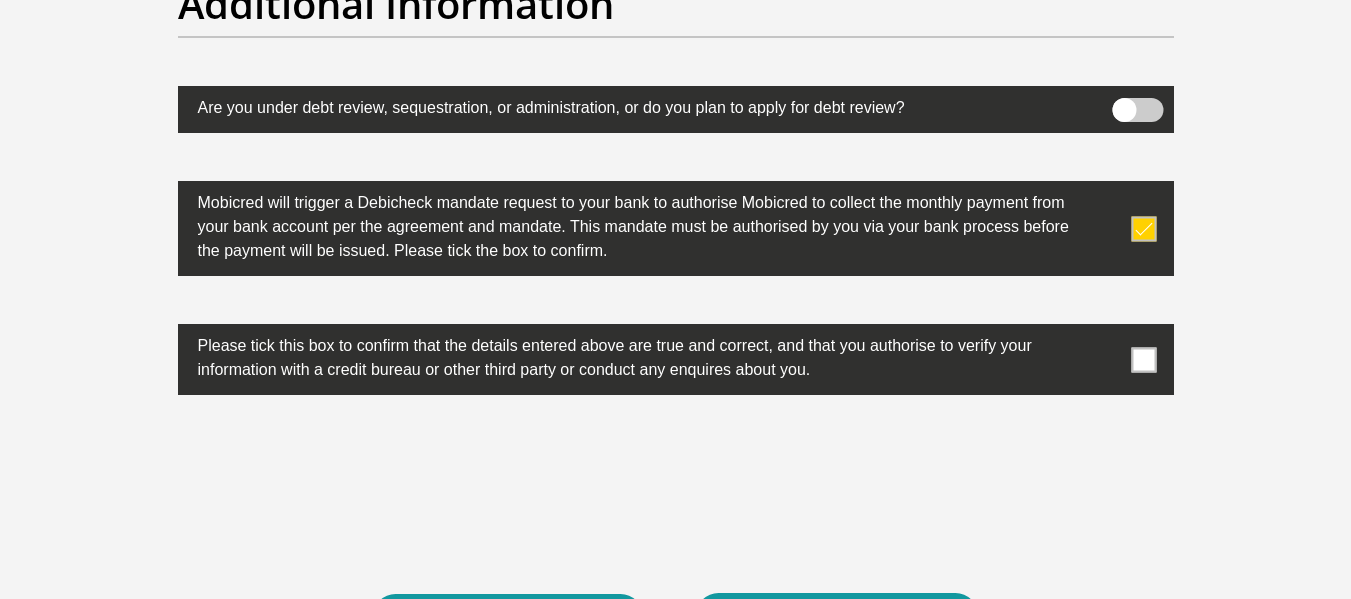 click at bounding box center [1143, 359] 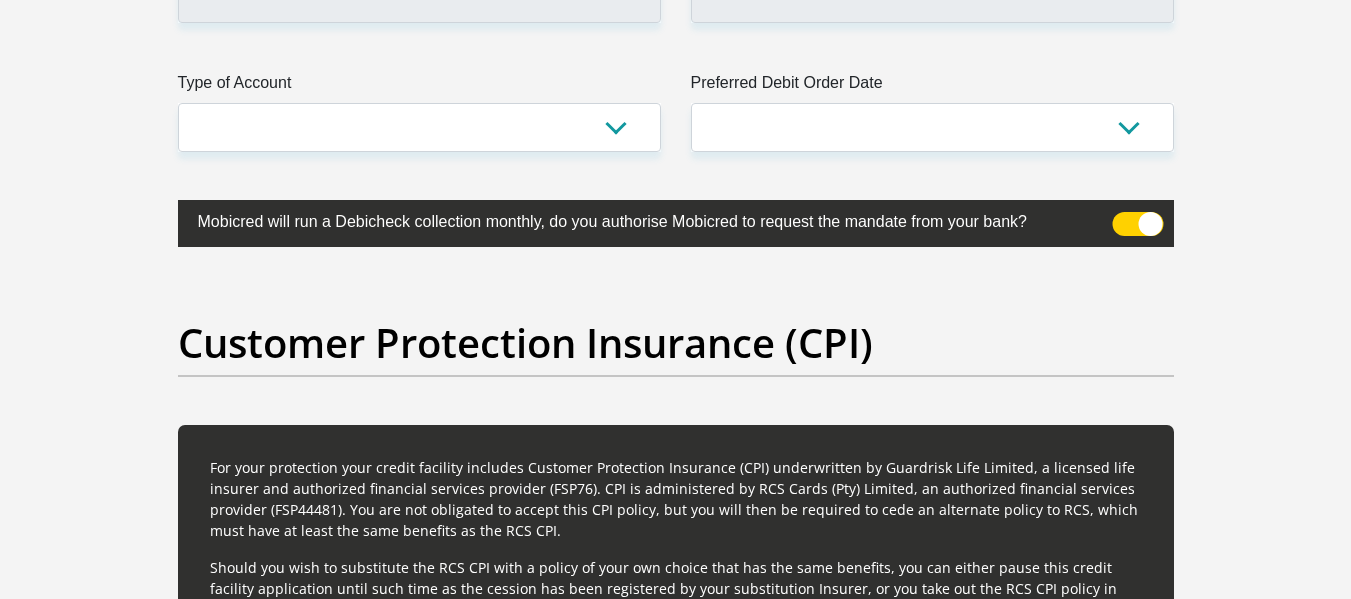 scroll, scrollTop: 4900, scrollLeft: 0, axis: vertical 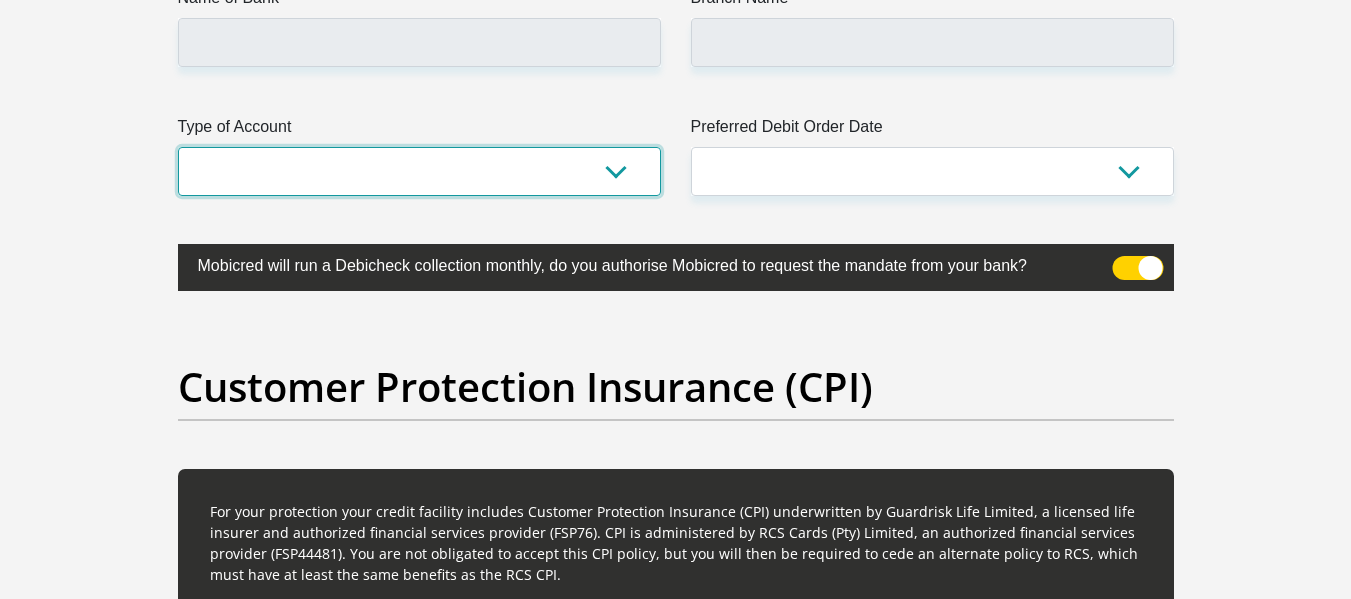 click on "Cheque
Savings" at bounding box center (419, 171) 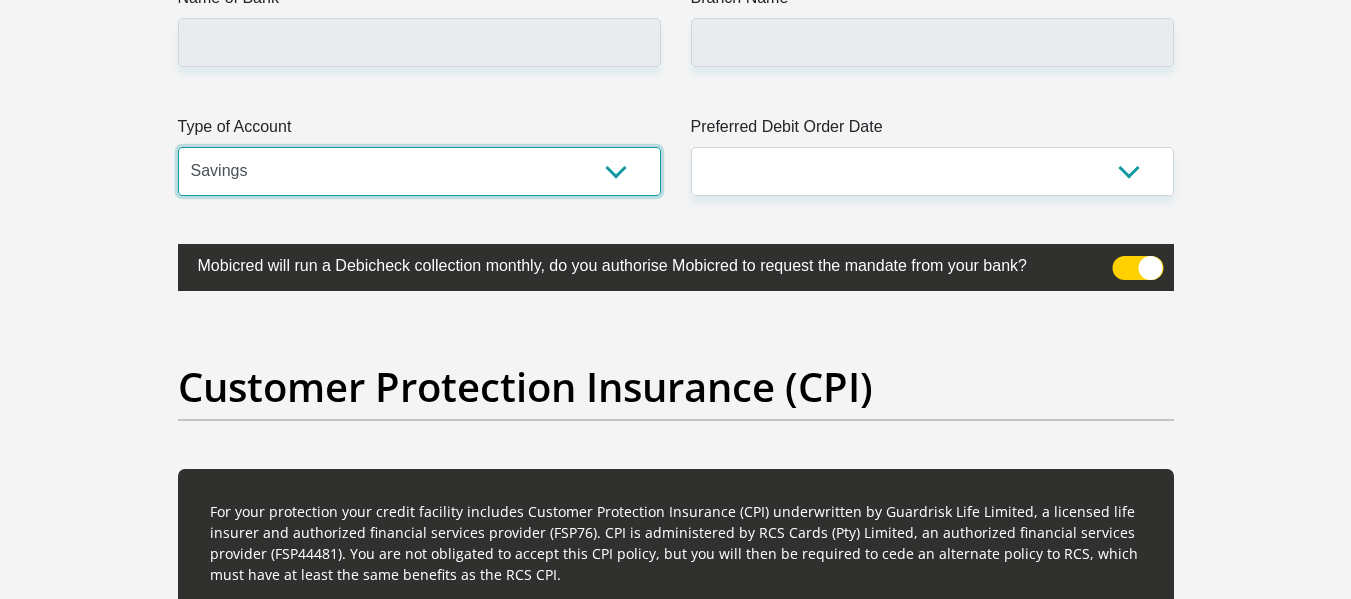click on "Cheque
Savings" at bounding box center (419, 171) 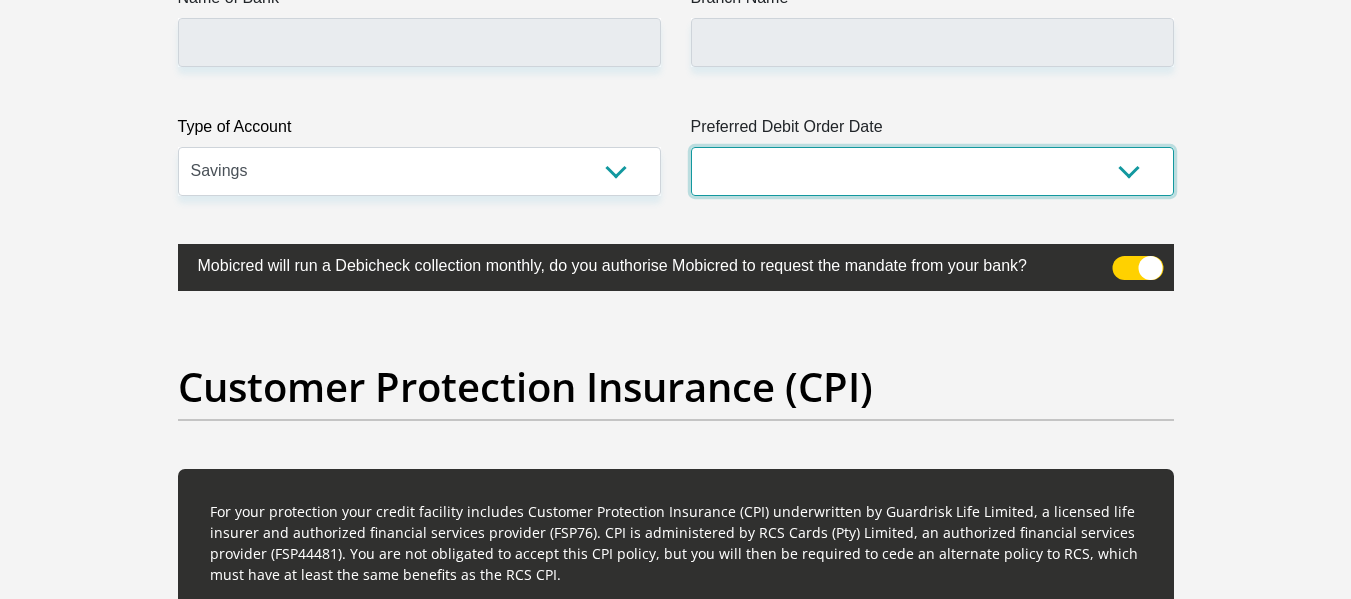 click on "1st
2nd
3rd
4th
5th
7th
18th
19th
20th
21st
22nd
23rd
24th
25th
26th
27th
28th
29th
30th" at bounding box center [932, 171] 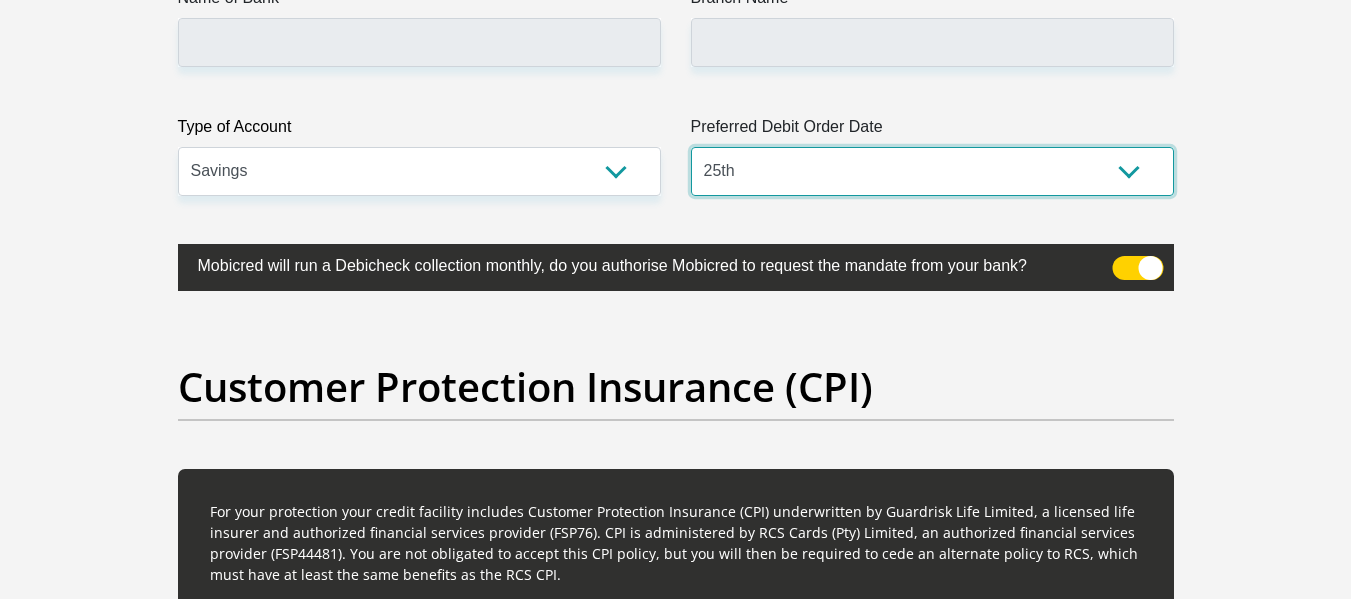 click on "1st
2nd
3rd
4th
5th
7th
18th
19th
20th
21st
22nd
23rd
24th
25th
26th
27th
28th
29th
30th" at bounding box center [932, 171] 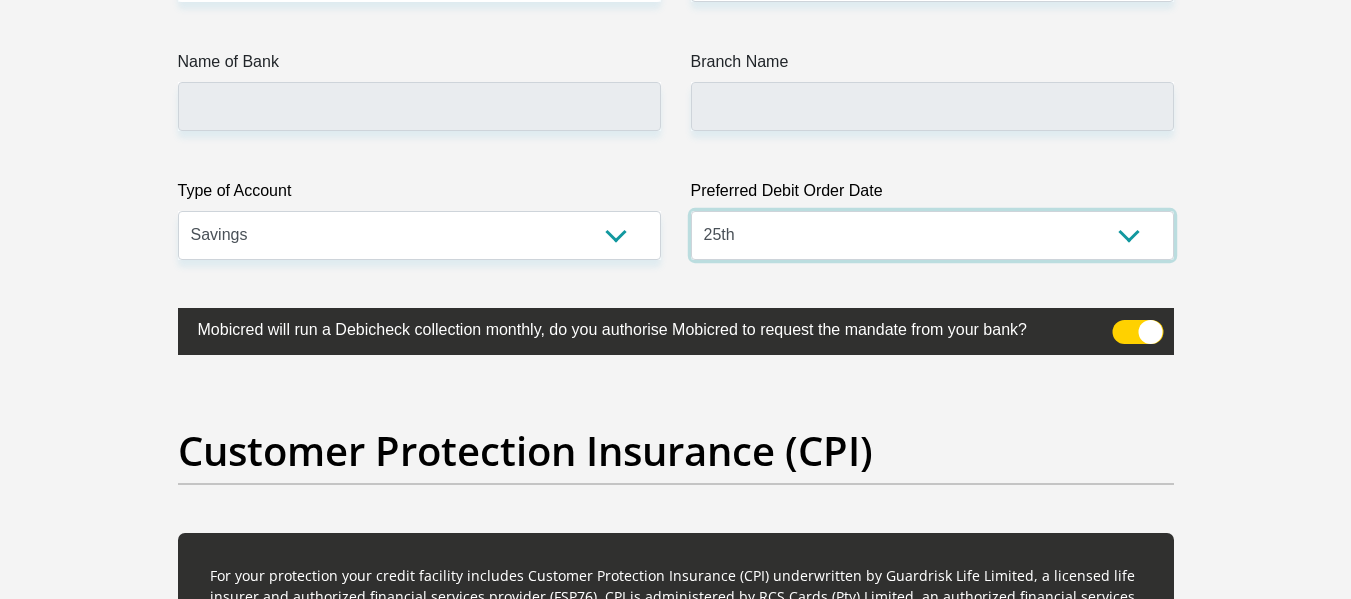 scroll, scrollTop: 4600, scrollLeft: 0, axis: vertical 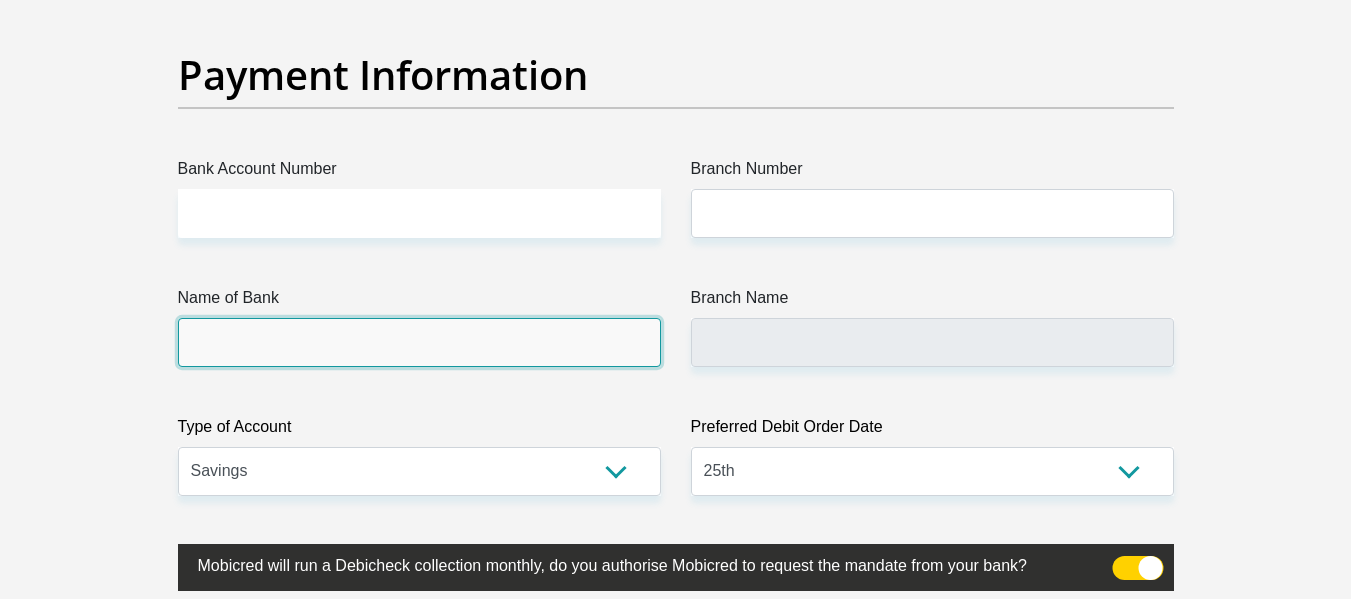 click on "Name of Bank" at bounding box center [419, 342] 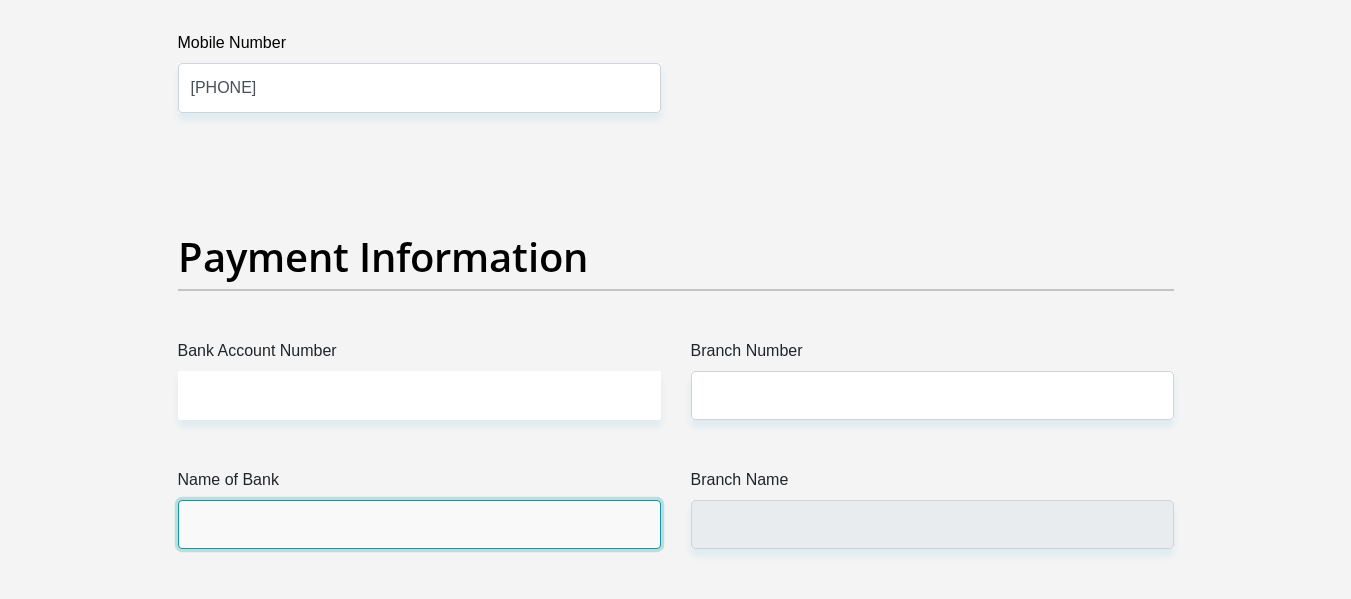 scroll, scrollTop: 4400, scrollLeft: 0, axis: vertical 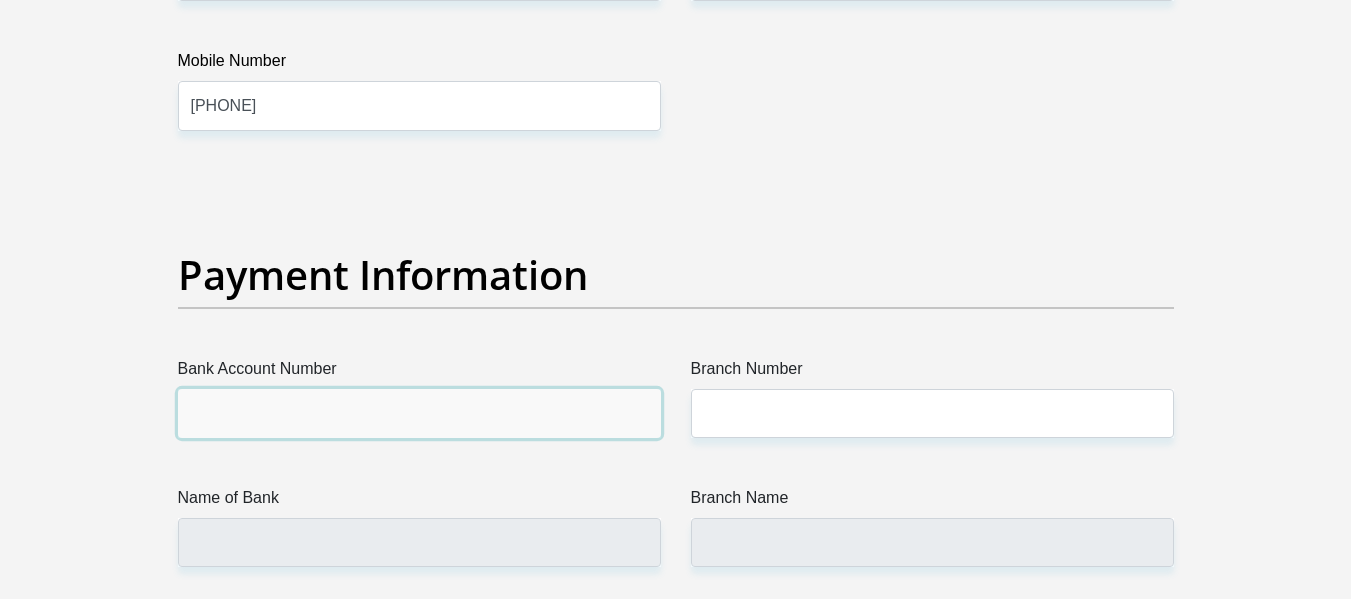 click on "Bank Account Number" at bounding box center [419, 413] 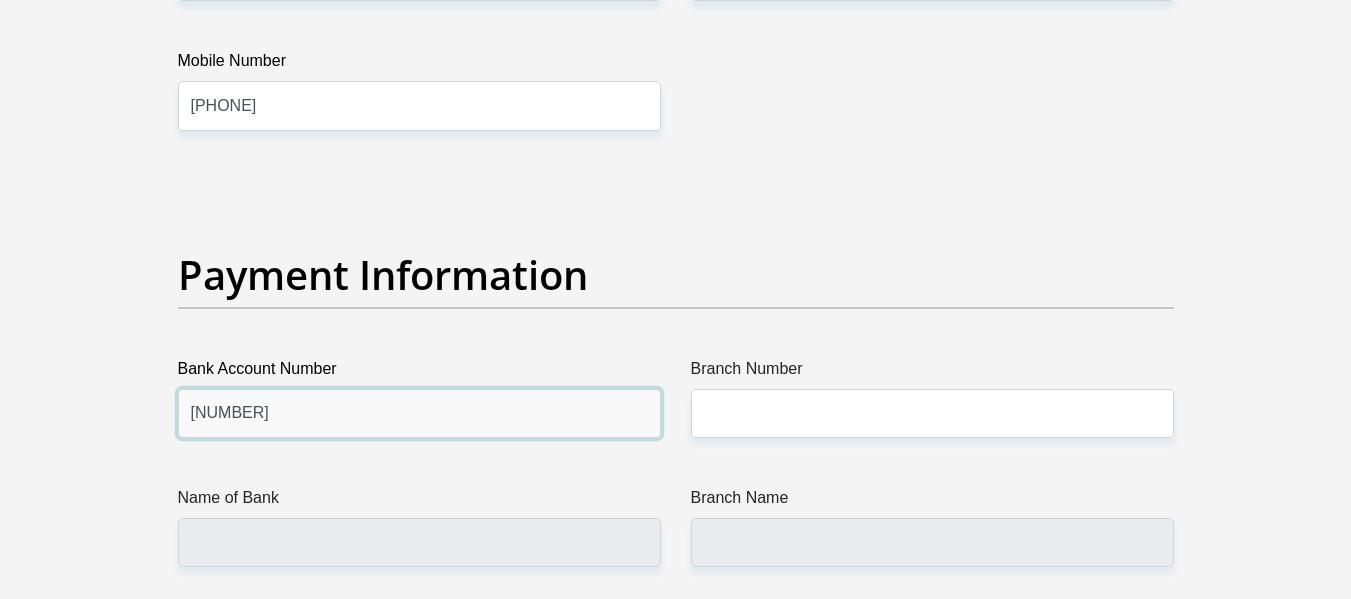 type on "1238100498" 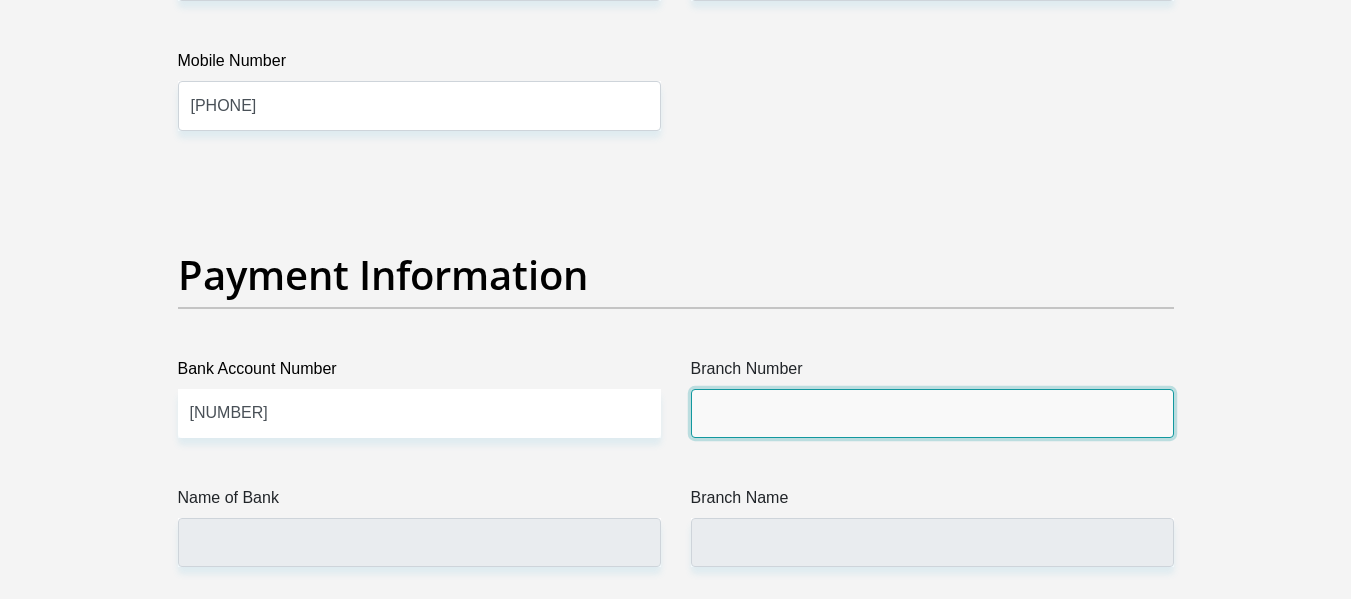 click on "Branch Number" at bounding box center (932, 413) 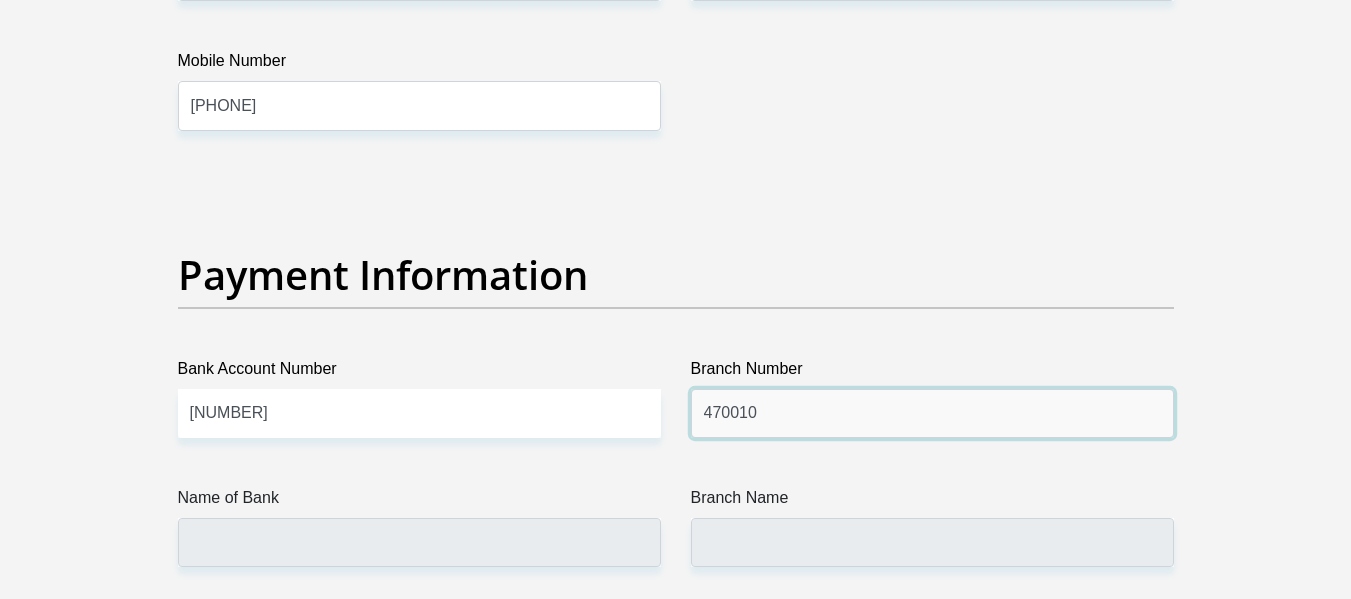 type on "470010" 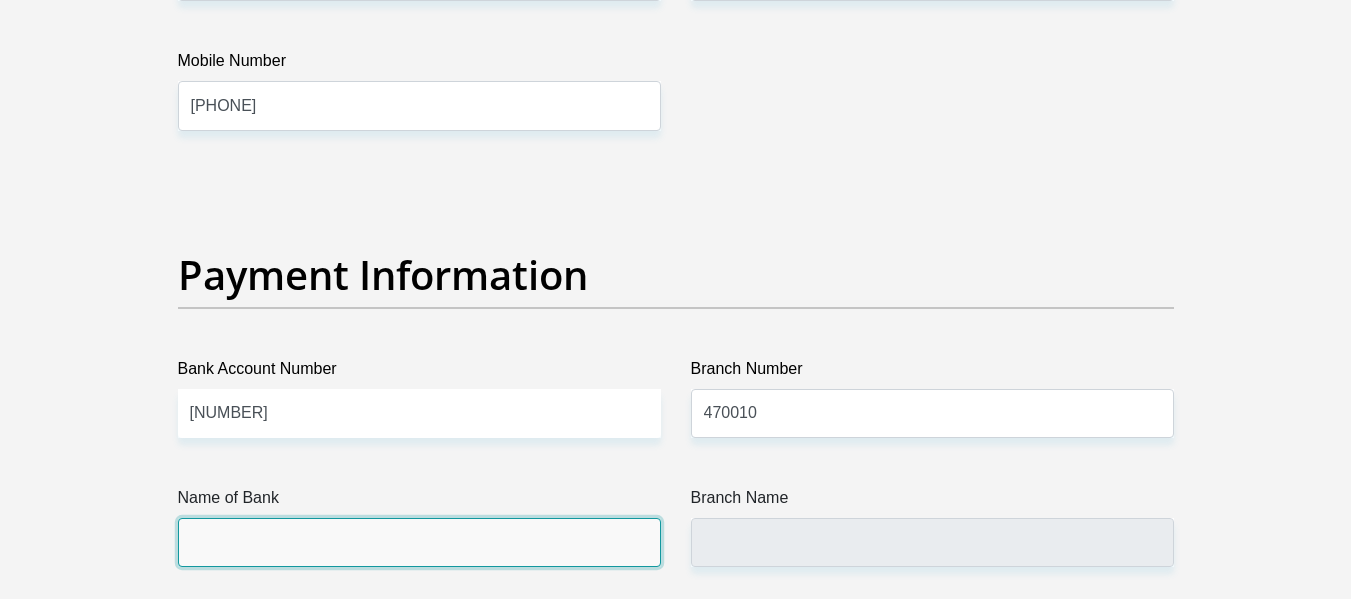 click on "Name of Bank" at bounding box center [419, 542] 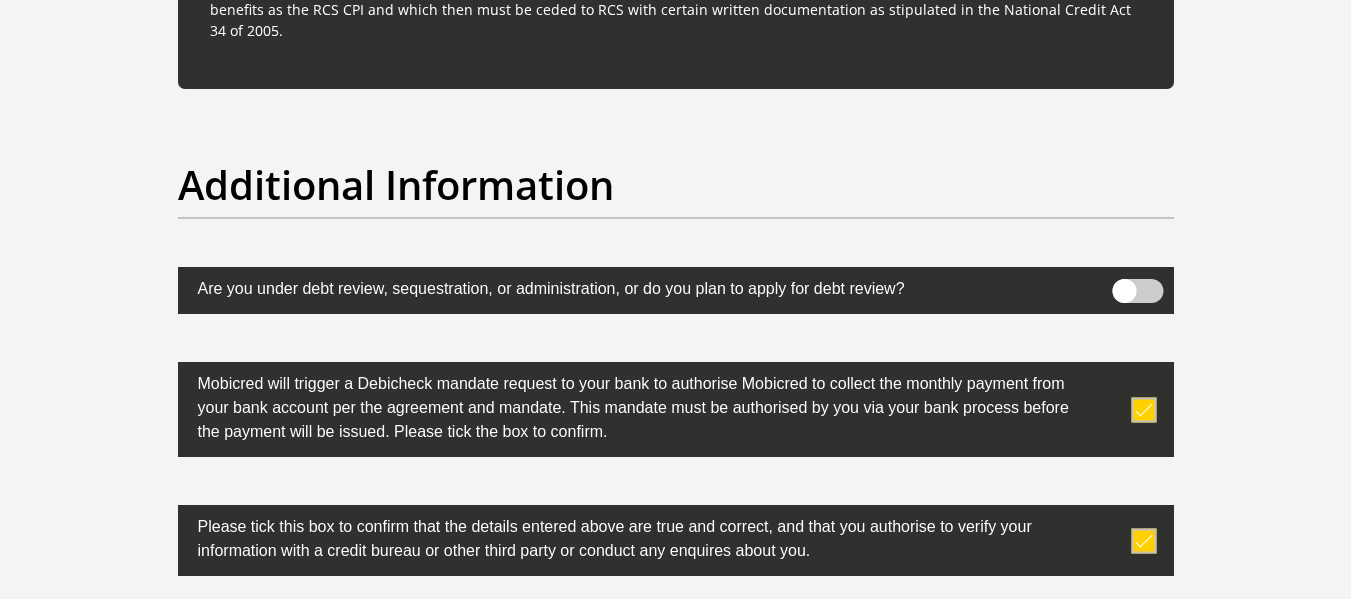 scroll, scrollTop: 6400, scrollLeft: 0, axis: vertical 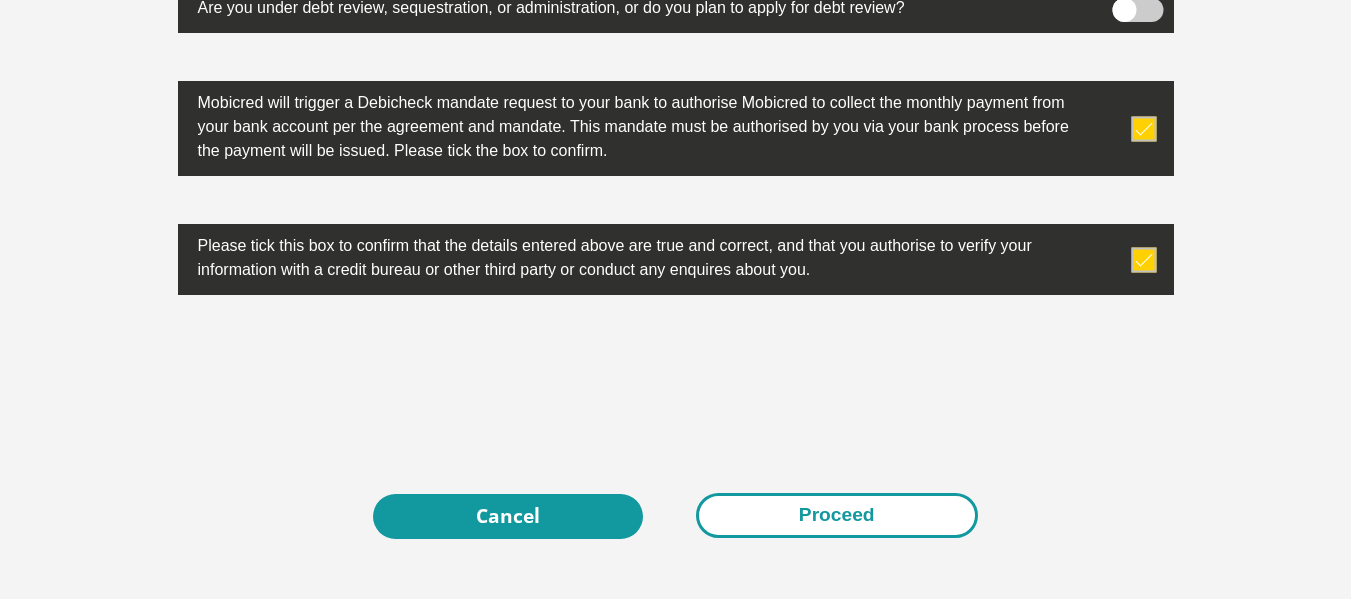 click on "Proceed" at bounding box center (837, 515) 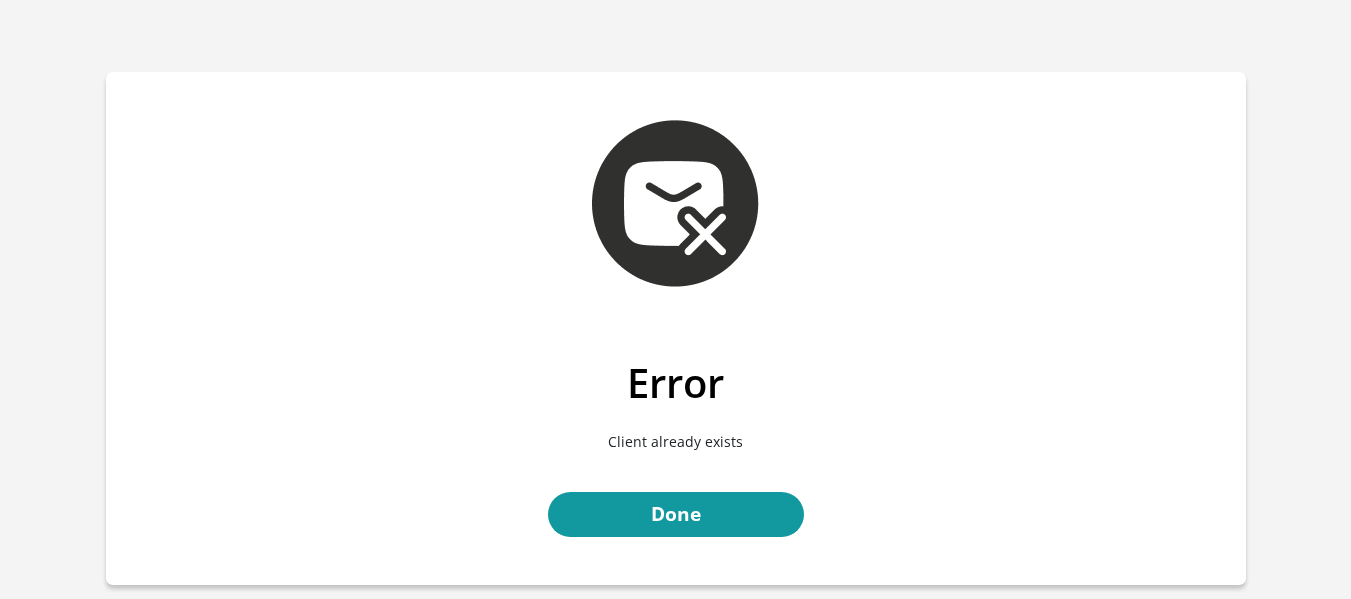 scroll, scrollTop: 0, scrollLeft: 0, axis: both 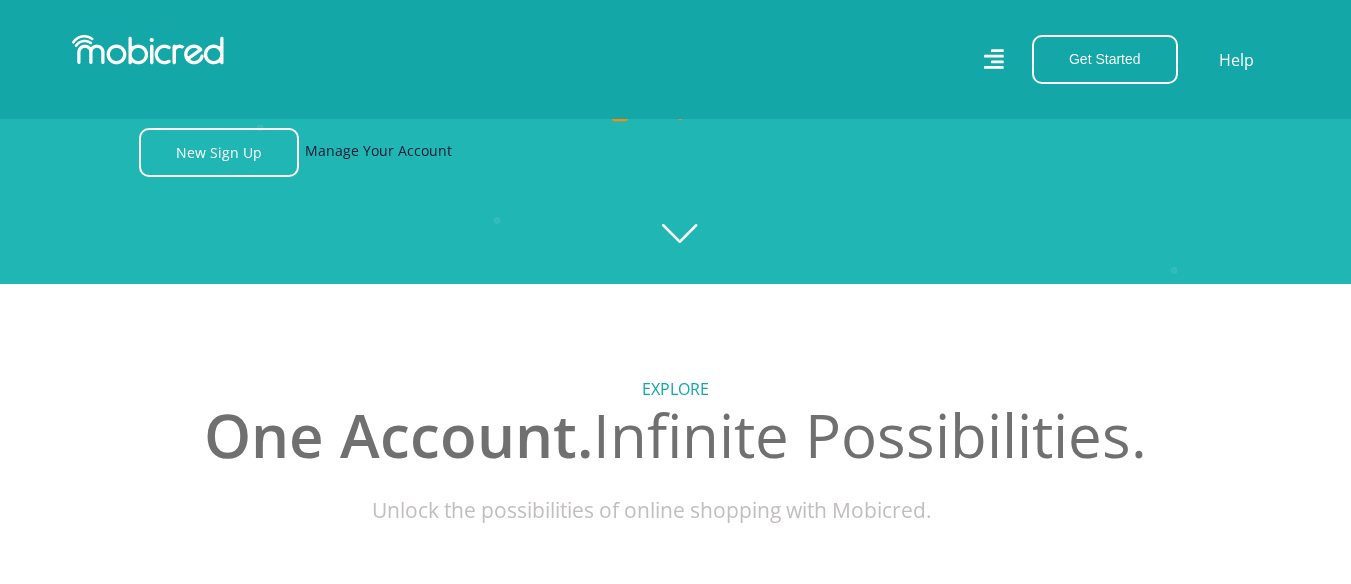 click on "Manage Your Account" at bounding box center [378, 152] 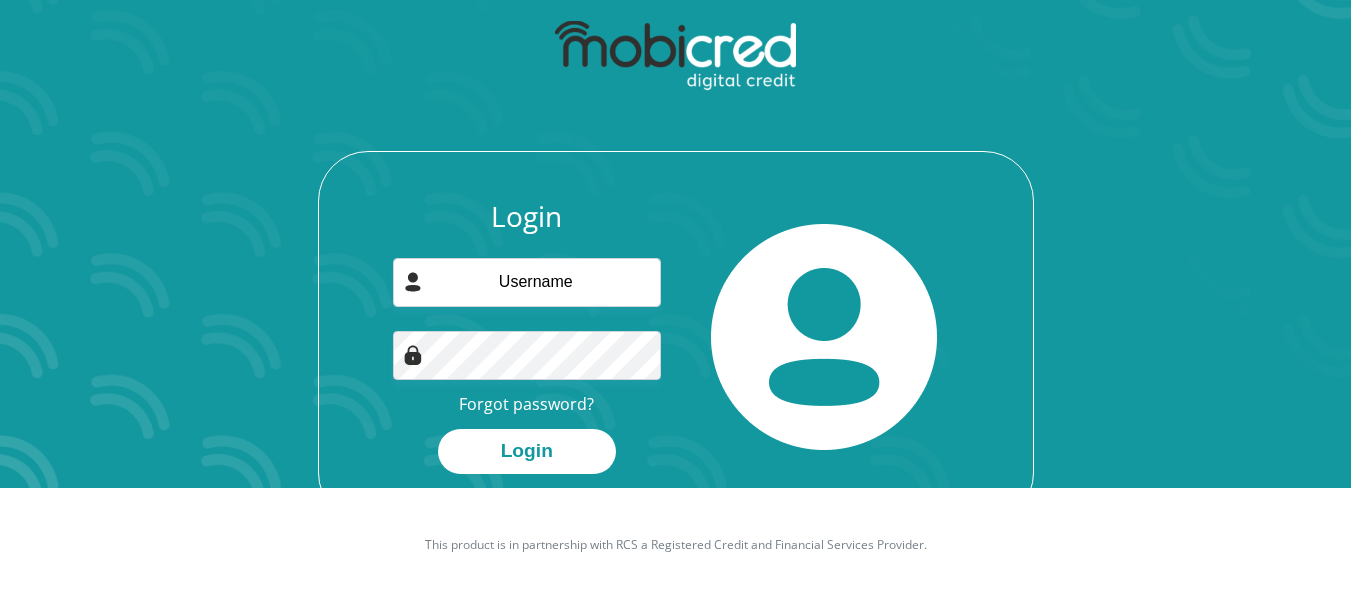 scroll, scrollTop: 114, scrollLeft: 0, axis: vertical 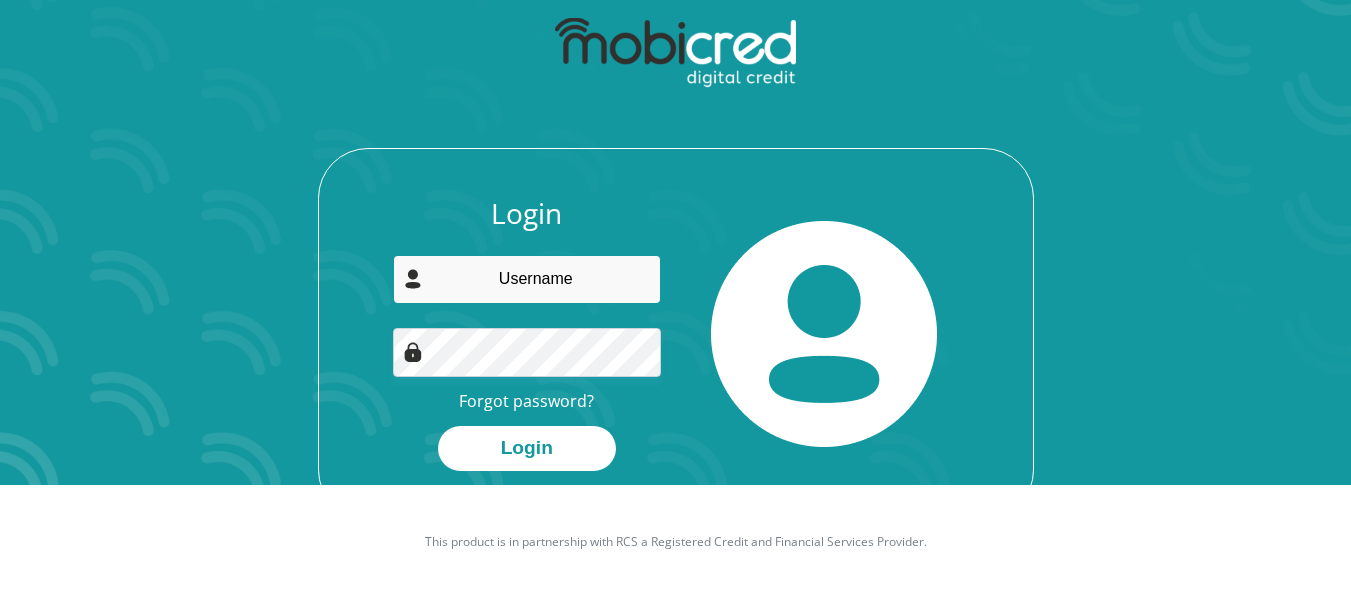 click at bounding box center (527, 279) 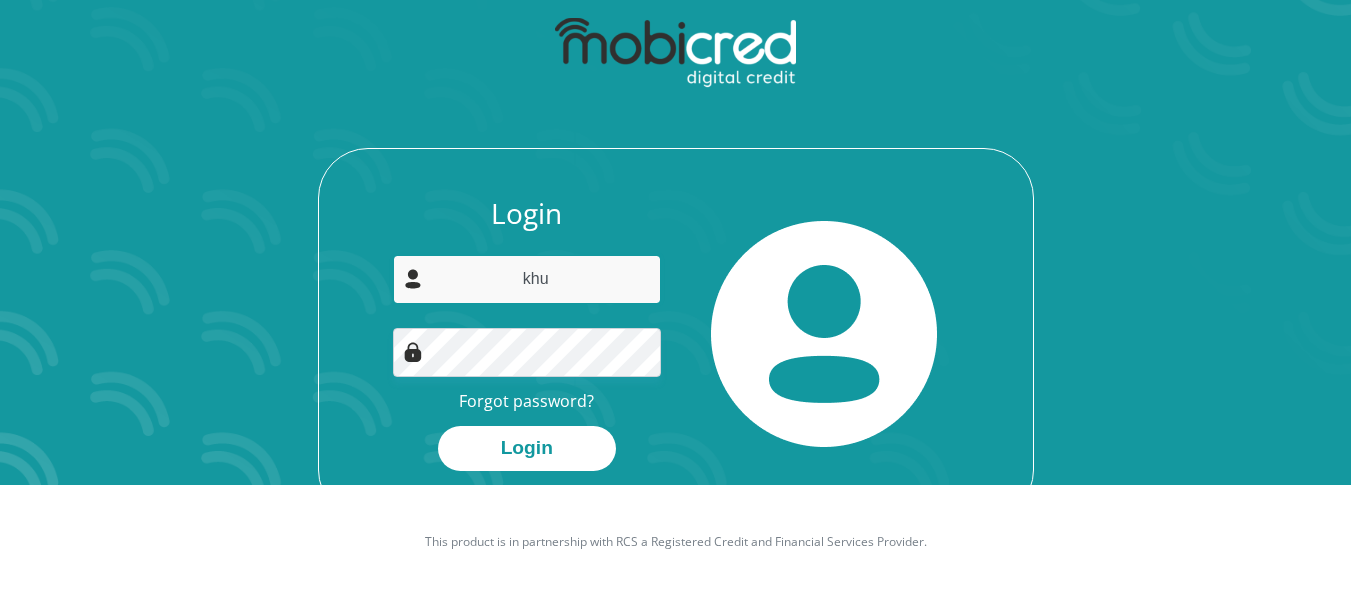 type on "khumalo.lyi@gmail.com" 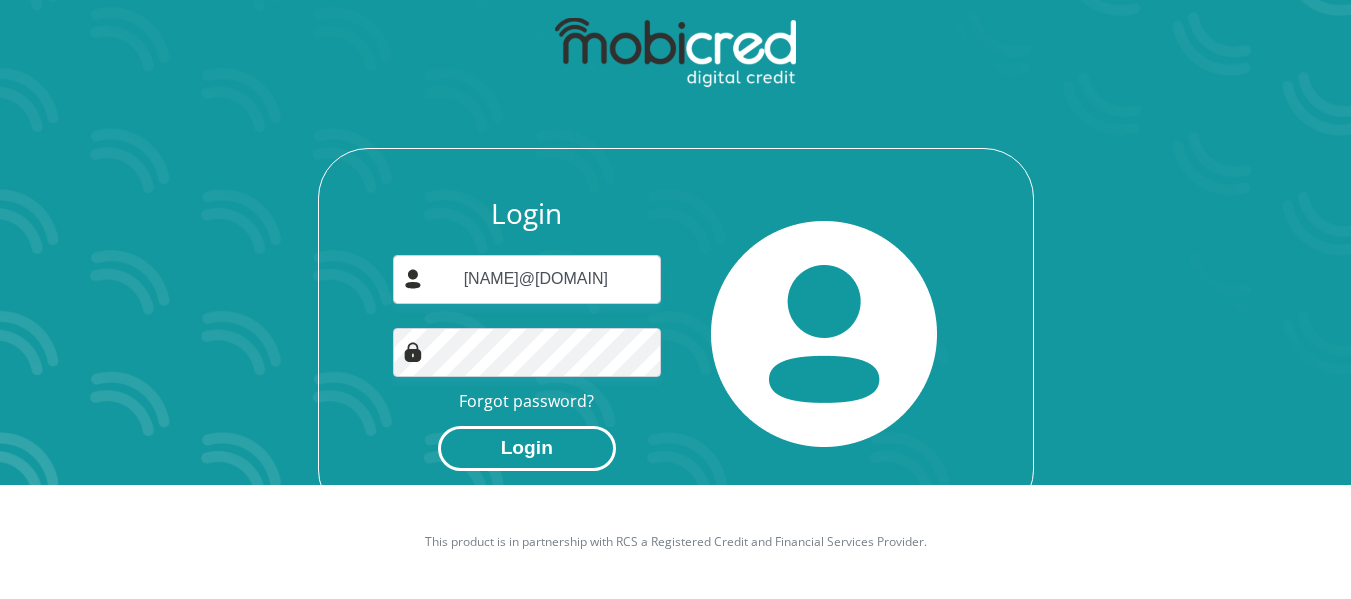 click on "Login" at bounding box center (527, 448) 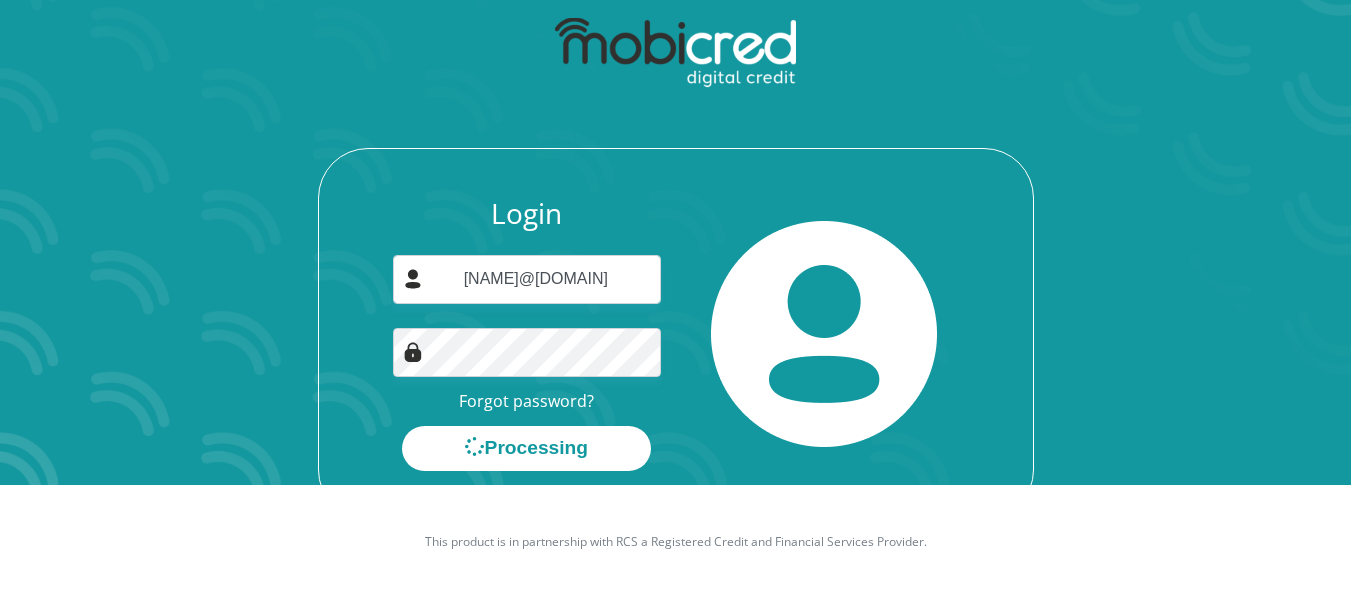 scroll, scrollTop: 0, scrollLeft: 0, axis: both 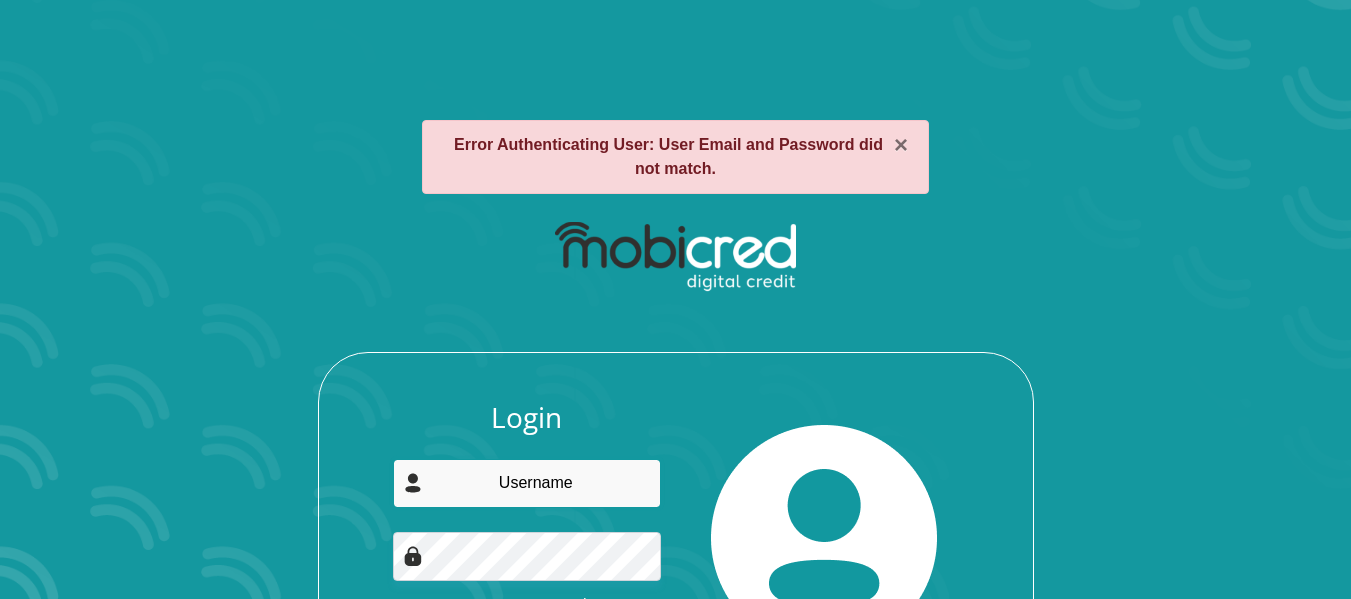 click at bounding box center (527, 483) 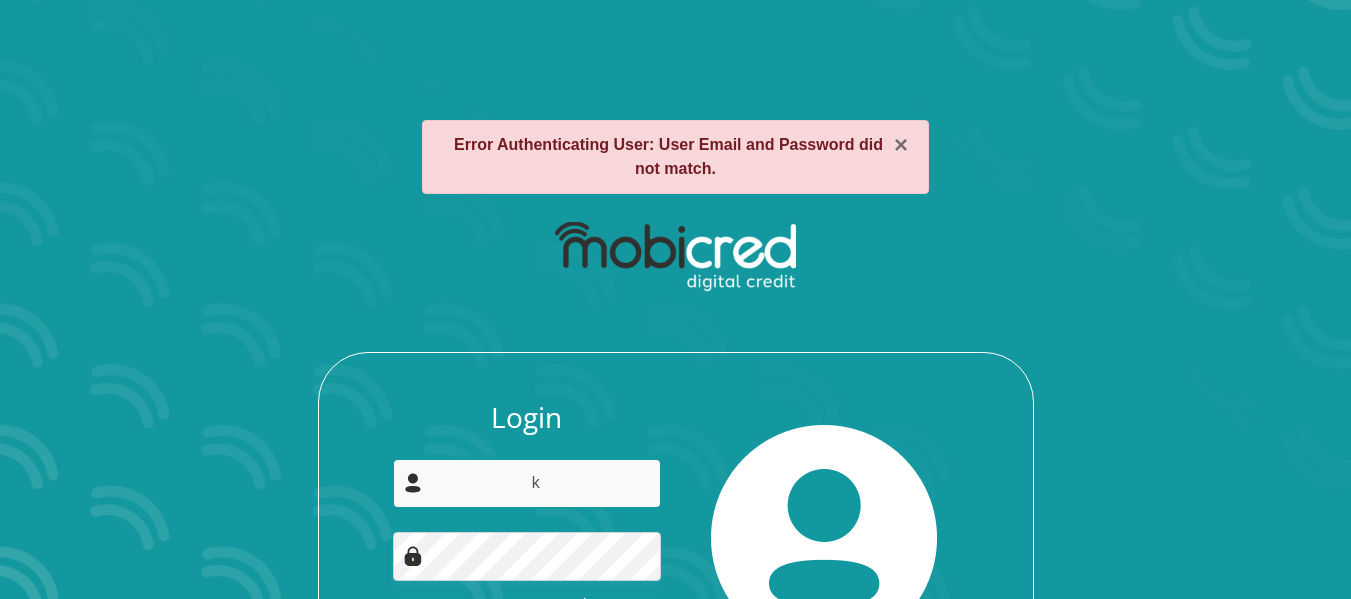 type on "[NAME]@[DOMAIN]" 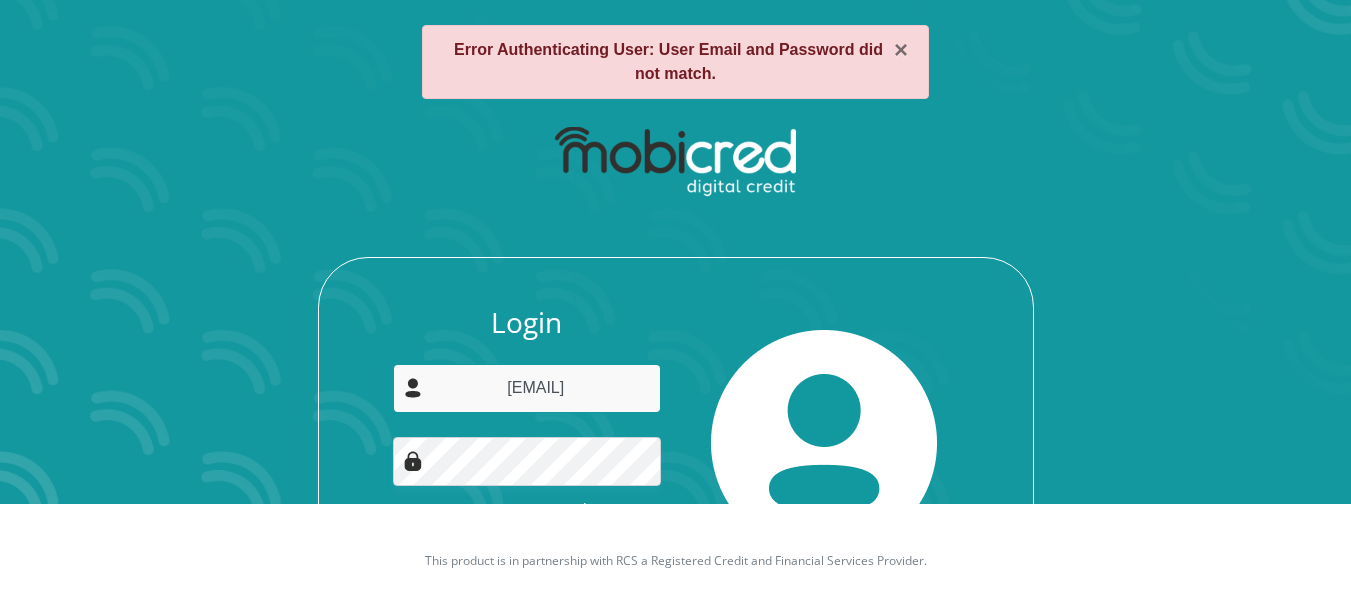 scroll, scrollTop: 172, scrollLeft: 0, axis: vertical 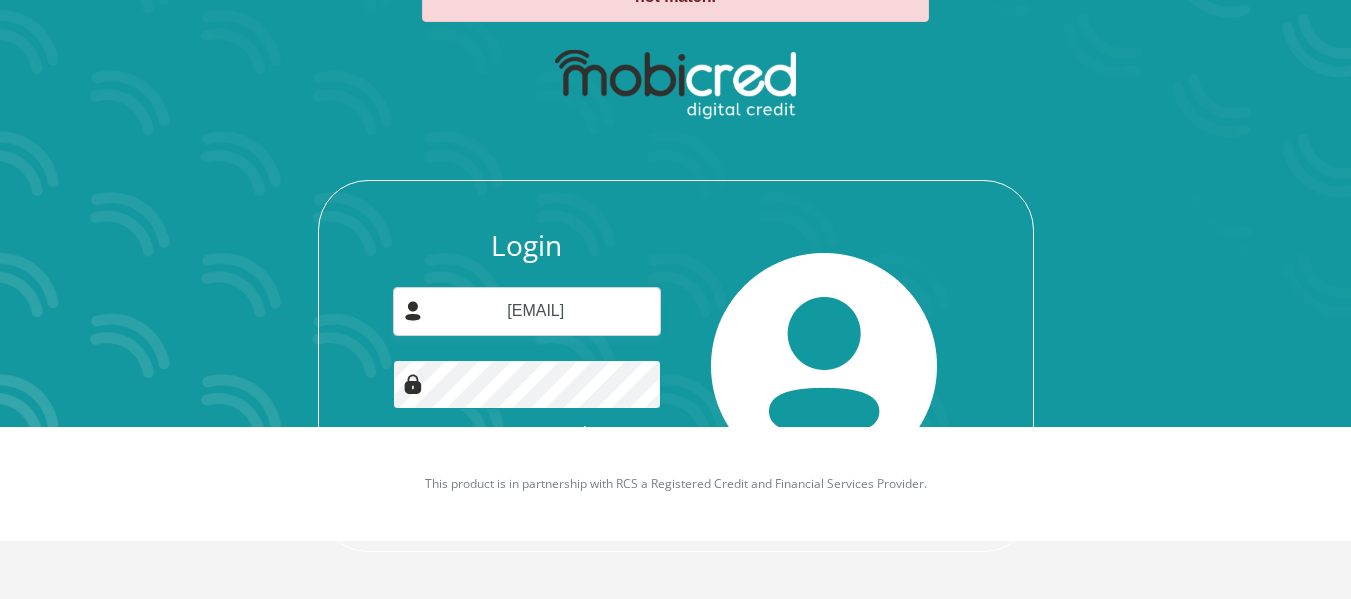 click on "Login" at bounding box center (527, 480) 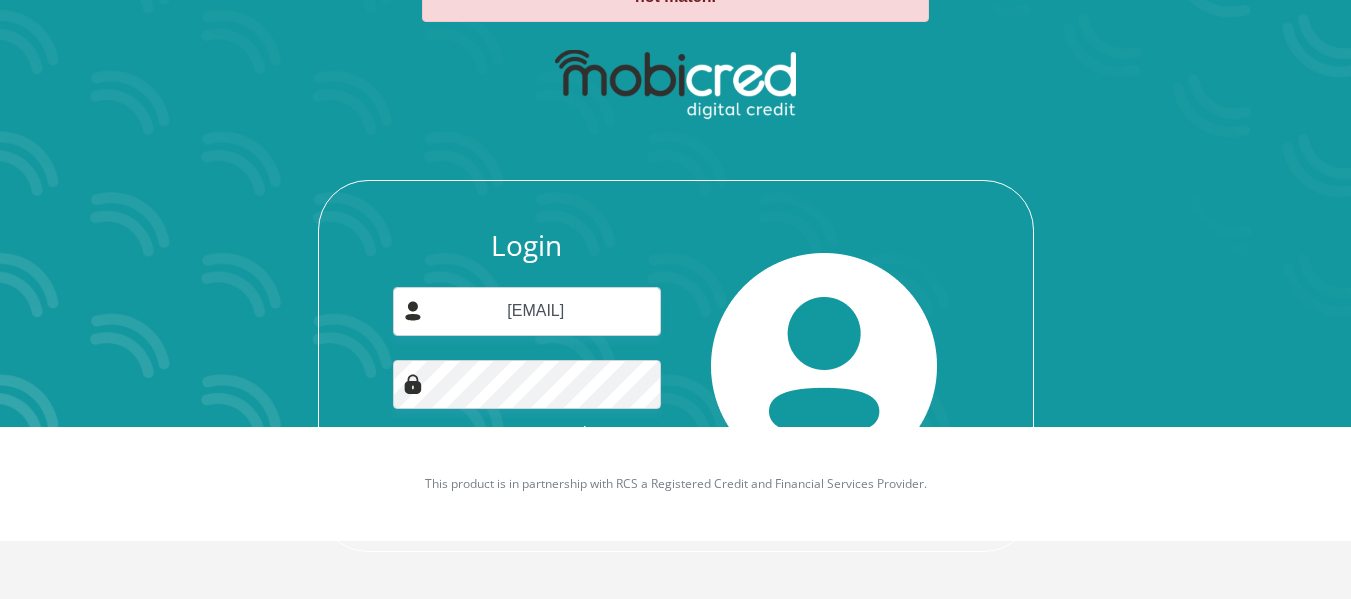 click on "Login
khumalo.lyi@gmail.com
Forgot password?
Processing" at bounding box center [676, 366] 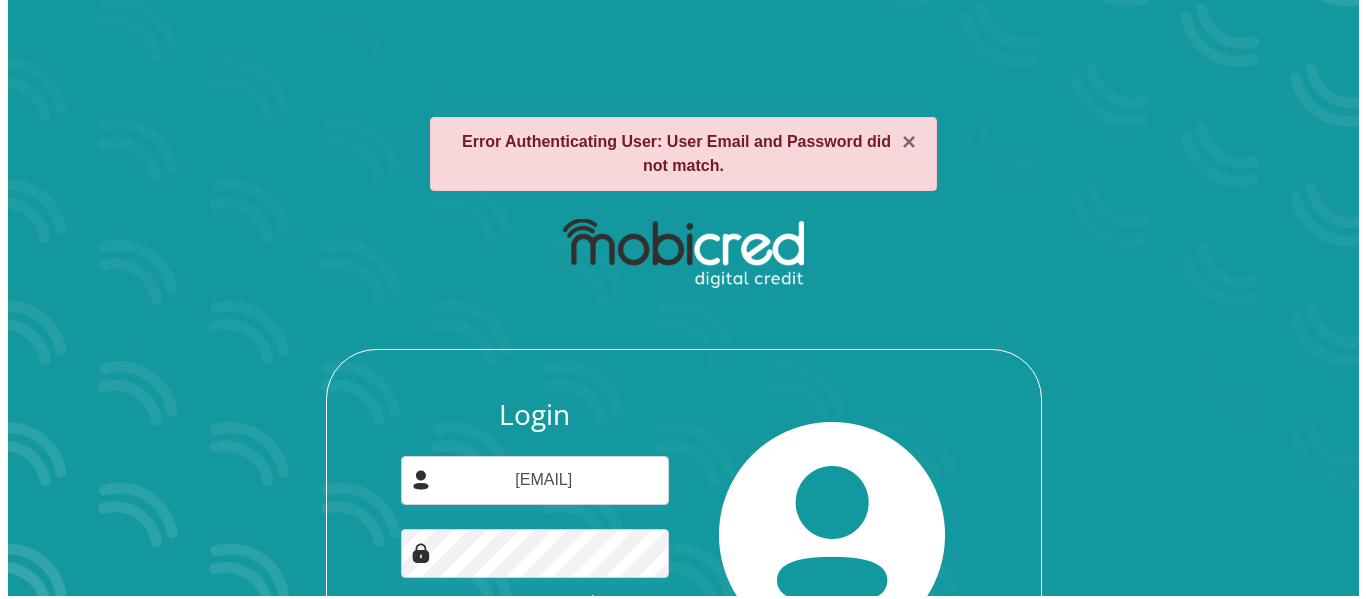 scroll, scrollTop: 0, scrollLeft: 0, axis: both 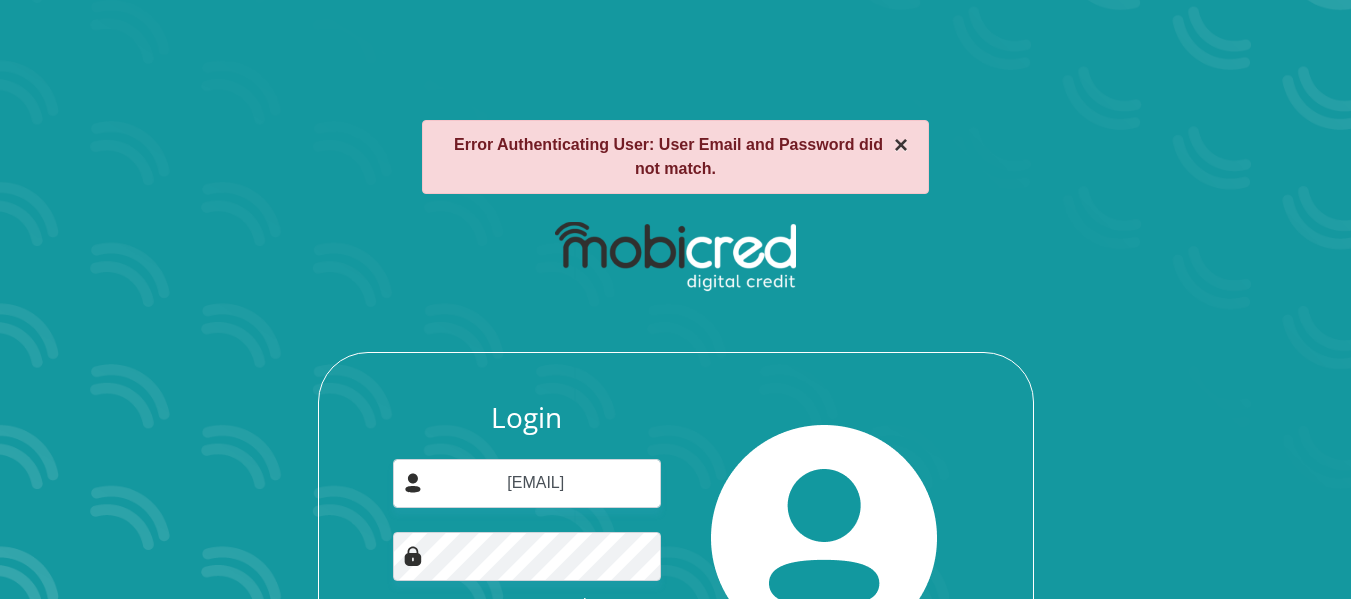 click on "×" at bounding box center (901, 145) 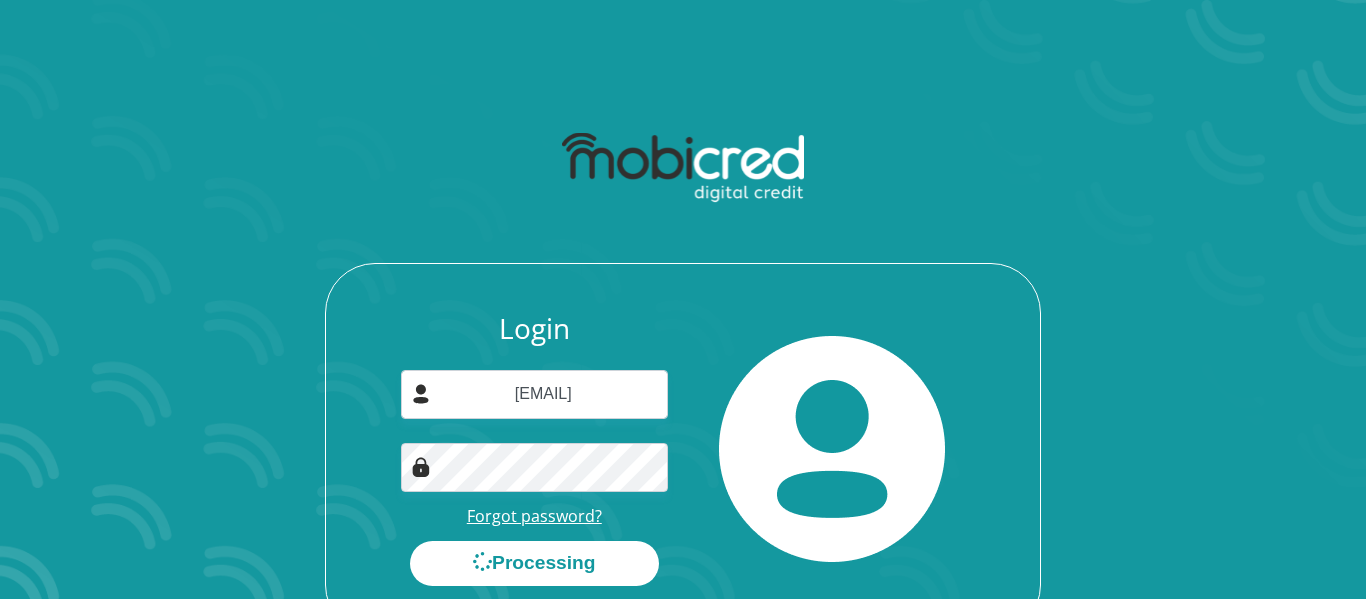 click on "Forgot password?" at bounding box center (534, 516) 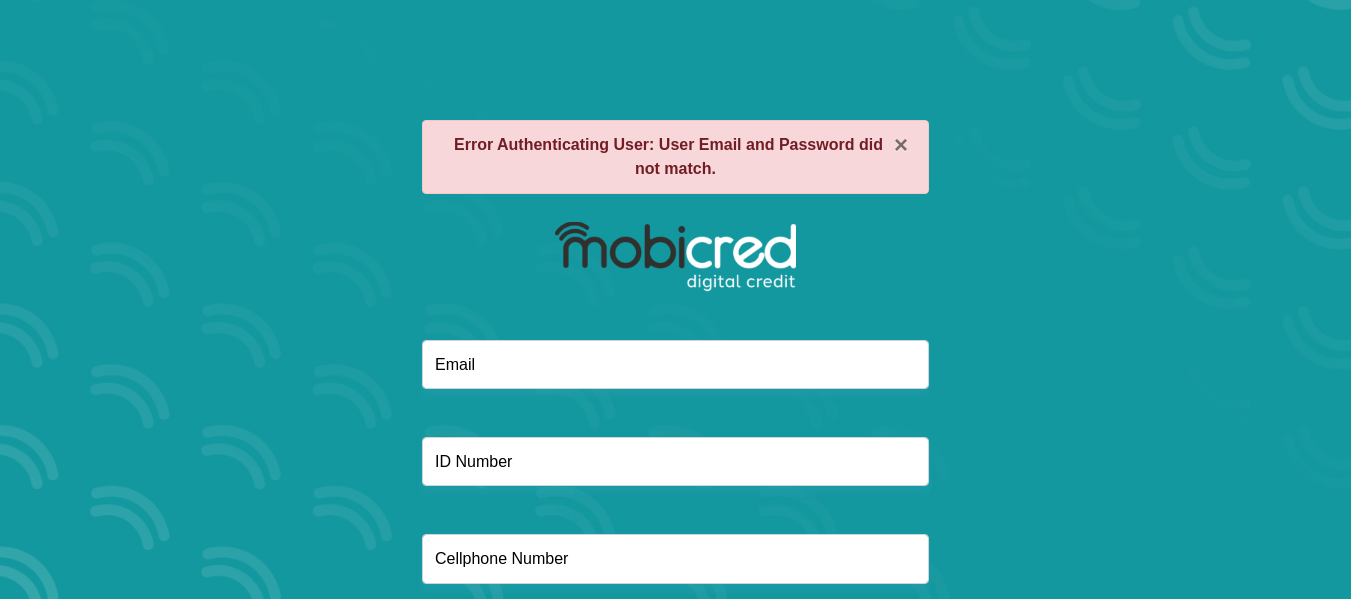 scroll, scrollTop: 0, scrollLeft: 0, axis: both 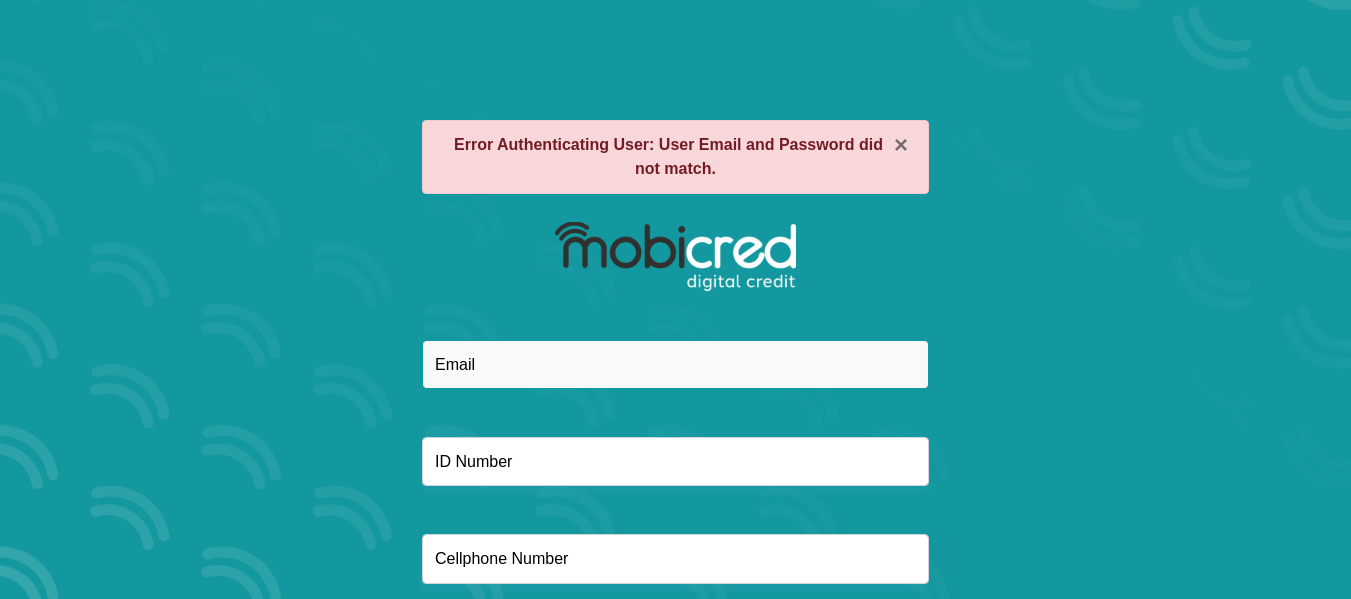 click at bounding box center (675, 364) 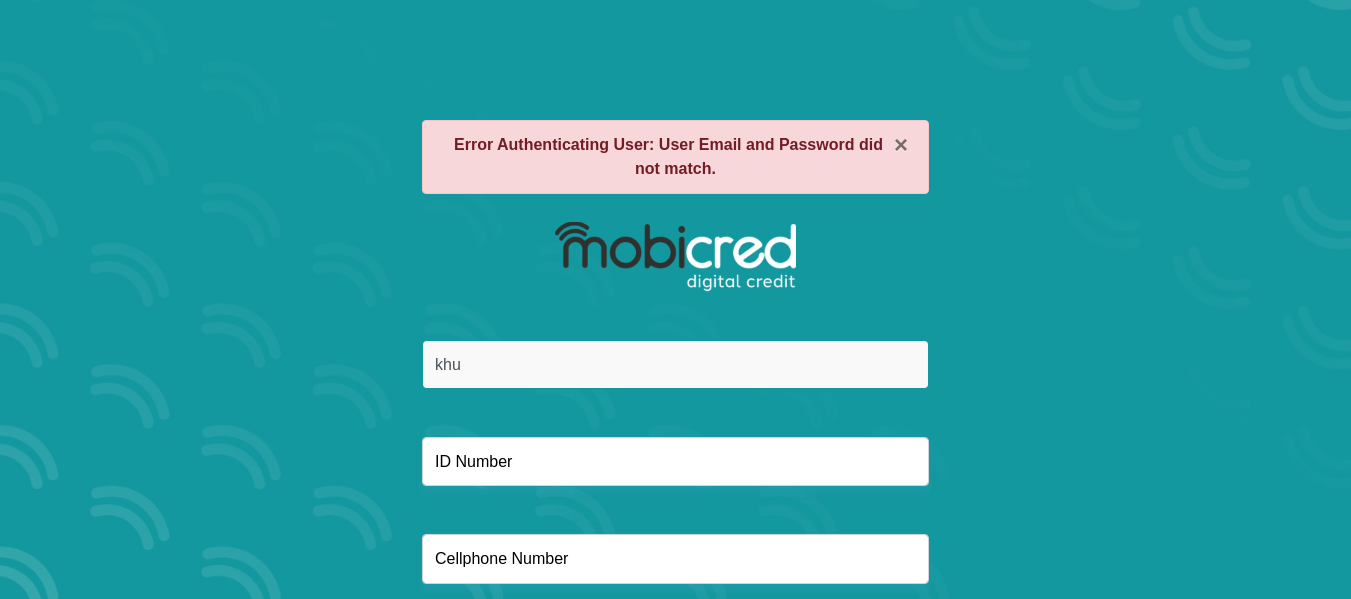 type on "khumalo.lyi@gmail.com" 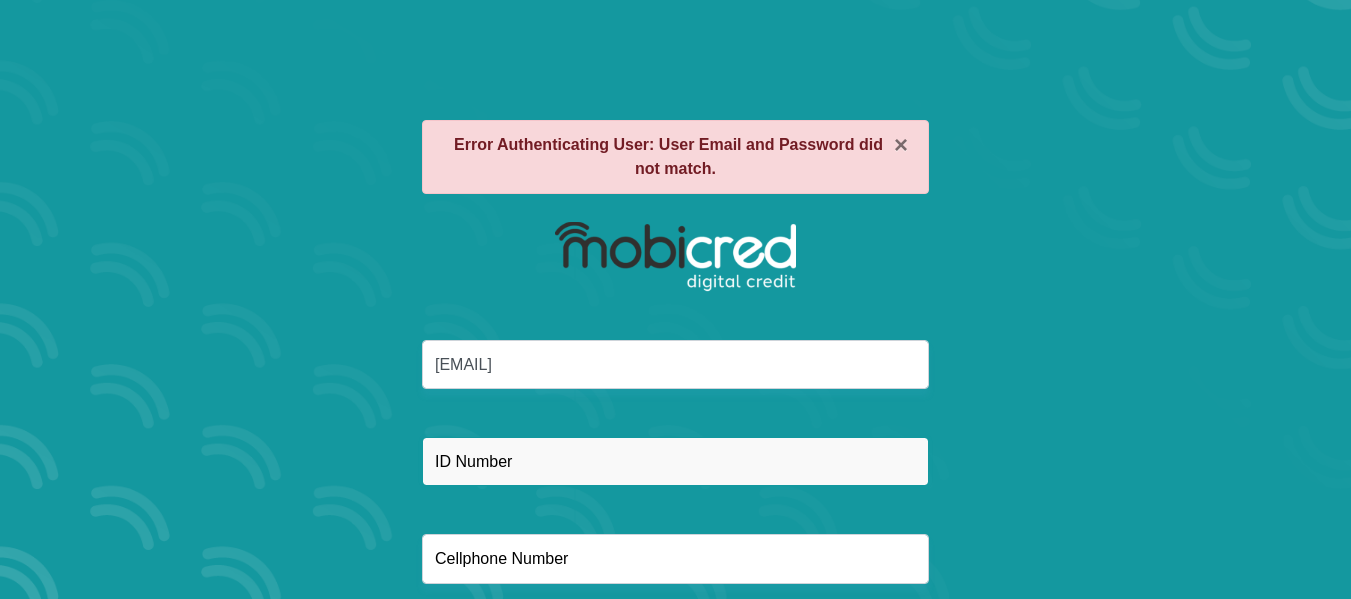 click at bounding box center [675, 461] 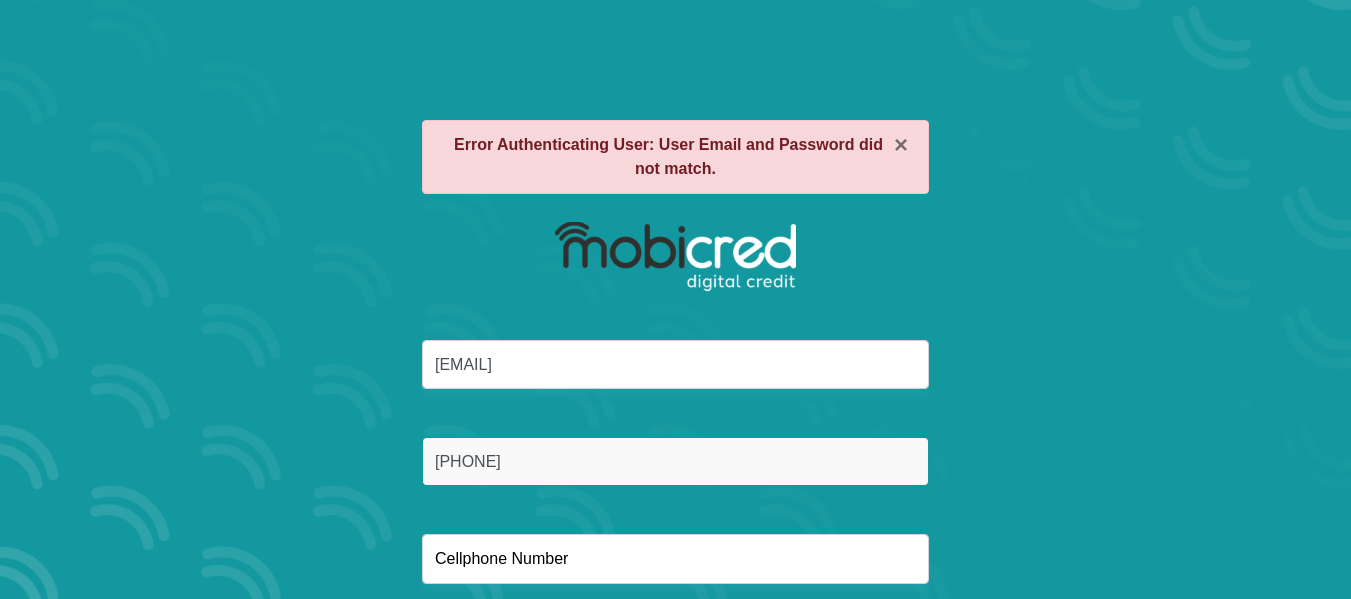 type on "[NUMBER]" 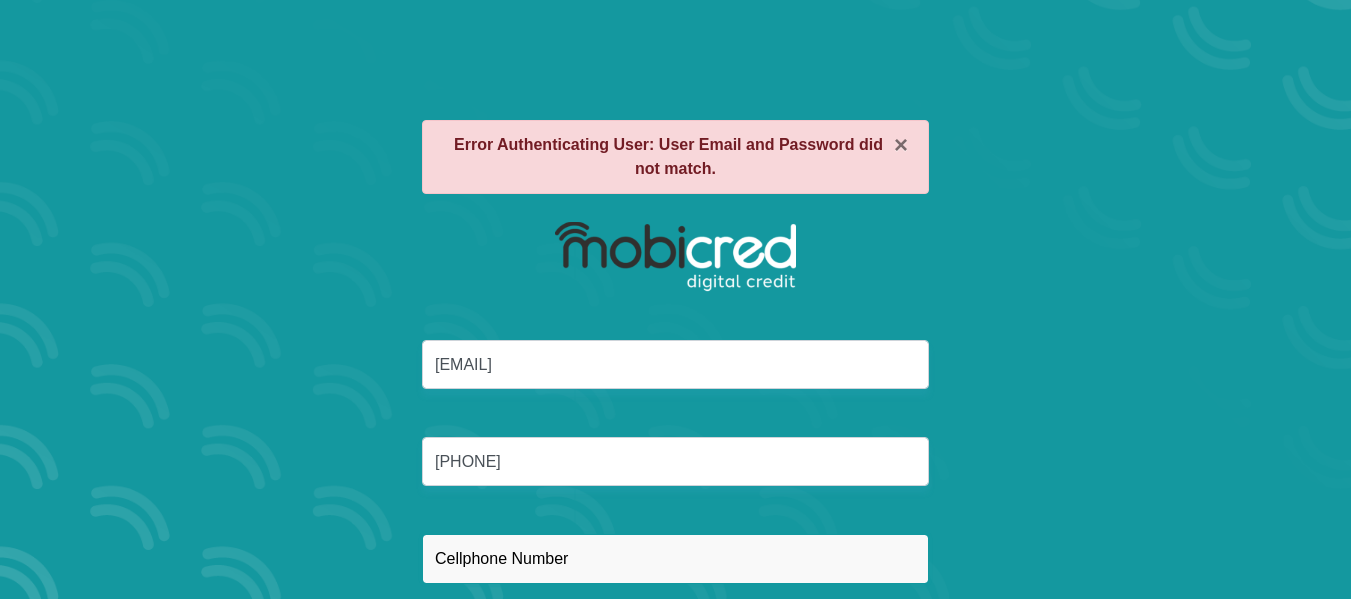 click at bounding box center [675, 558] 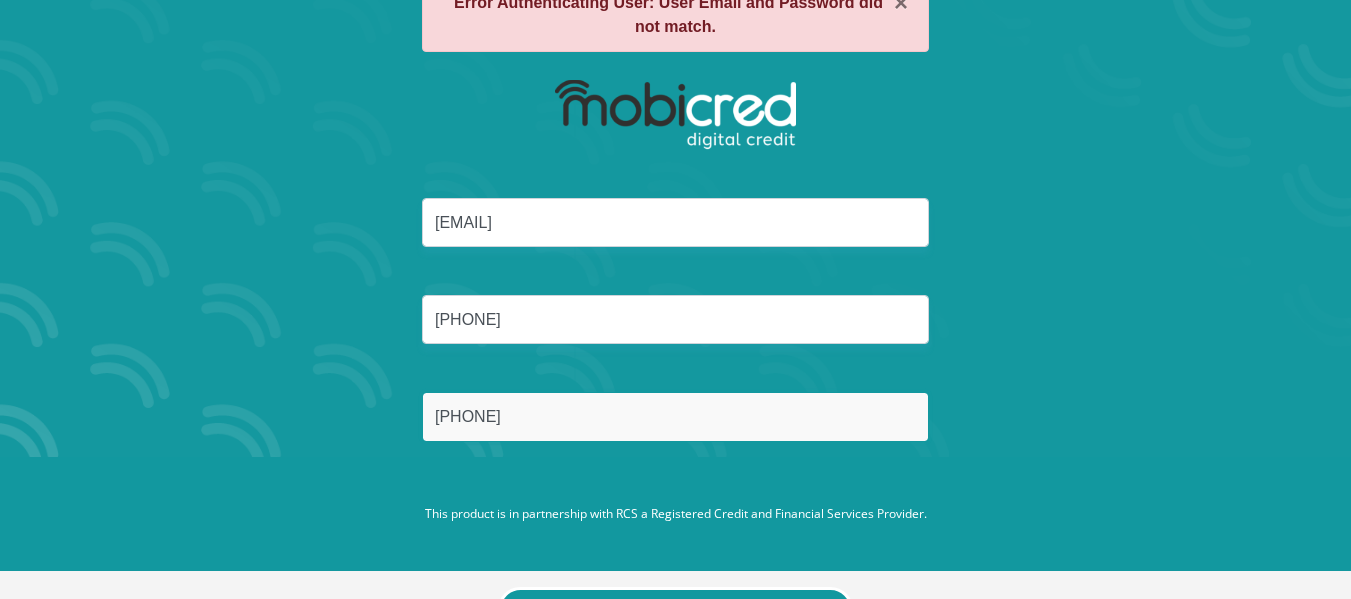 scroll, scrollTop: 200, scrollLeft: 0, axis: vertical 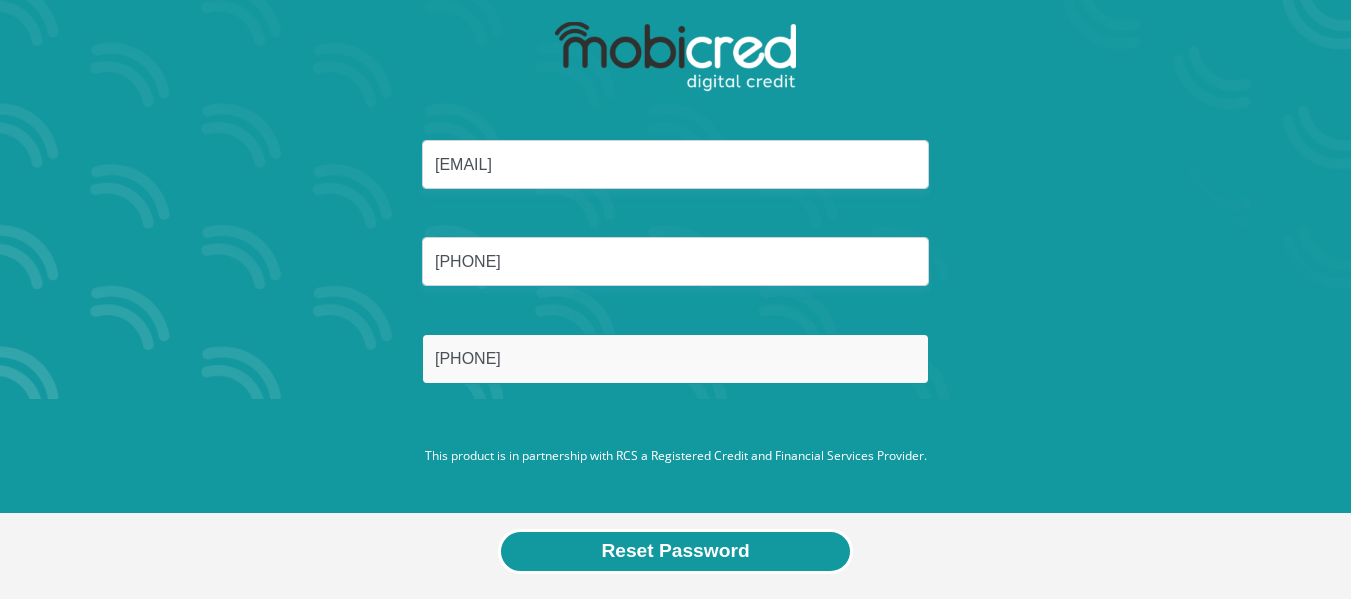 type on "[PHONE]" 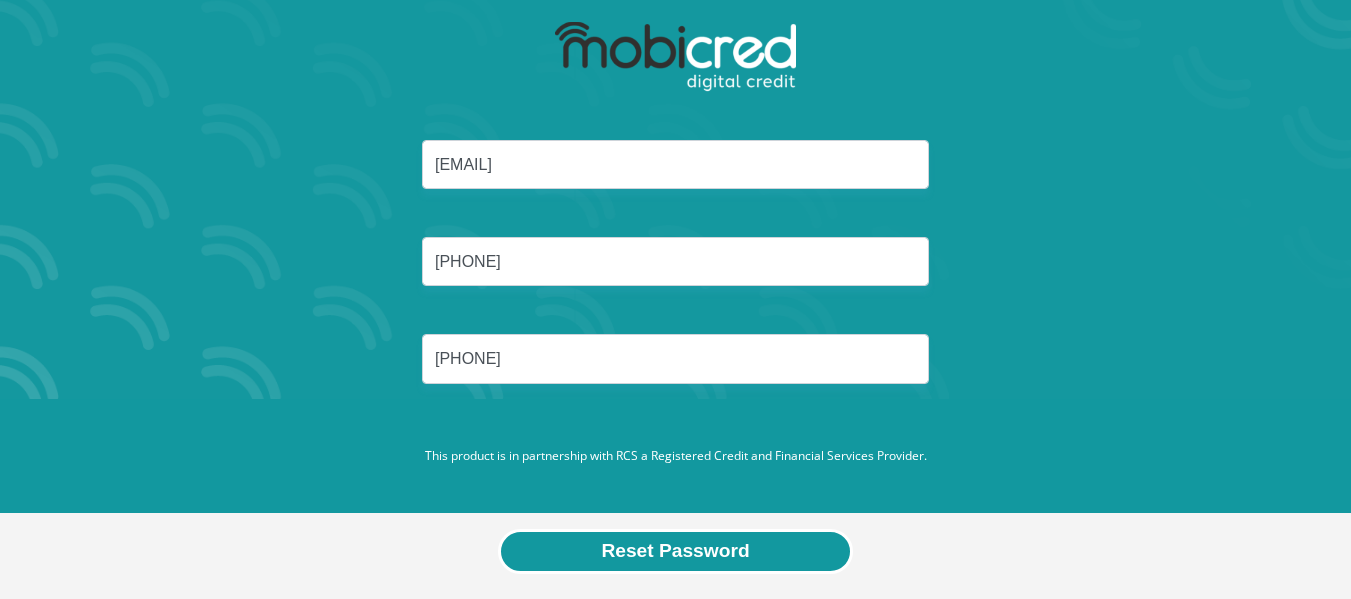 click on "Reset Password" at bounding box center [675, 551] 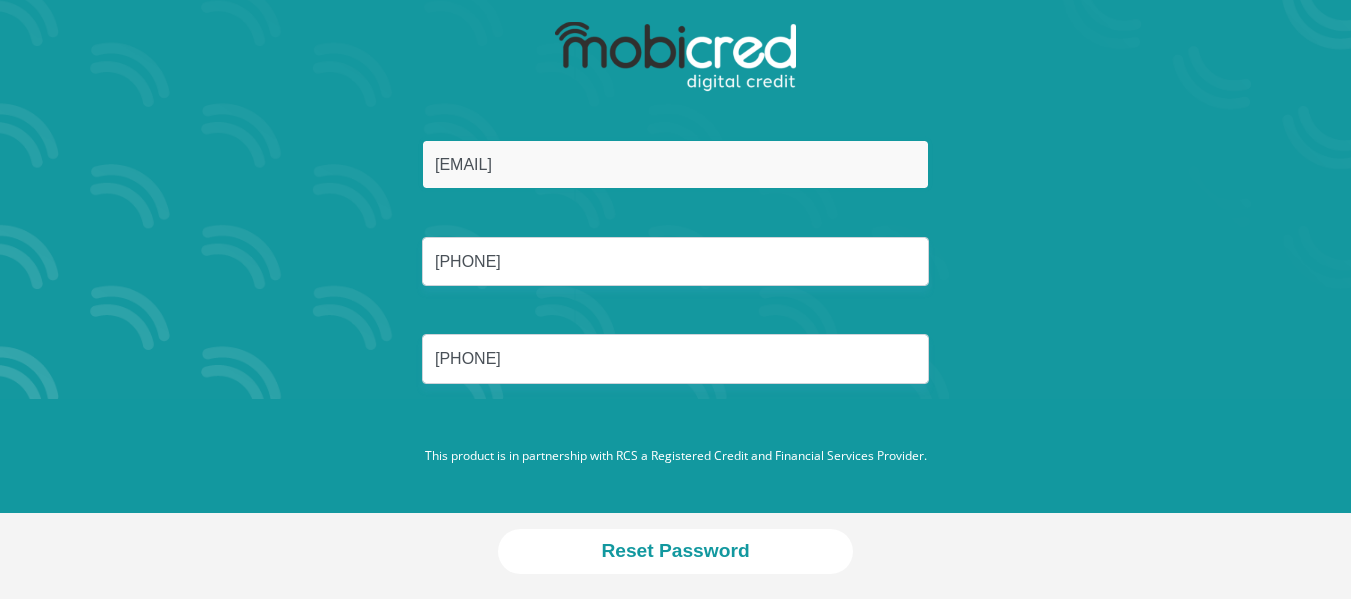 click on "khumalo.lyi@gmail.com" at bounding box center (675, 164) 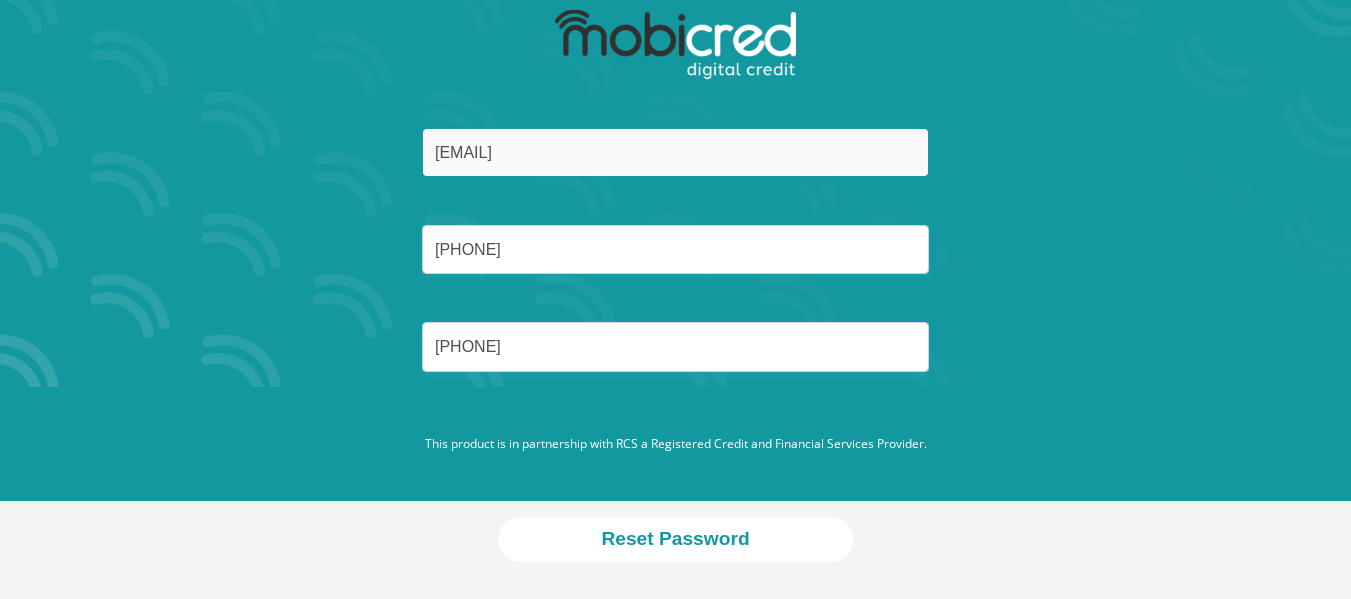 scroll, scrollTop: 223, scrollLeft: 0, axis: vertical 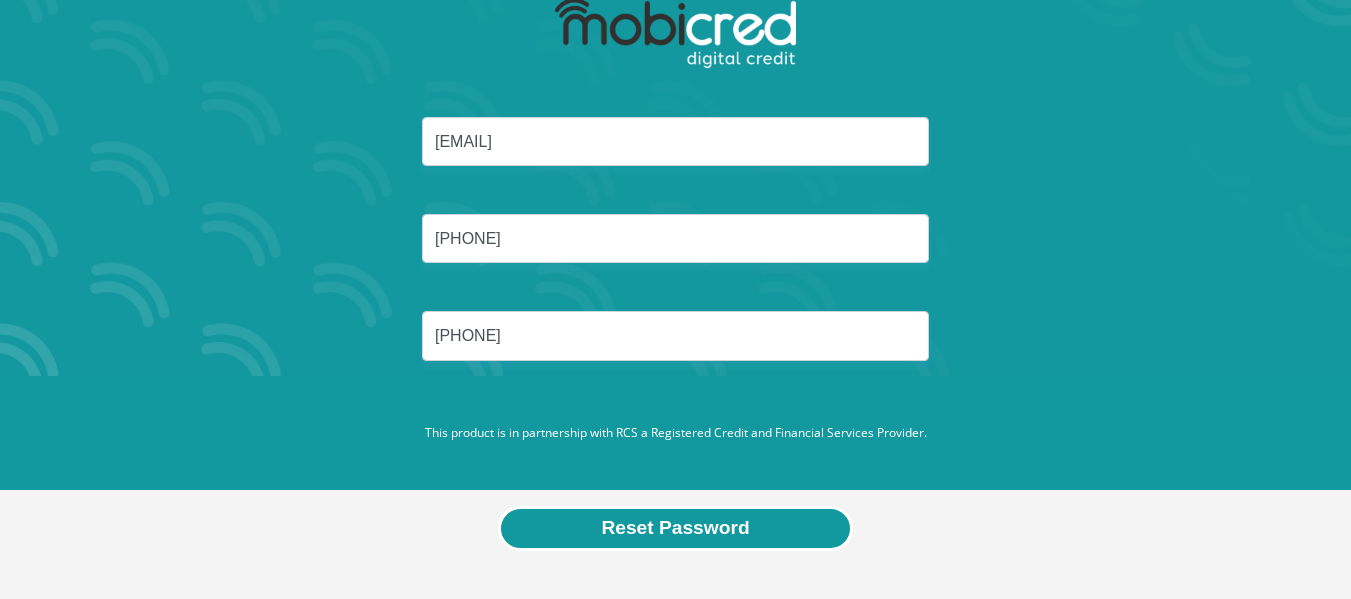 click on "Reset Password" at bounding box center [675, 528] 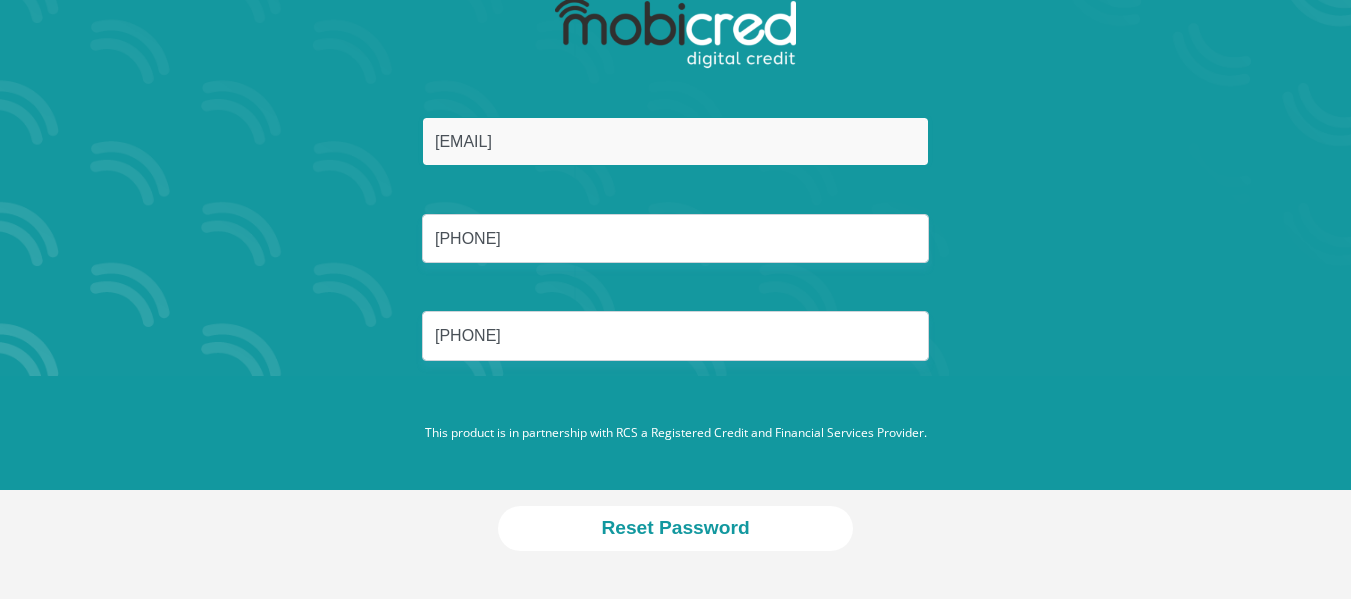 click on "khumalo.lyi@gmail.com" at bounding box center [675, 141] 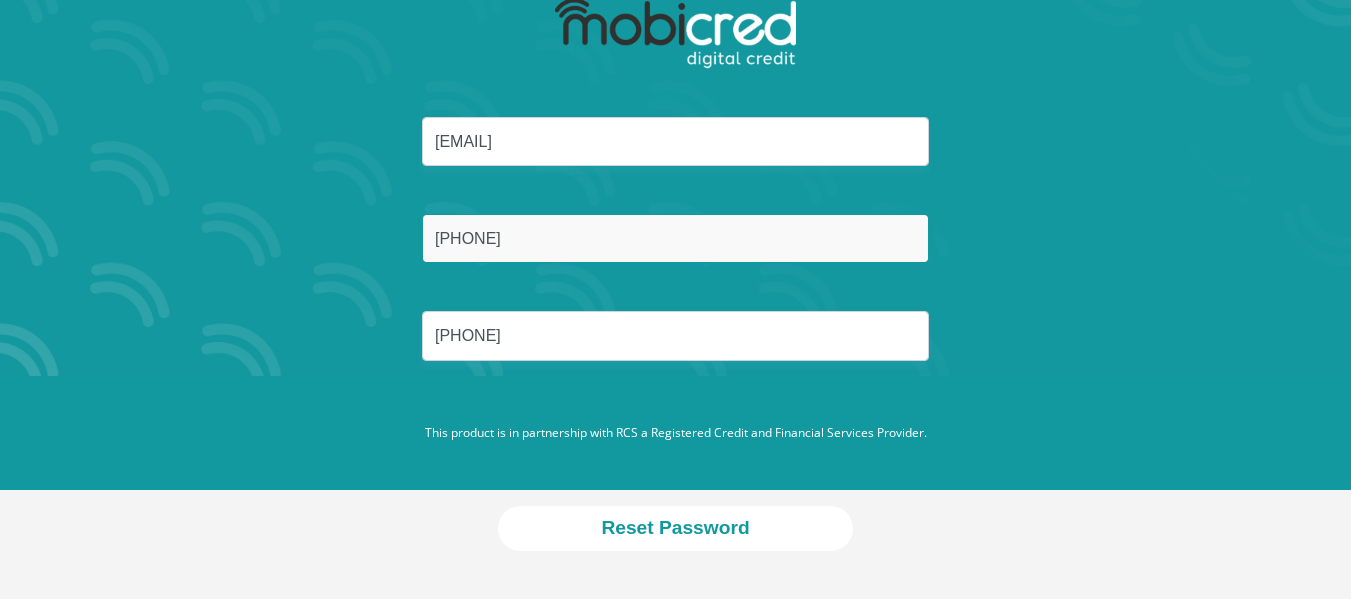 click on "8502140674083" at bounding box center (675, 238) 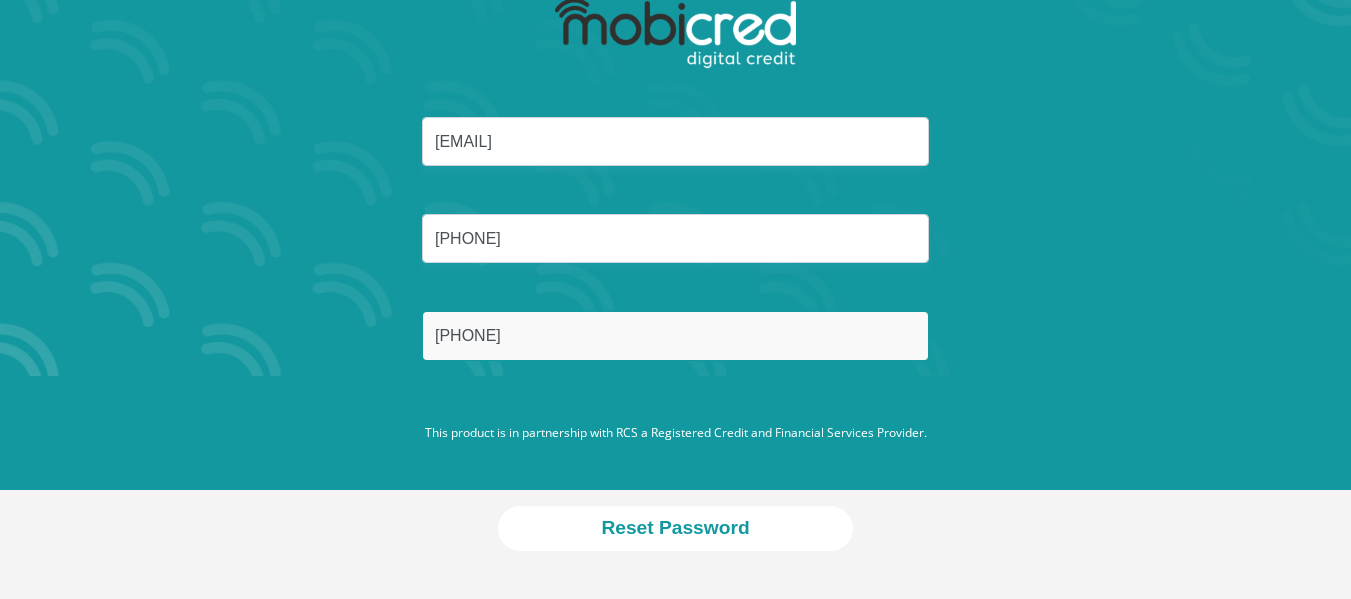 click on "0810679074" at bounding box center [675, 335] 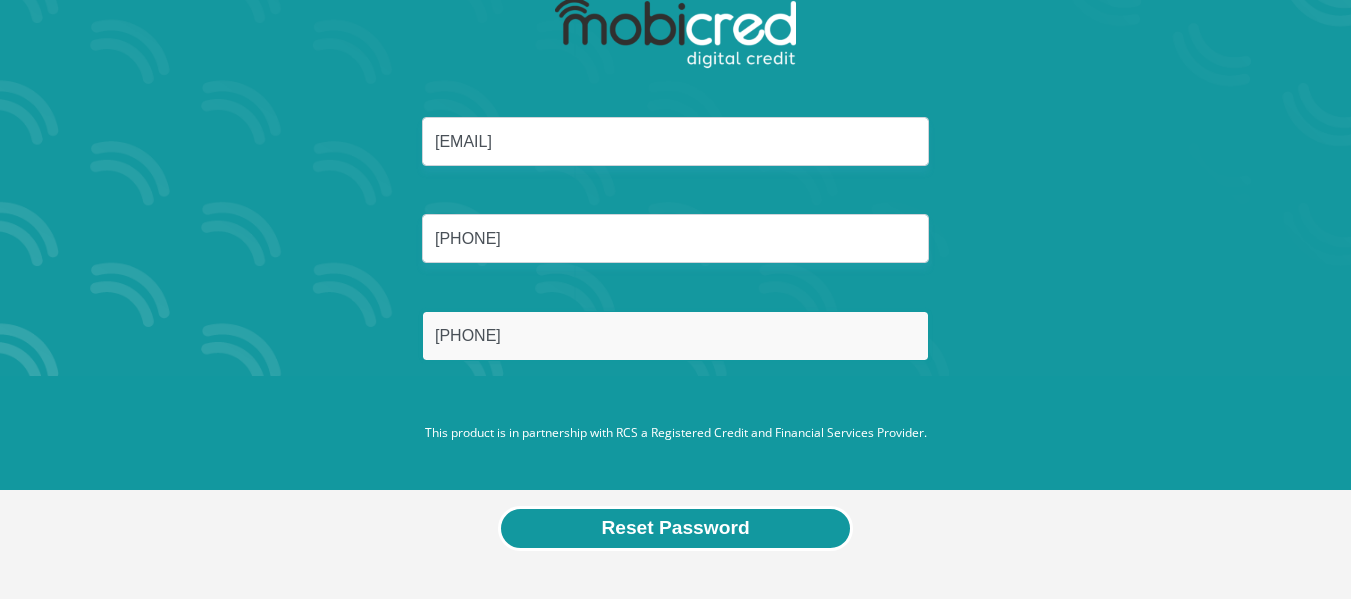type on "0810679074" 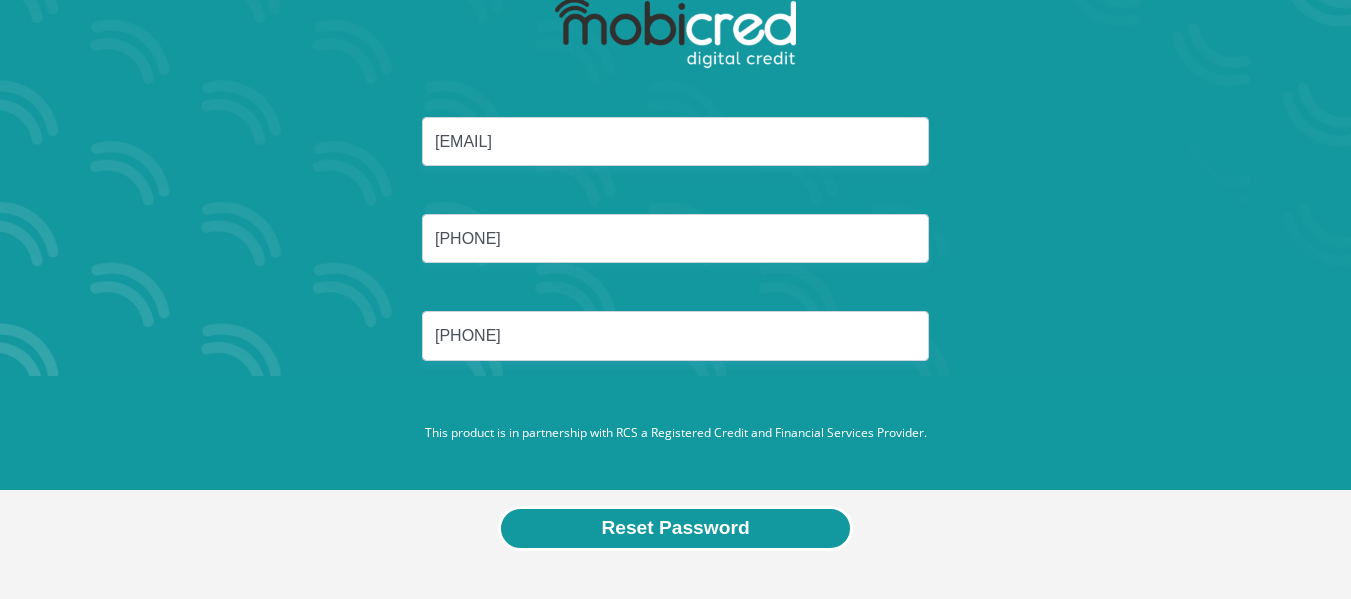click on "Reset Password" at bounding box center (675, 528) 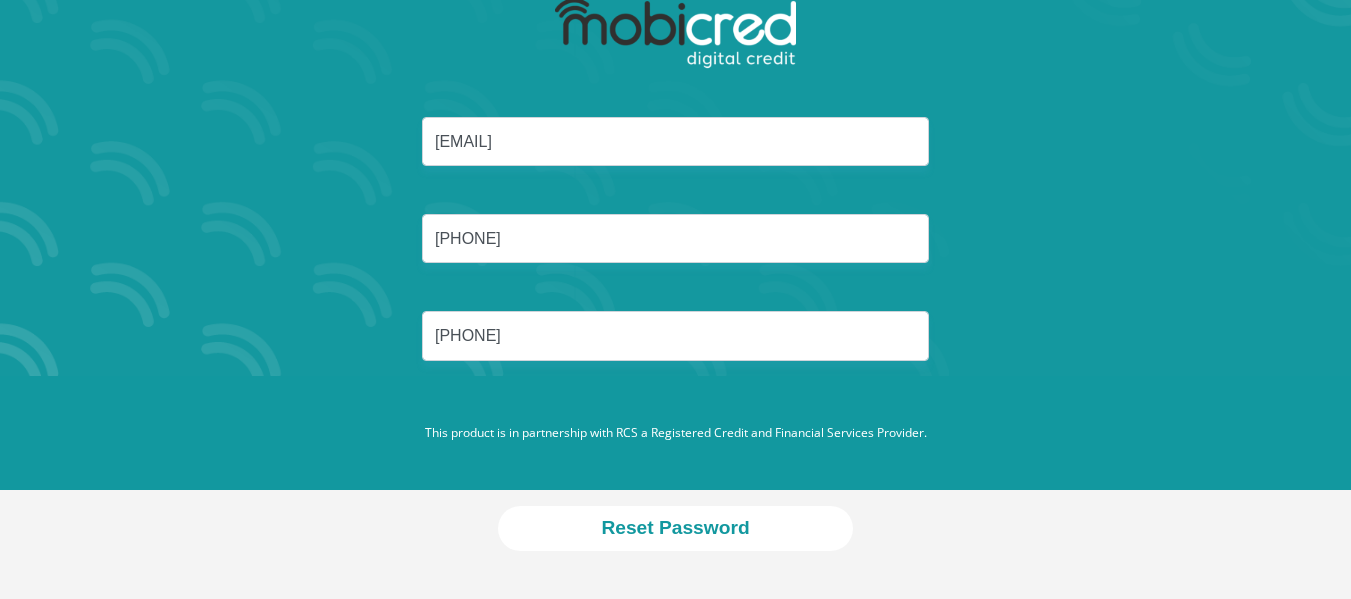 click on "khumalo.lyi@gmail.com
8502140674083
0810679074" at bounding box center [676, 311] 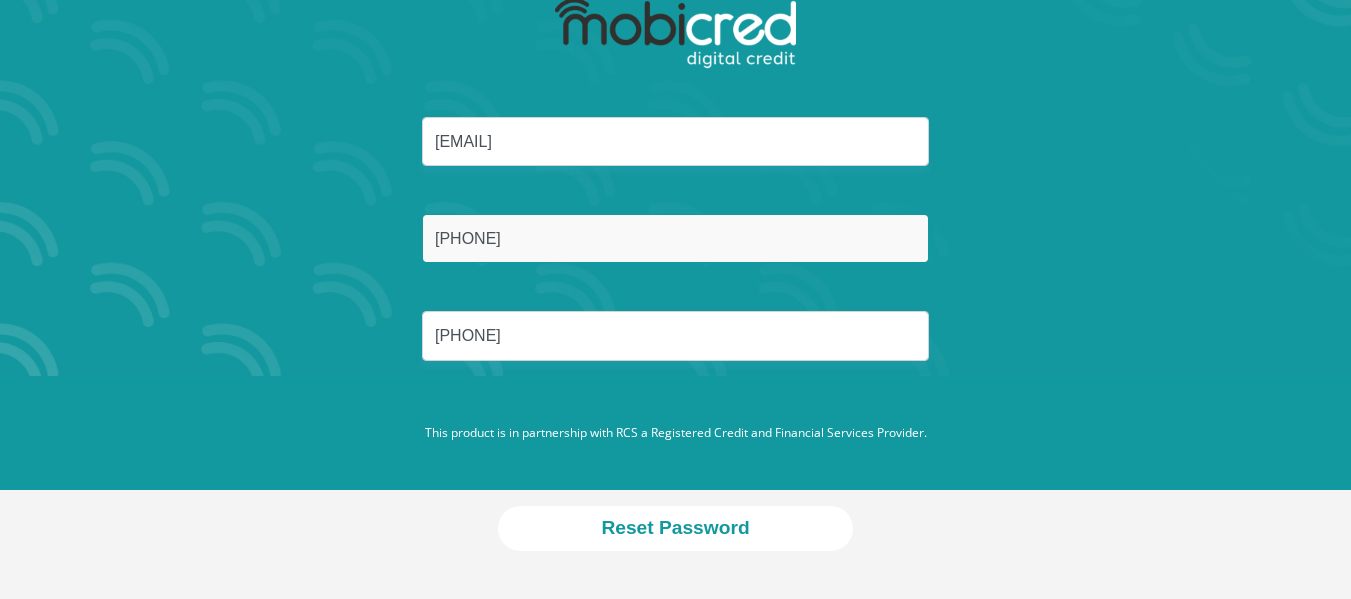 click on "8502140674083" at bounding box center (675, 238) 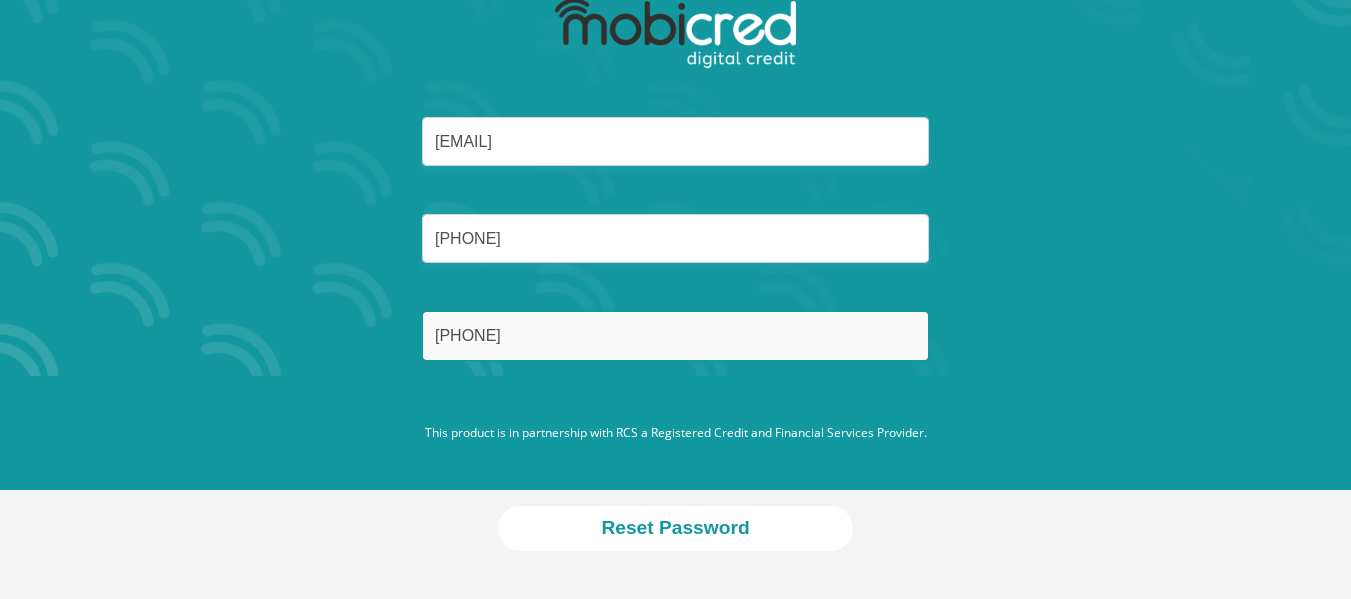 click on "0810679074" at bounding box center [675, 335] 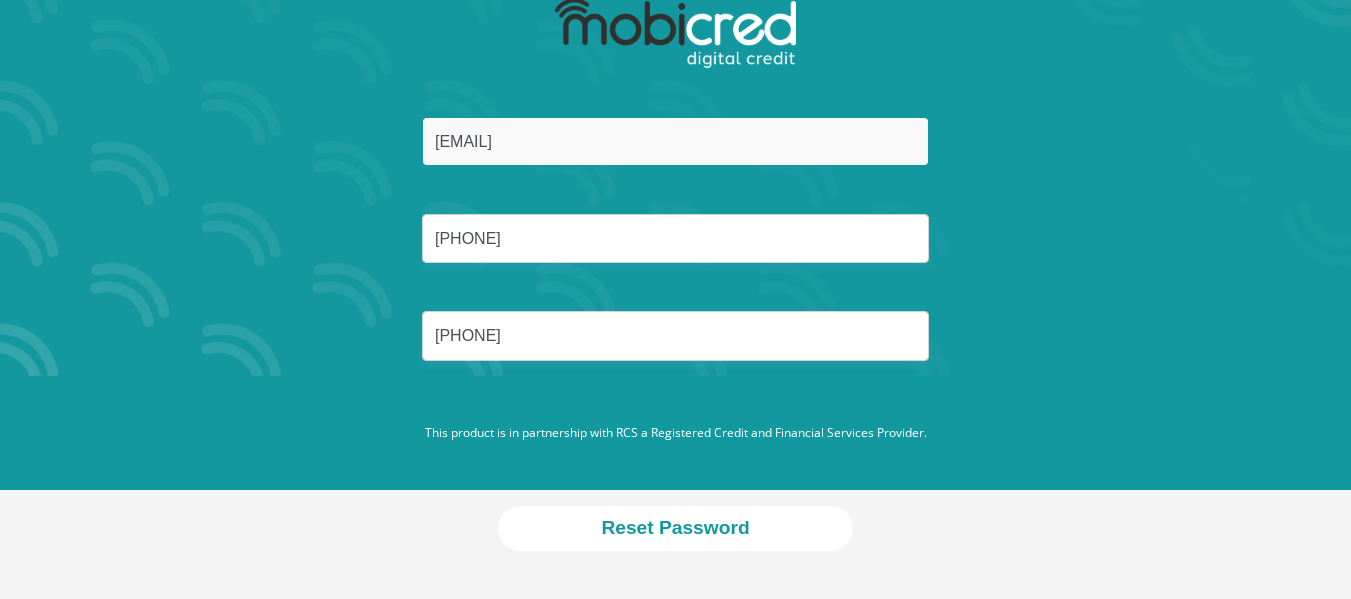 click on "khumalo.lyi@gmail.com" at bounding box center [675, 141] 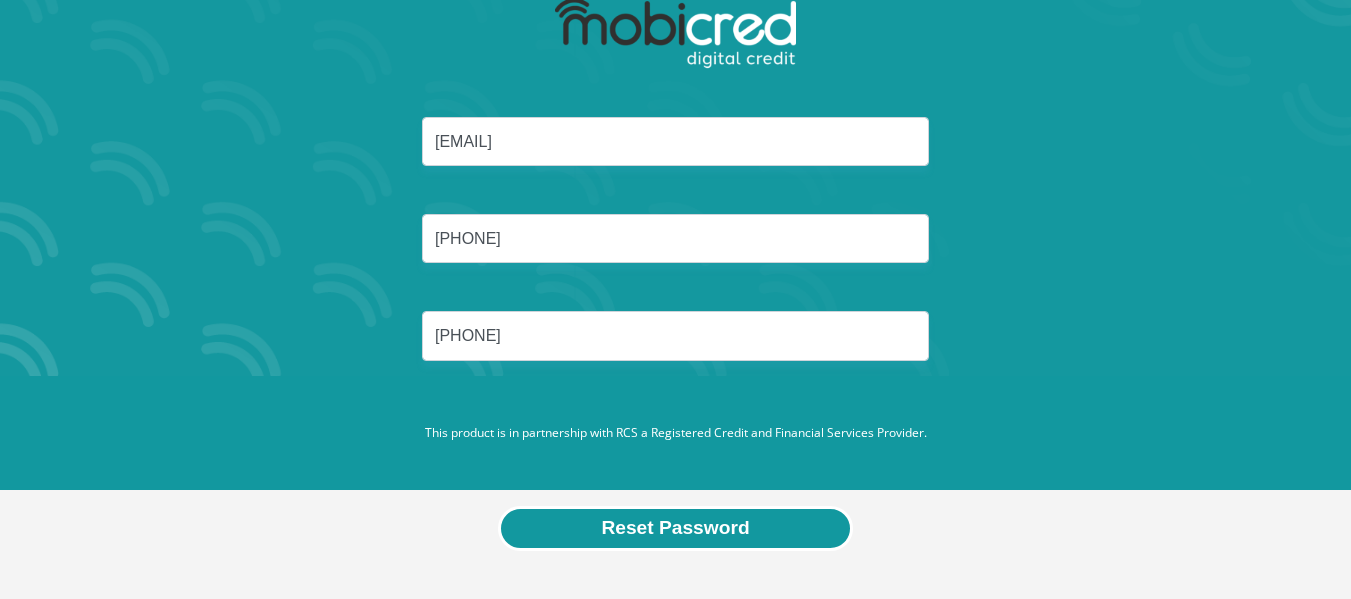 click on "Reset Password" at bounding box center [675, 528] 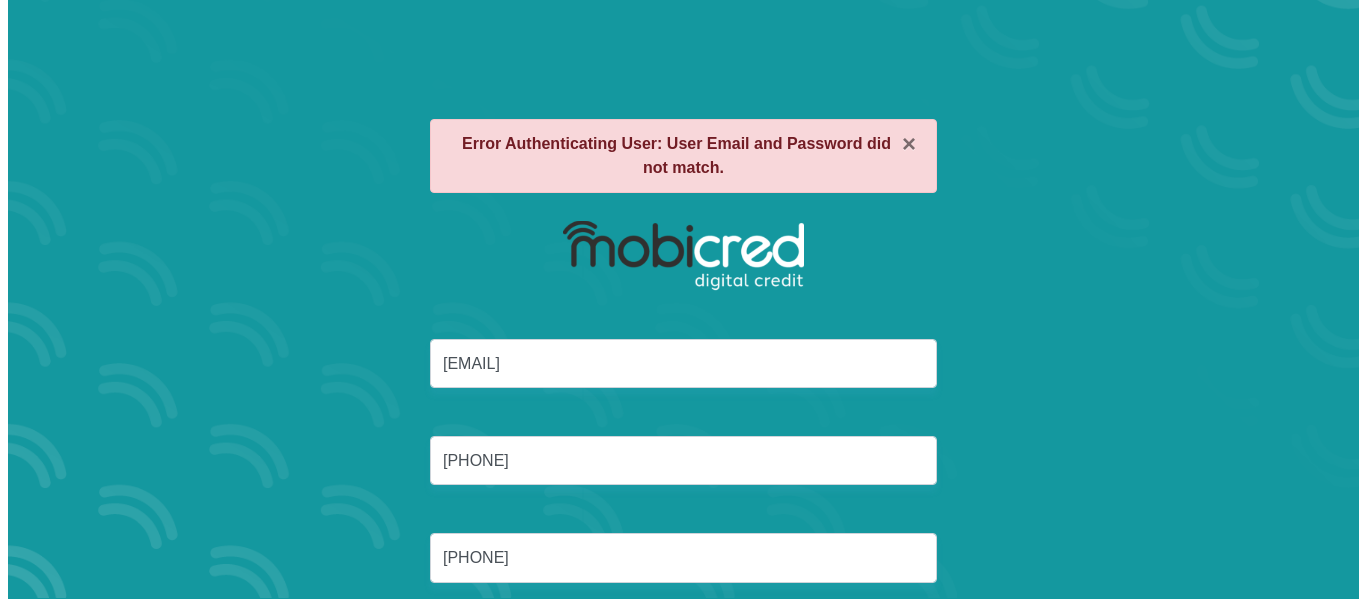 scroll, scrollTop: 0, scrollLeft: 0, axis: both 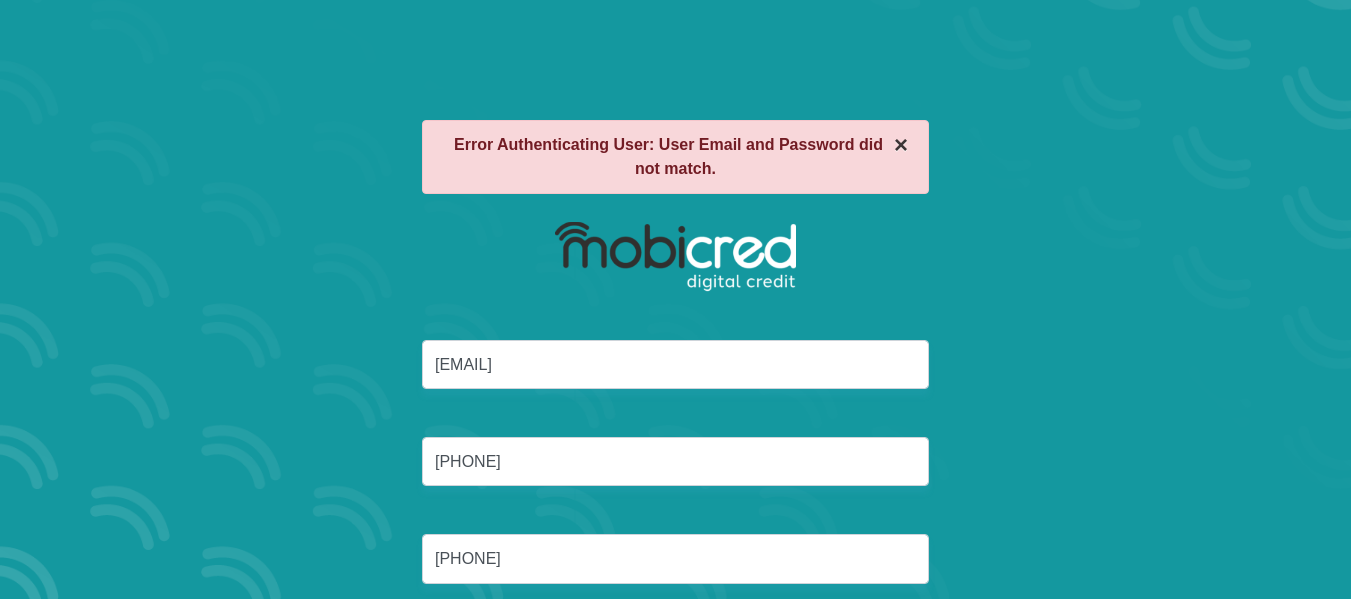 click on "×" at bounding box center [901, 145] 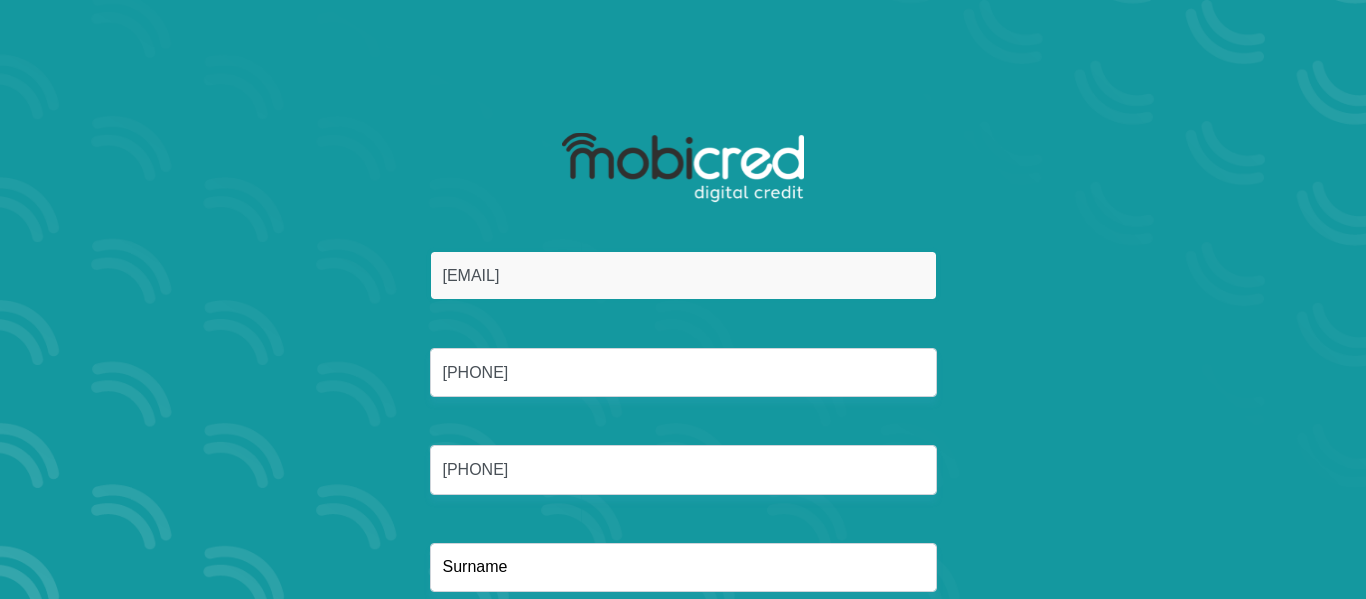 click on "khumalo.lyi@gmail.com" at bounding box center [683, 275] 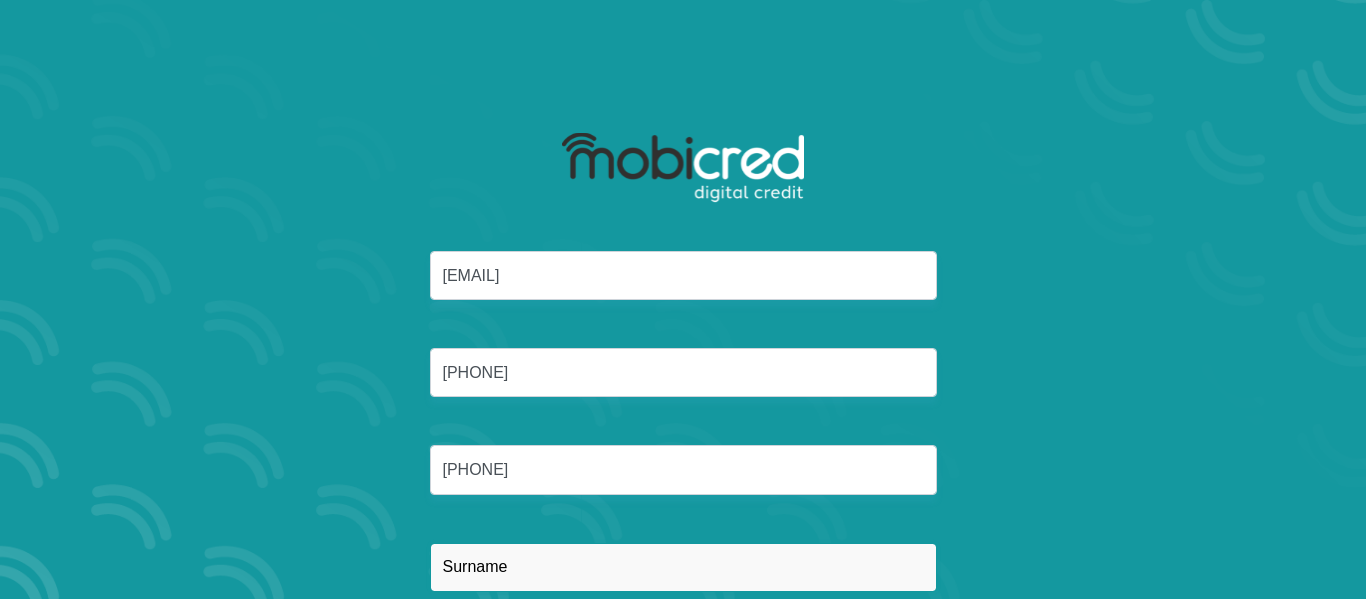 click at bounding box center [683, 567] 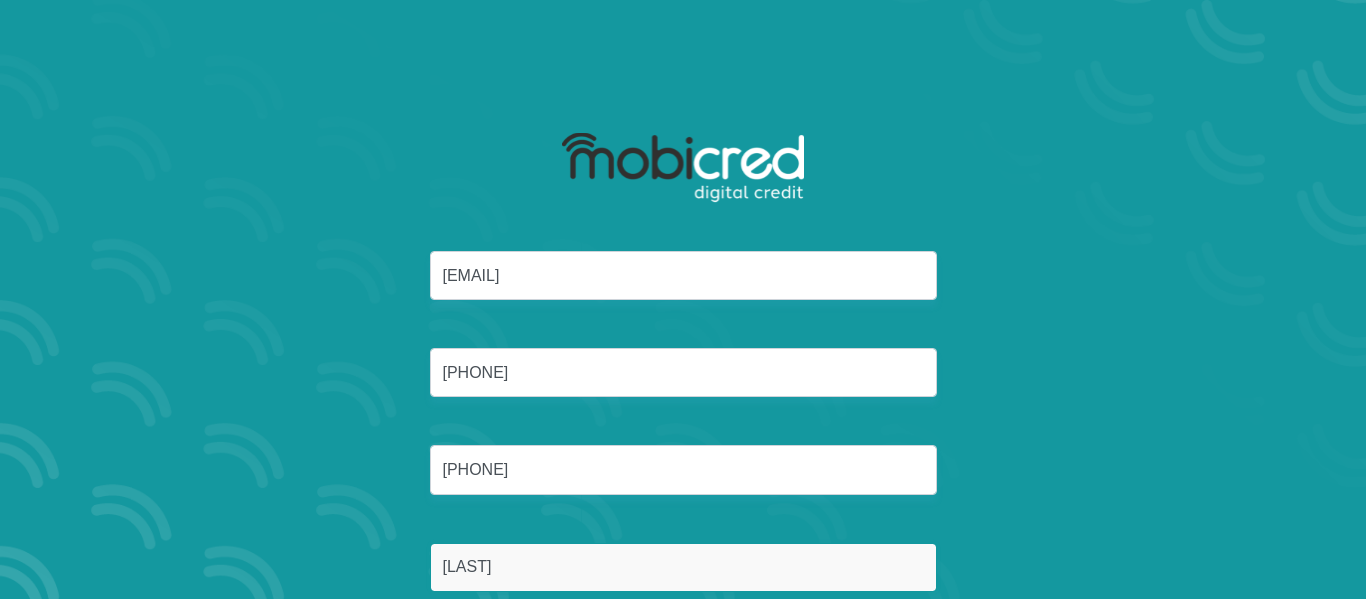 type on "Khumalo" 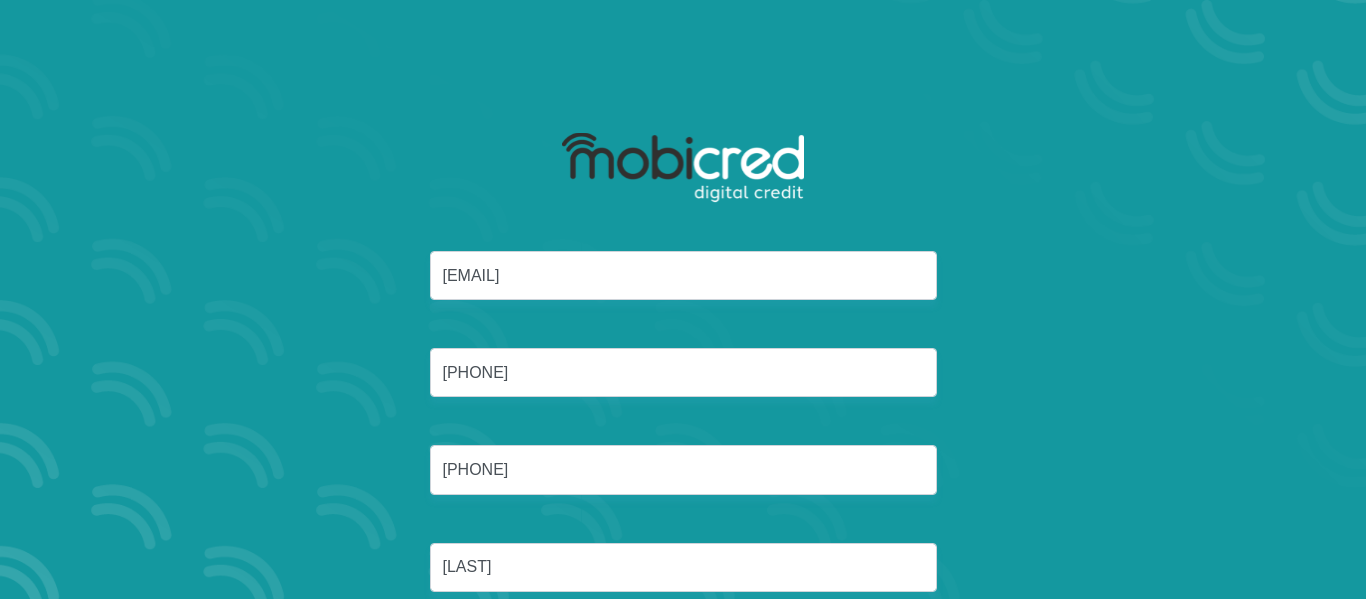 click on "khumalolt2@gmail.com
8502140674083
0810679074
Khumalo" at bounding box center (683, 445) 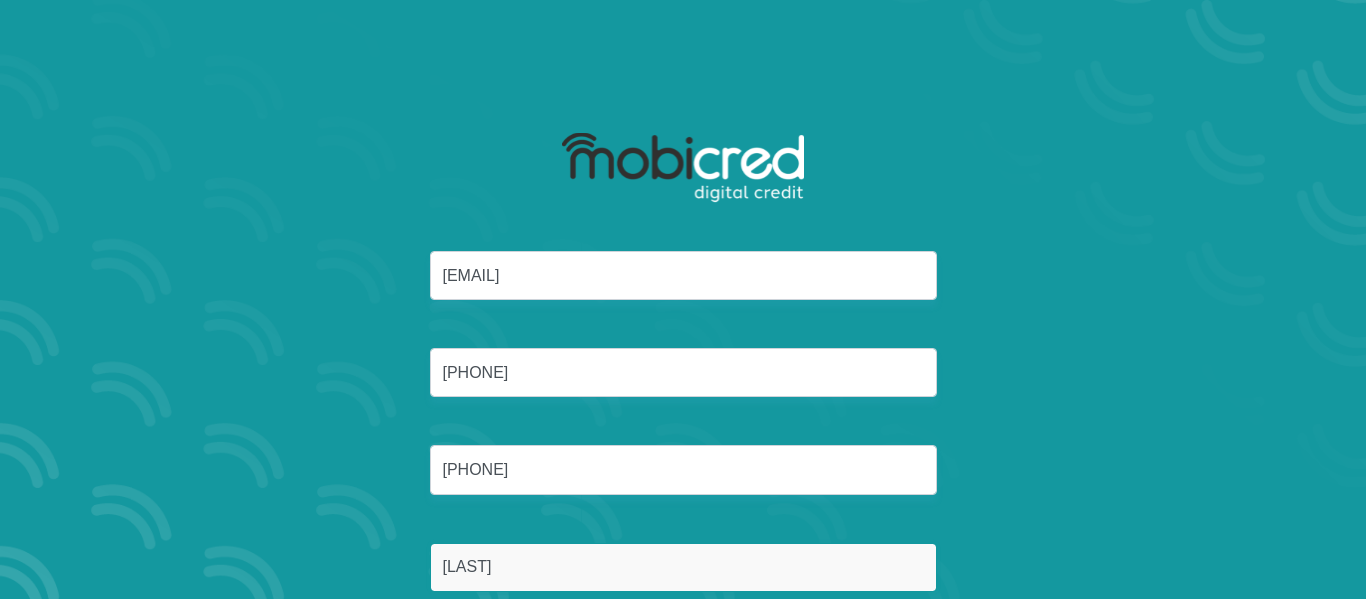 click on "Khumalo" at bounding box center (683, 567) 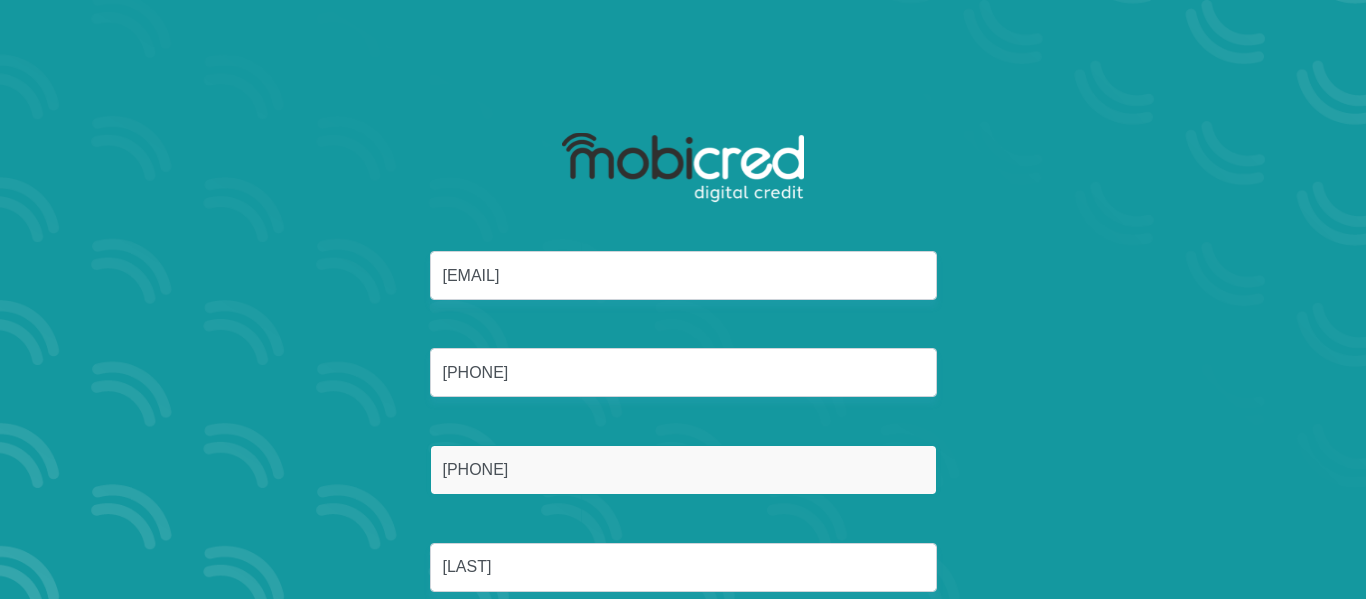 click on "0810679074" at bounding box center [683, 469] 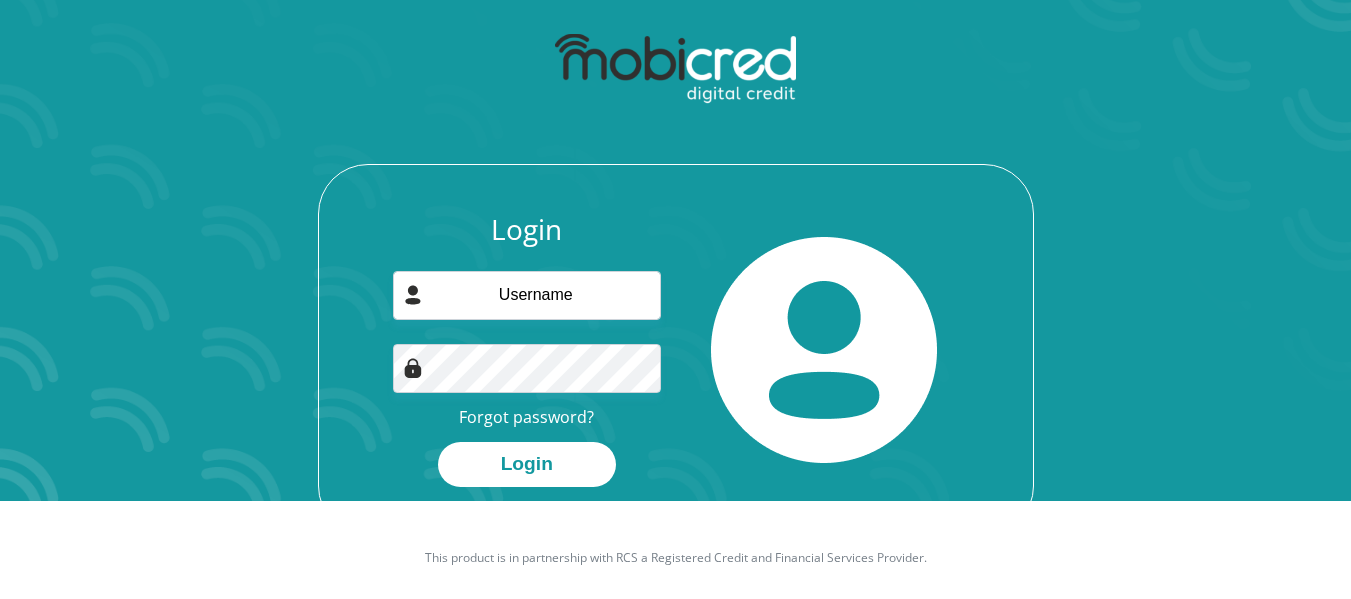 scroll, scrollTop: 114, scrollLeft: 0, axis: vertical 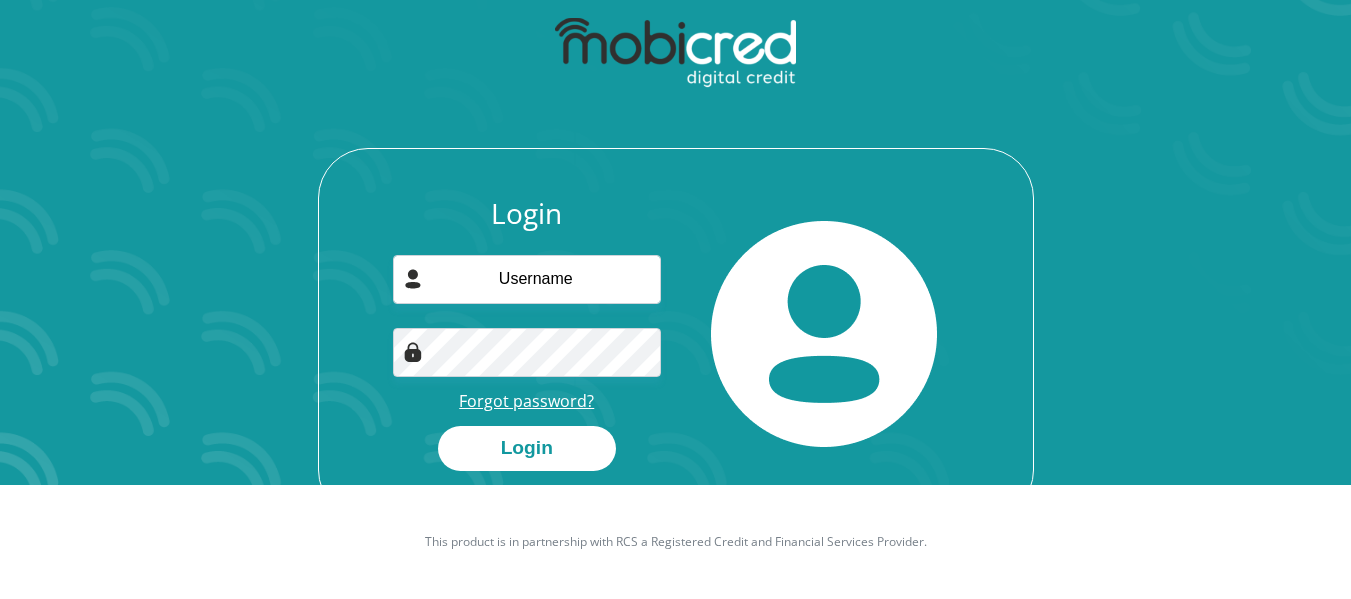 click on "Forgot password?" at bounding box center [526, 401] 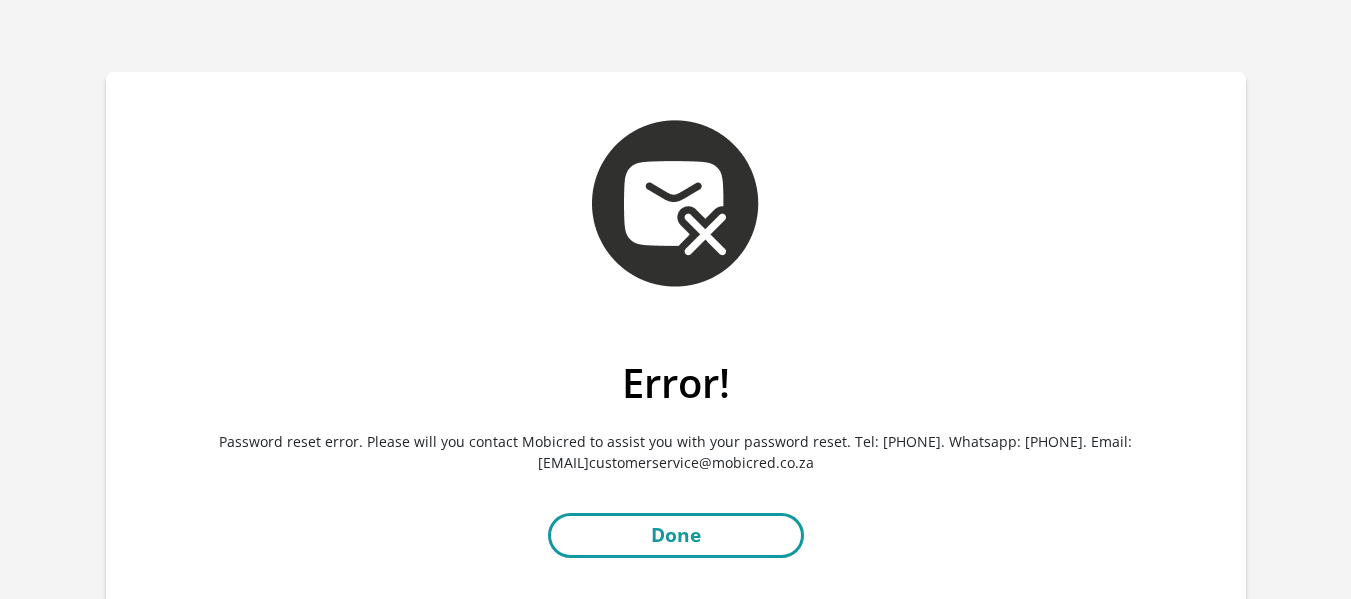 scroll, scrollTop: 100, scrollLeft: 0, axis: vertical 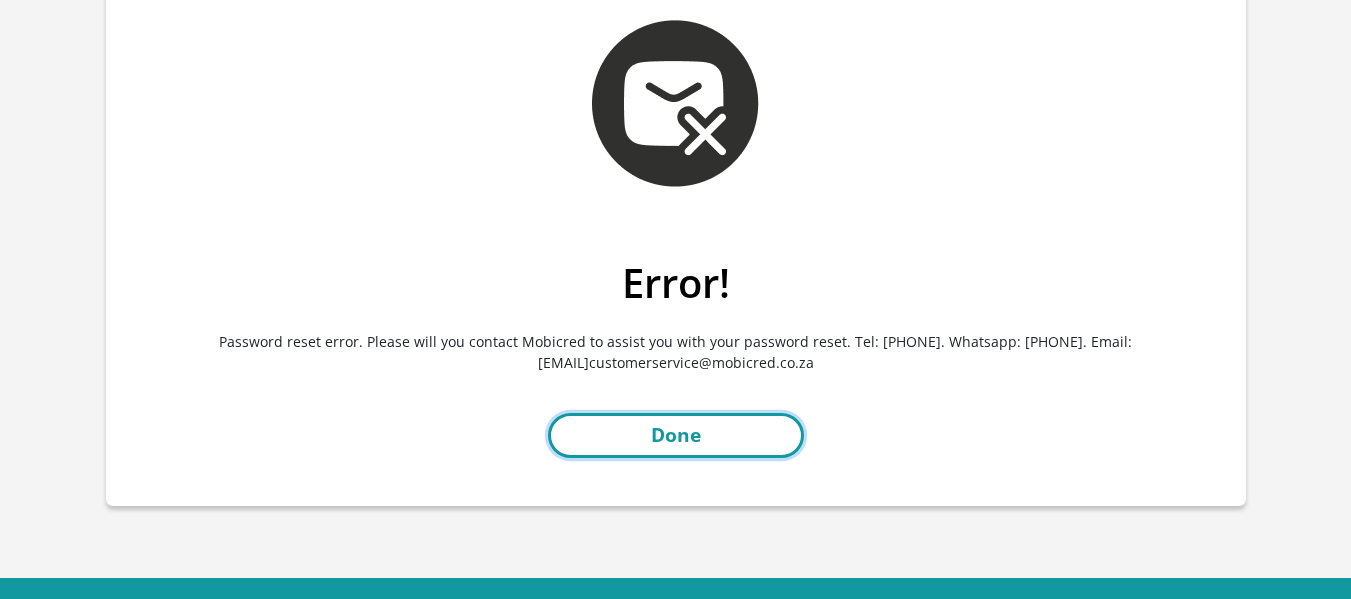 click on "Done" at bounding box center (676, 435) 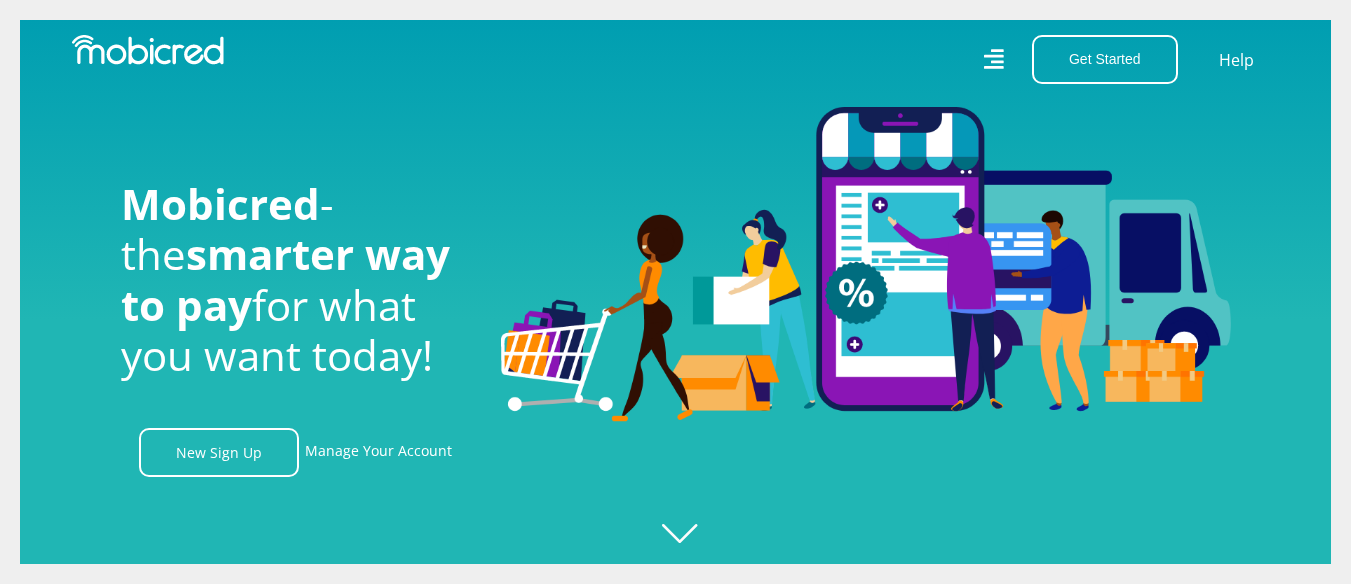 scroll, scrollTop: 0, scrollLeft: 0, axis: both 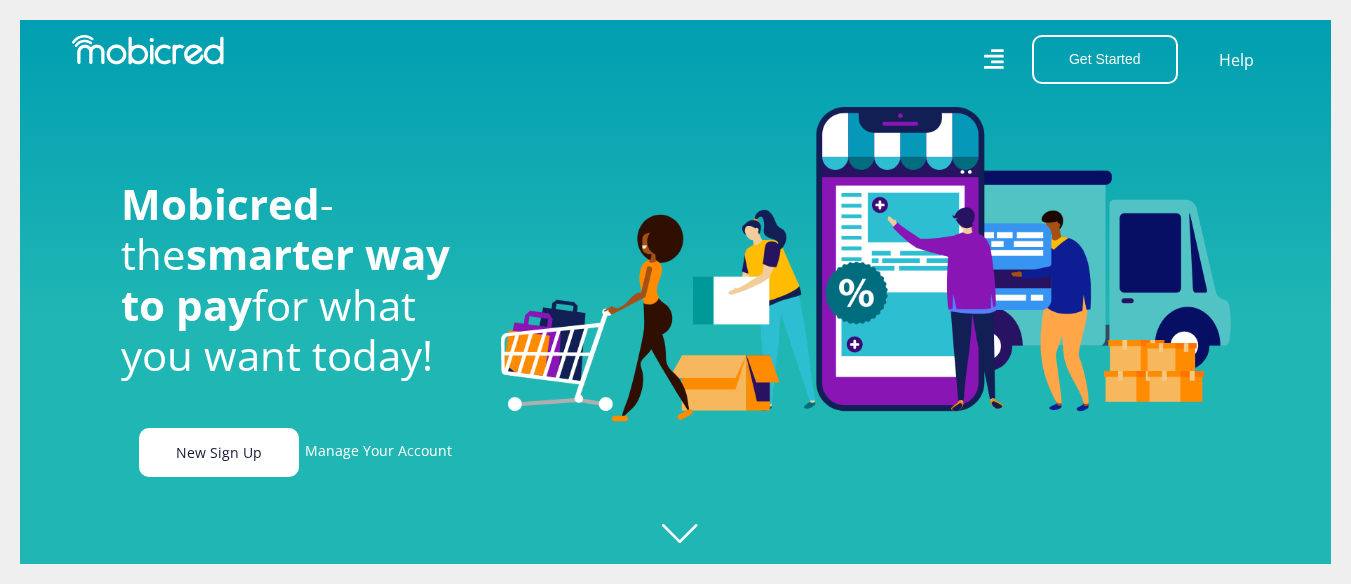 click on "New Sign Up" at bounding box center [219, 452] 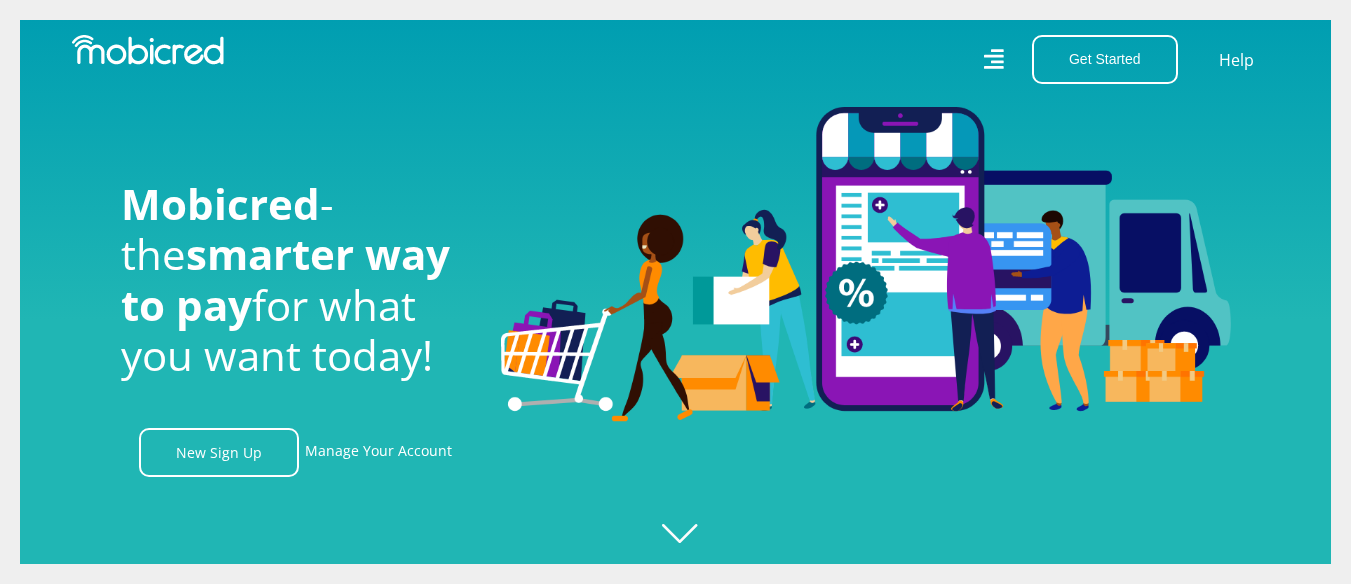 scroll, scrollTop: 0, scrollLeft: 2565, axis: horizontal 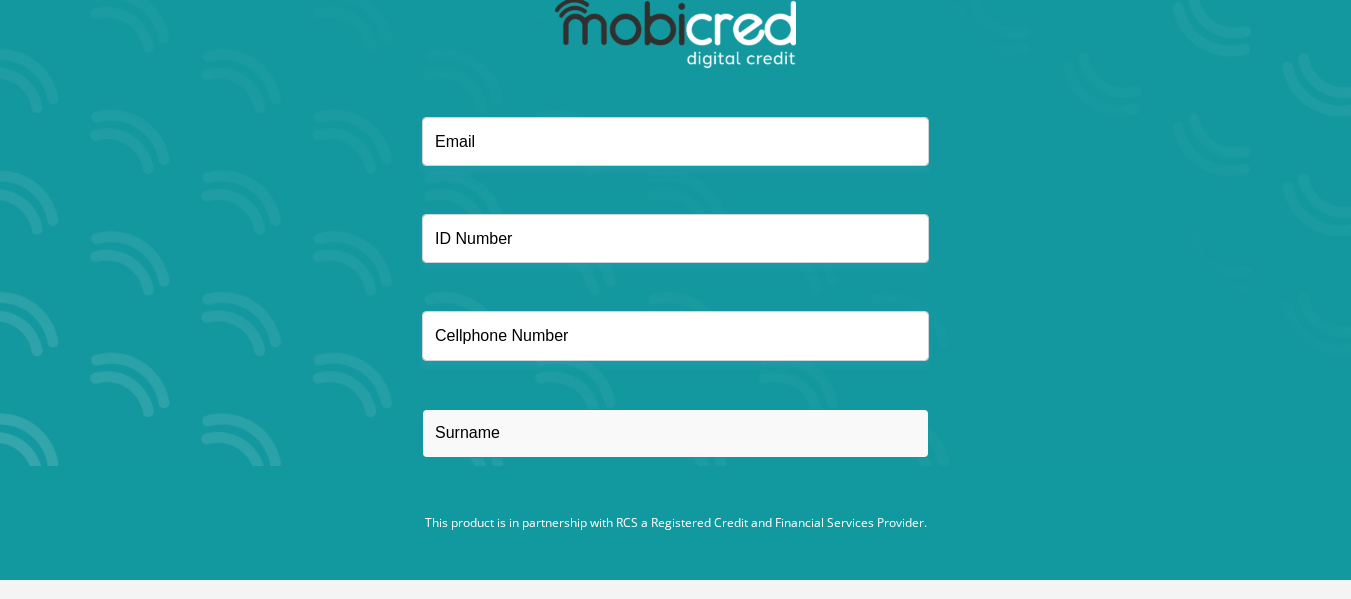 click at bounding box center [675, 433] 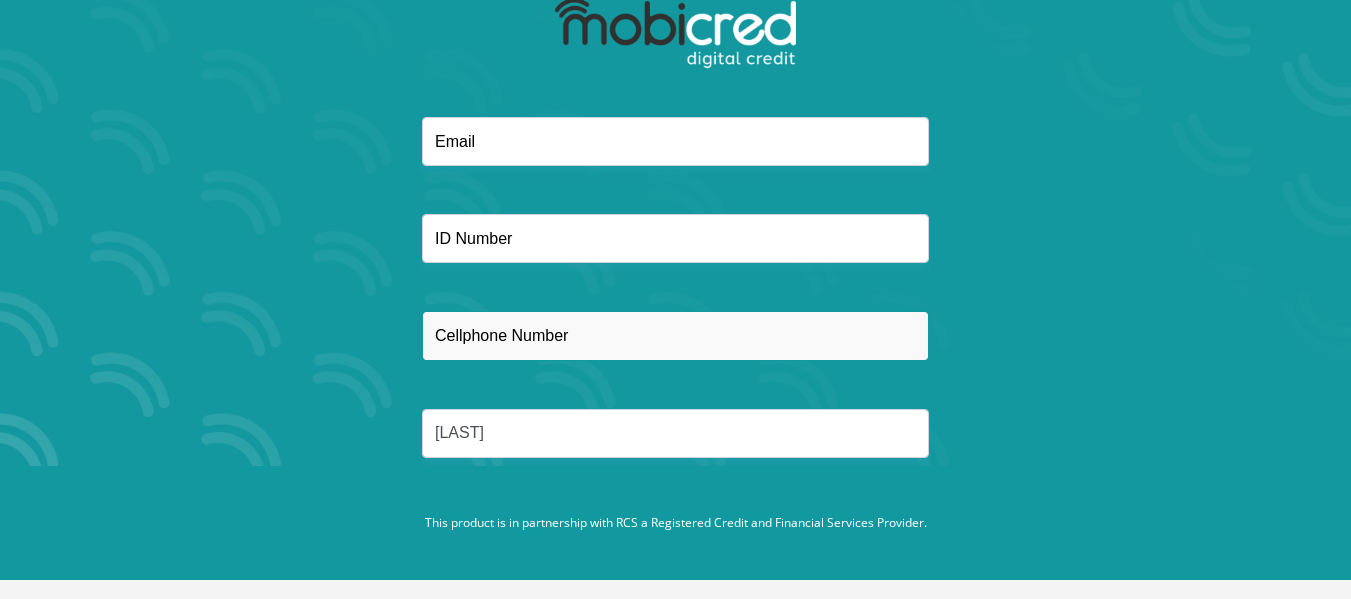 click at bounding box center [675, 335] 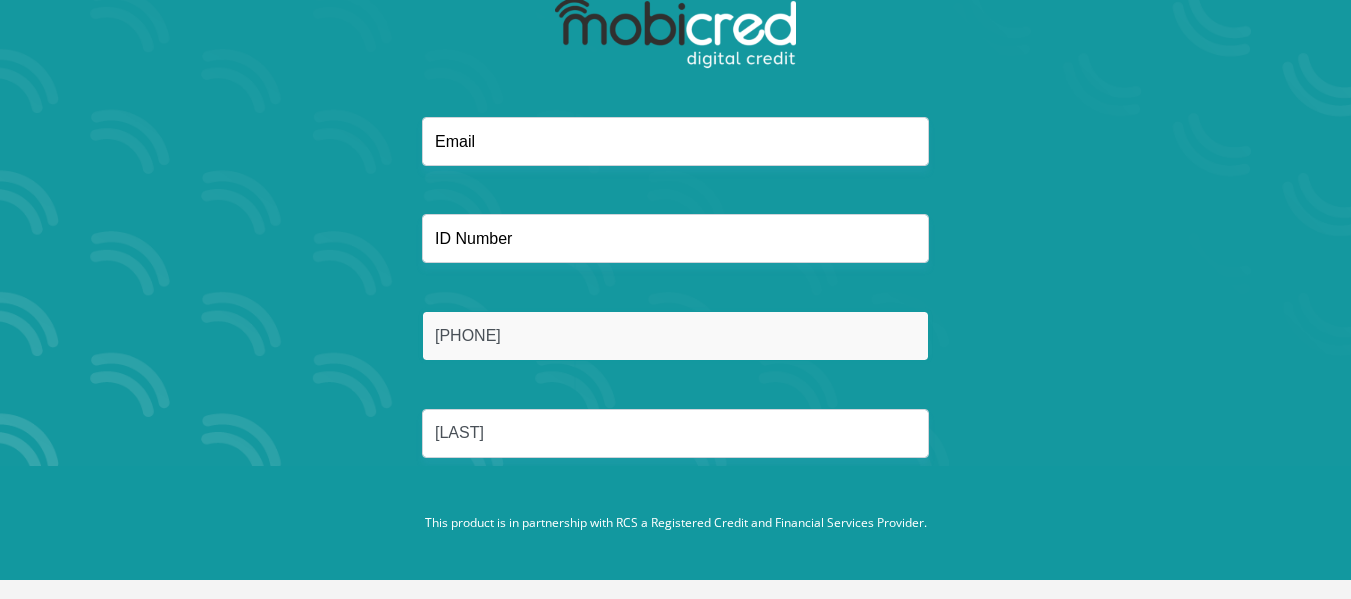 type on "[PHONE]" 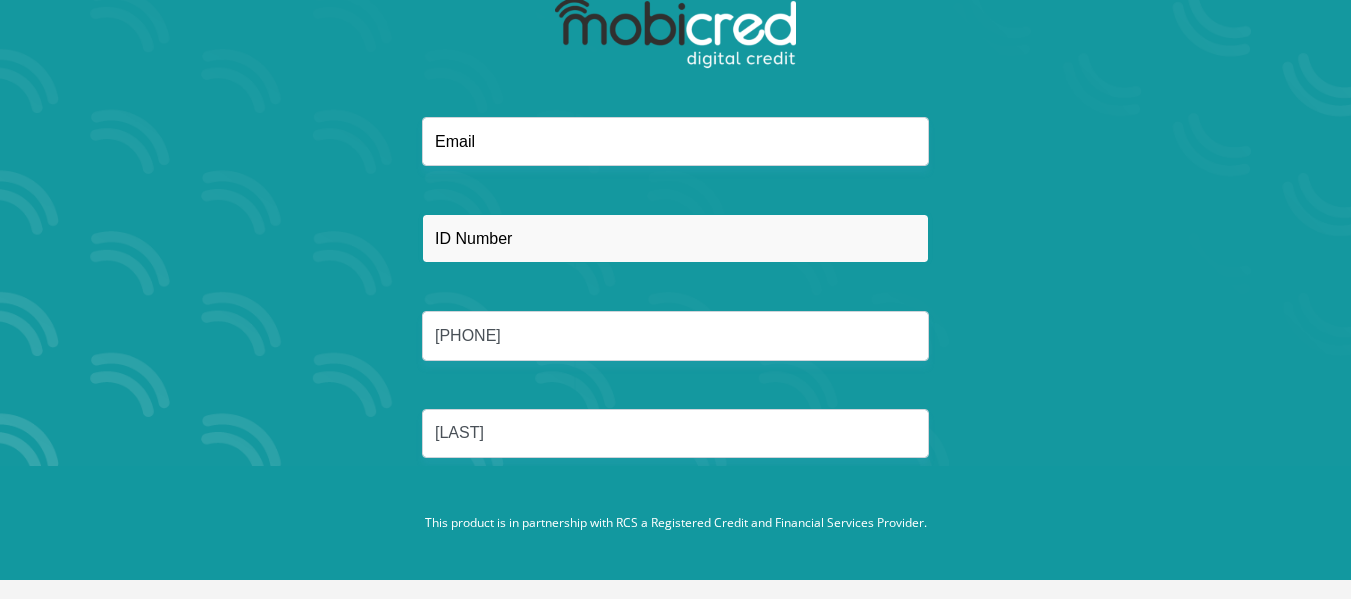 click at bounding box center [675, 238] 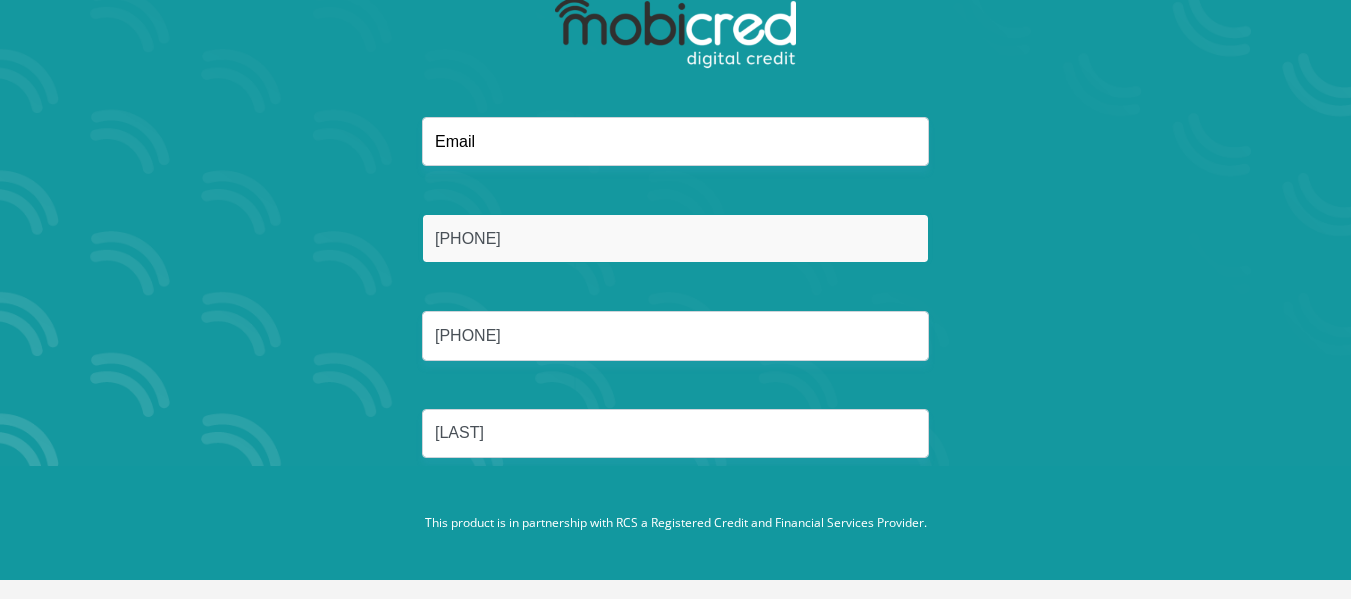 type on "8502140674083" 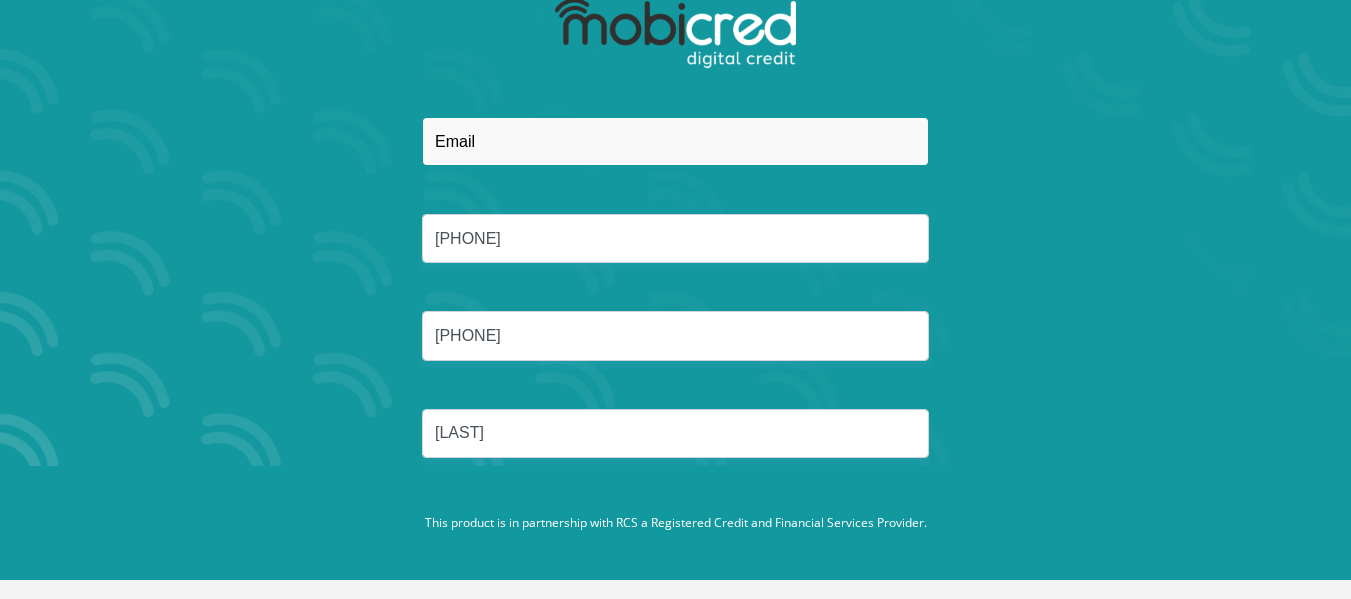 click at bounding box center [675, 141] 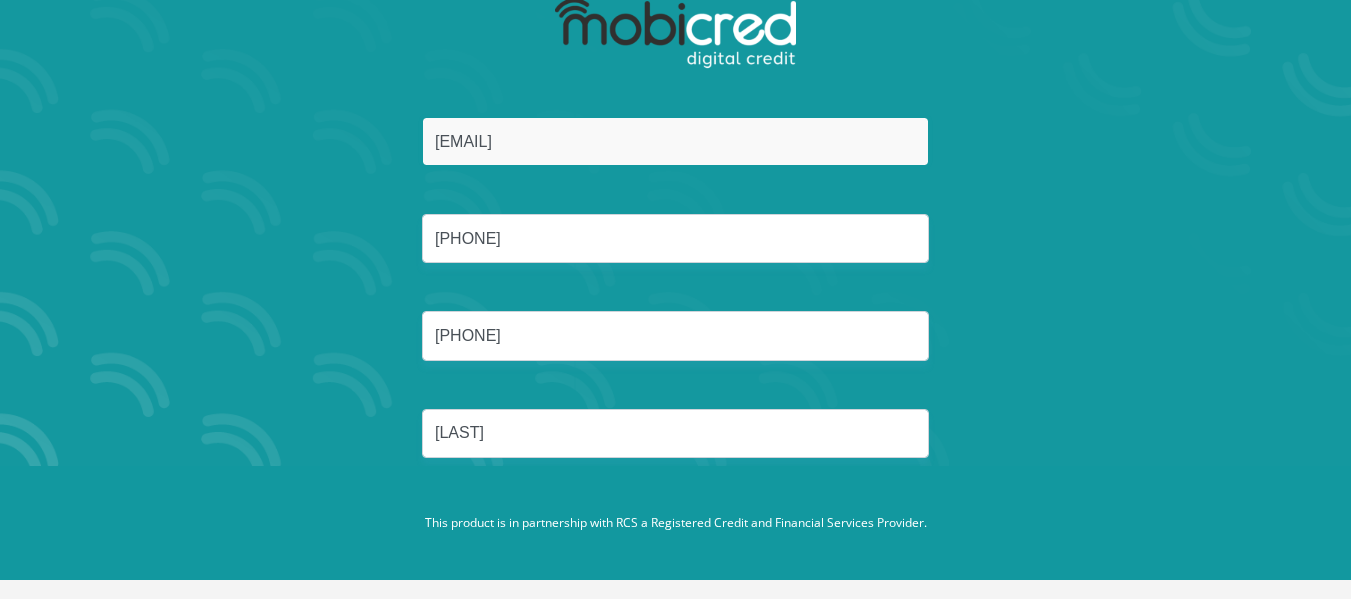 type on "khumalo.lyi@gmail.com" 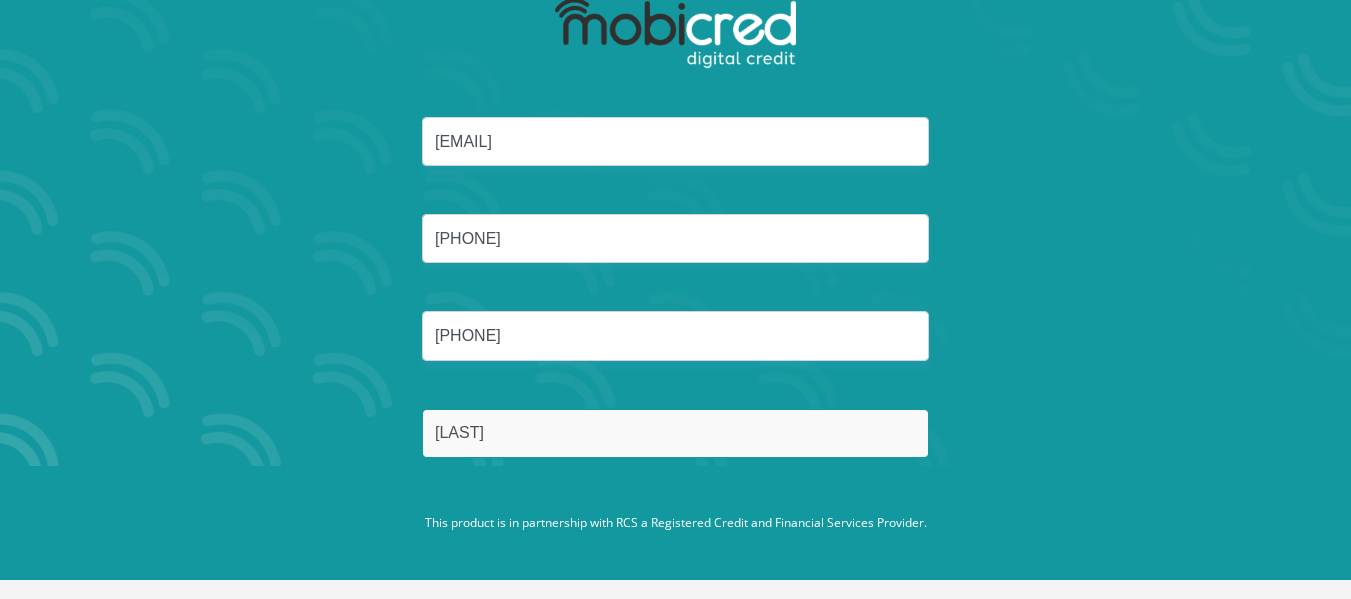 click on "Khumalo" at bounding box center (675, 433) 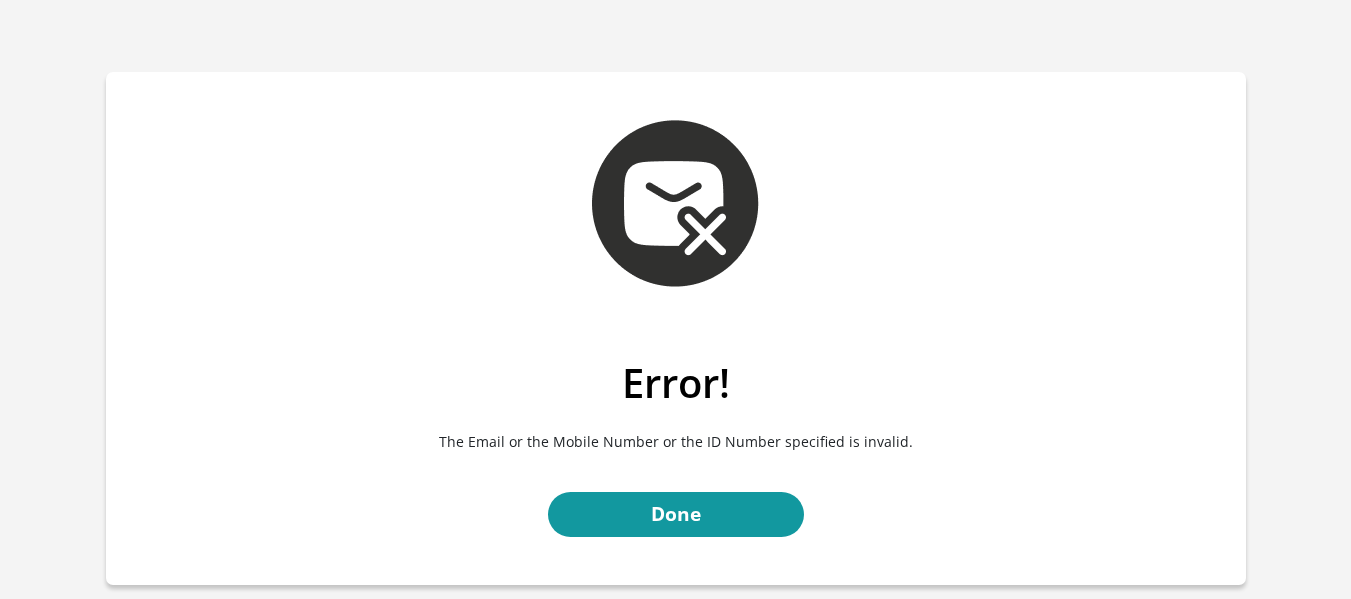 scroll, scrollTop: 0, scrollLeft: 0, axis: both 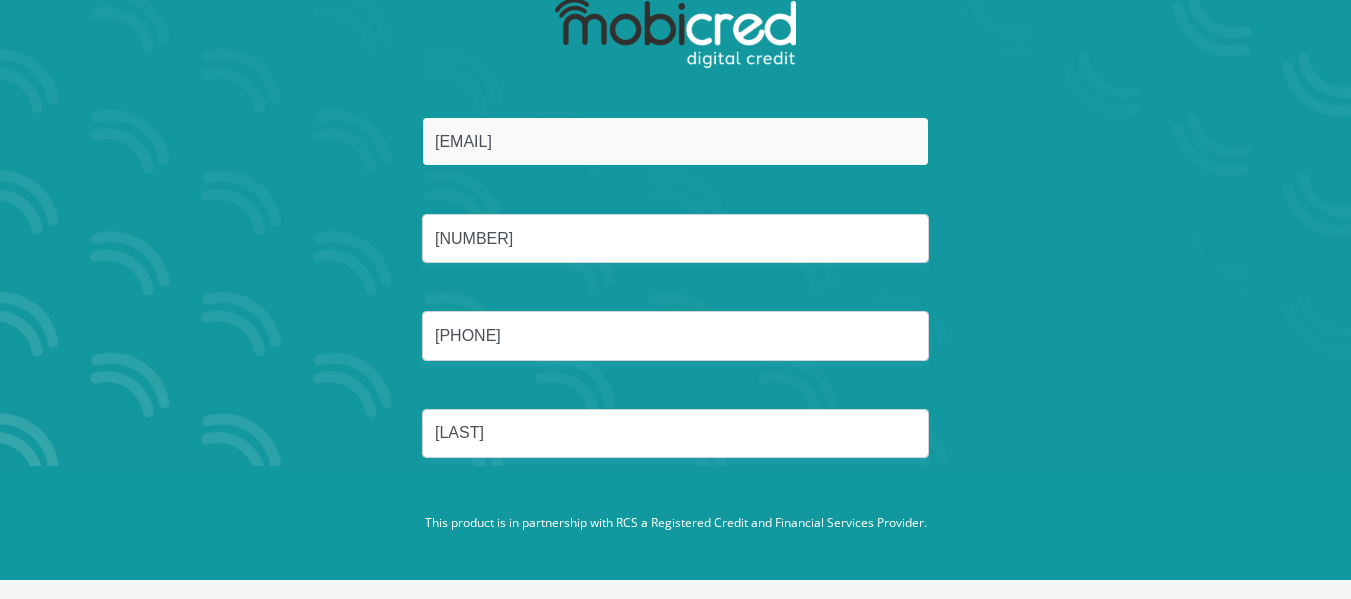click on "[EMAIL]" at bounding box center [675, 141] 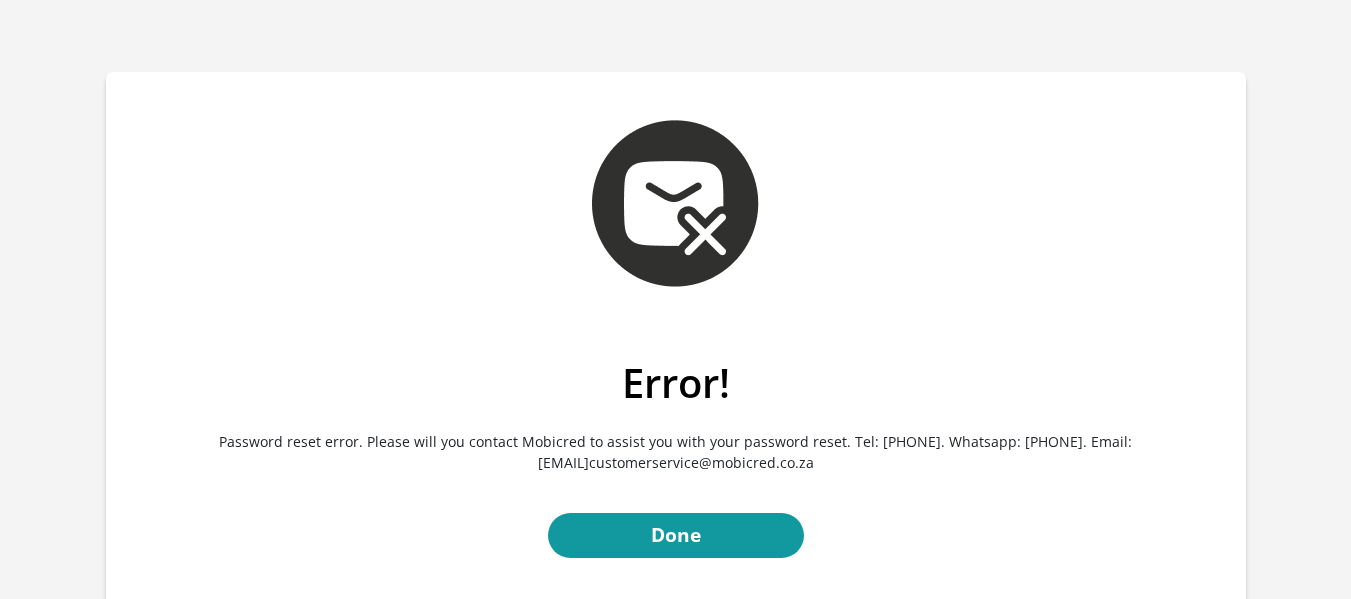 scroll, scrollTop: 0, scrollLeft: 0, axis: both 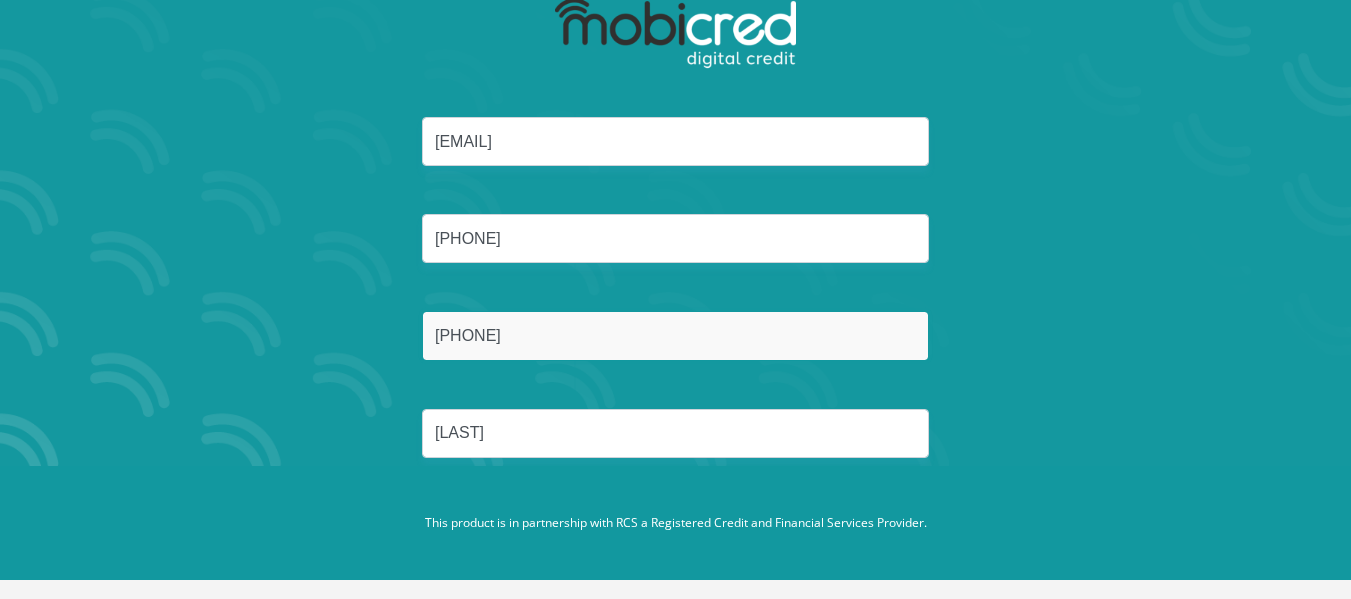 click on "[PHONE]" at bounding box center (675, 335) 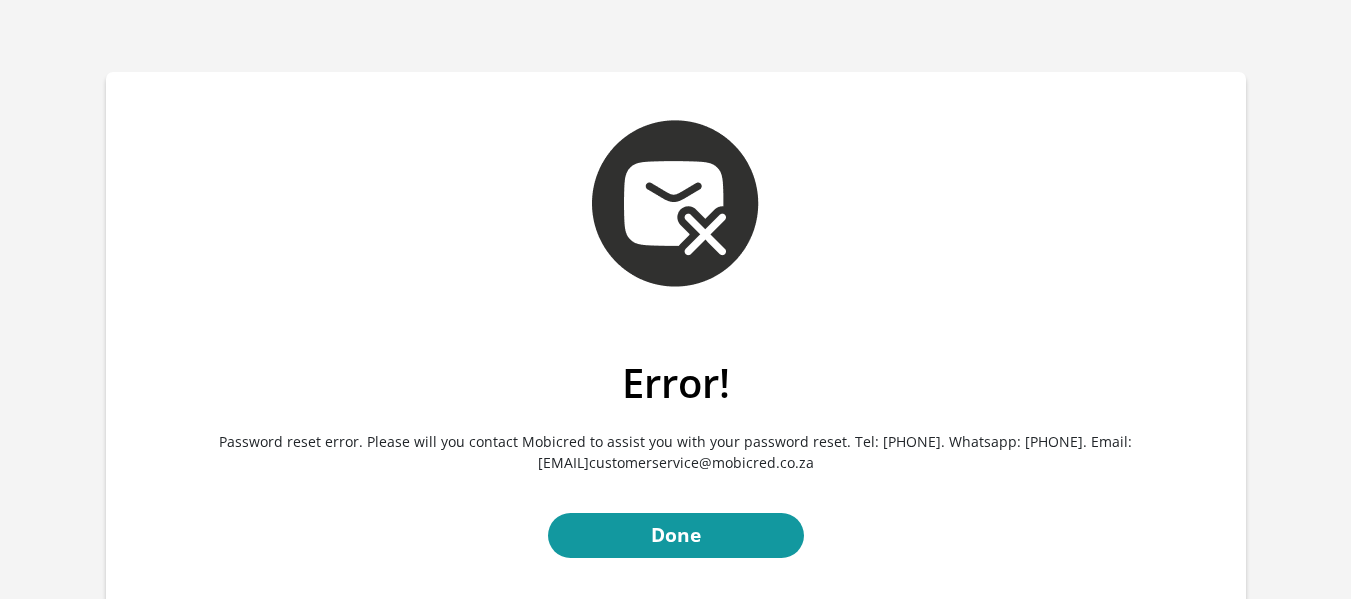 scroll, scrollTop: 0, scrollLeft: 0, axis: both 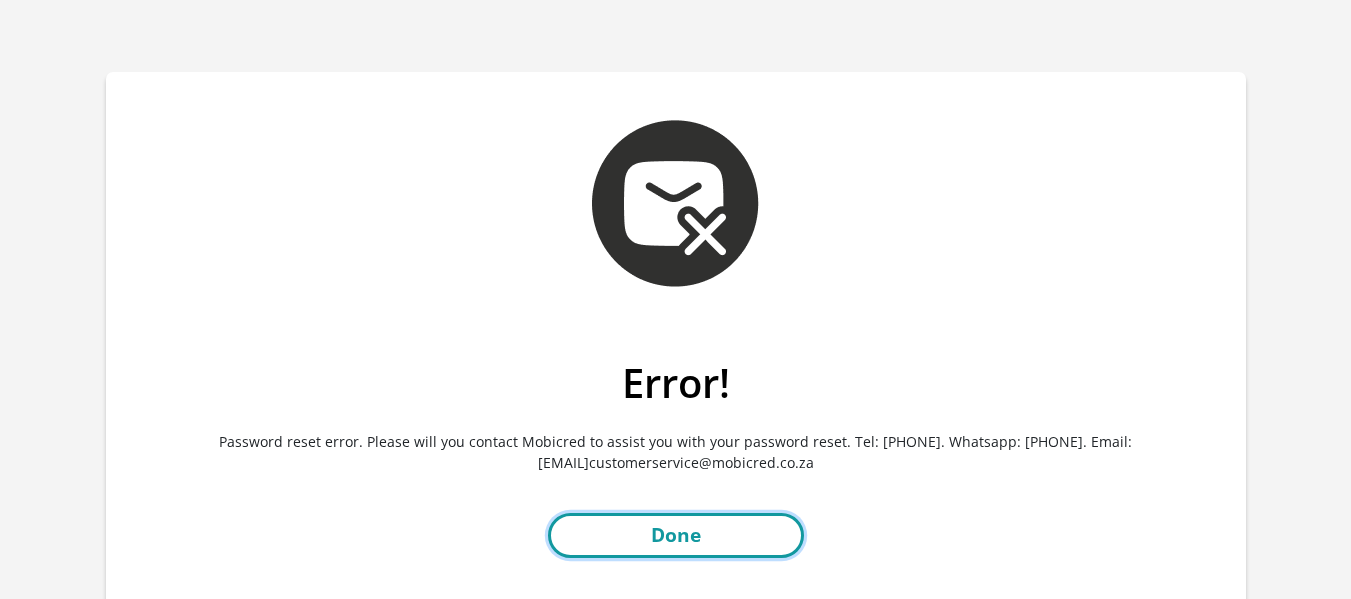 click on "Done" at bounding box center [676, 535] 